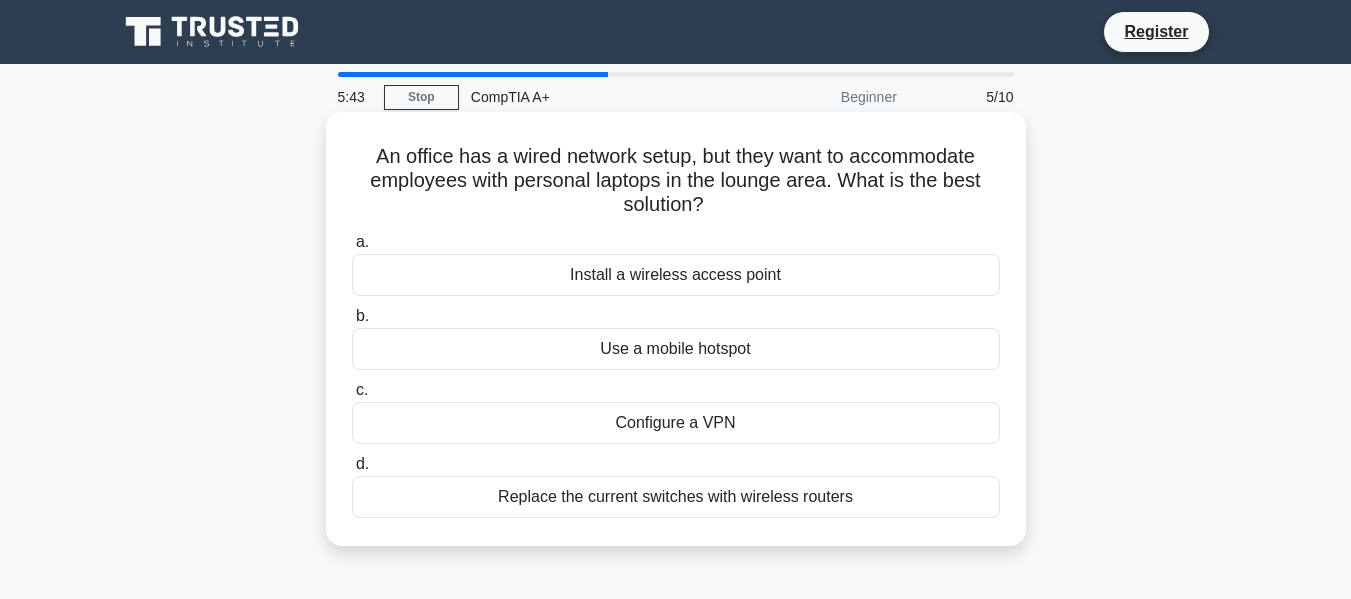scroll, scrollTop: 0, scrollLeft: 0, axis: both 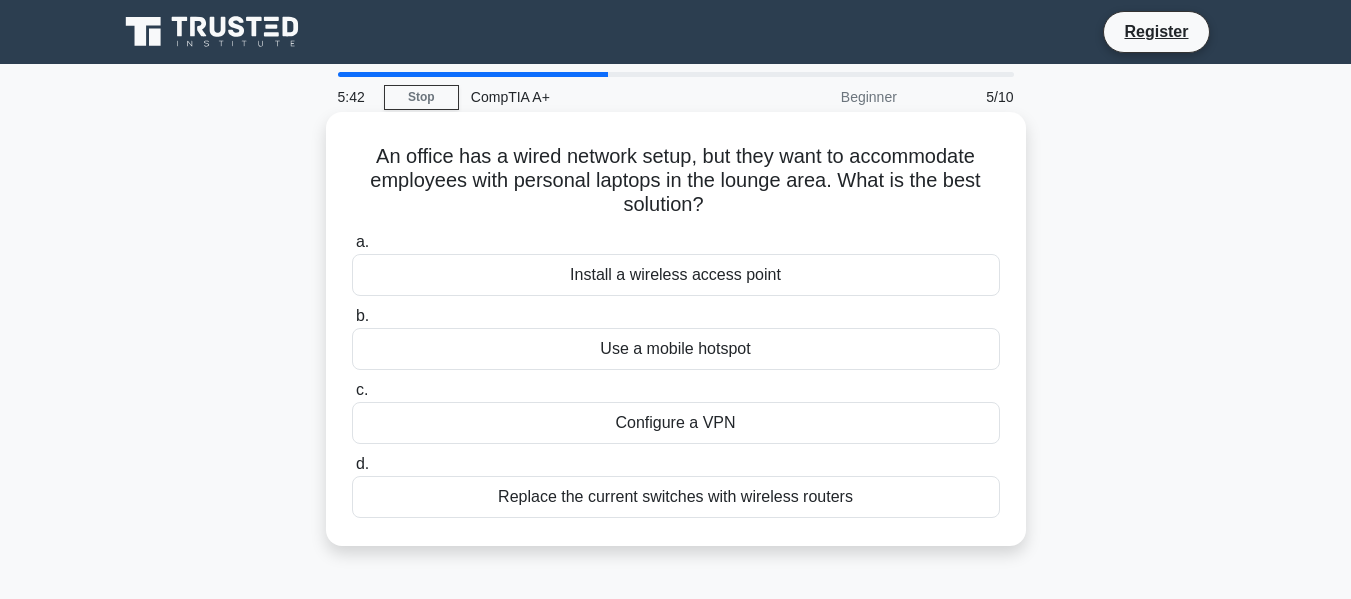 click on "An office has a wired network setup, but they want to accommodate employees with personal laptops in the lounge area. What is the best solution?
.spinner_0XTQ{transform-origin:center;animation:spinner_y6GP .75s linear infinite}@keyframes spinner_y6GP{100%{transform:rotate(360deg)}}" at bounding box center (676, 181) 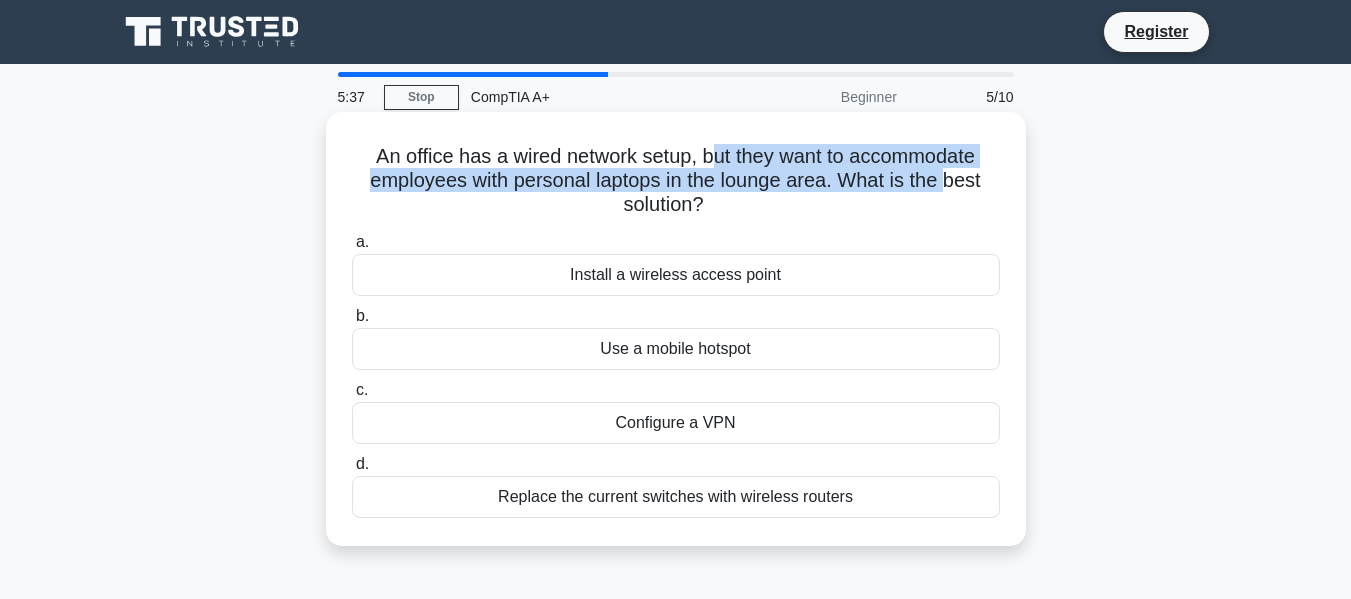 drag, startPoint x: 711, startPoint y: 168, endPoint x: 951, endPoint y: 171, distance: 240.01875 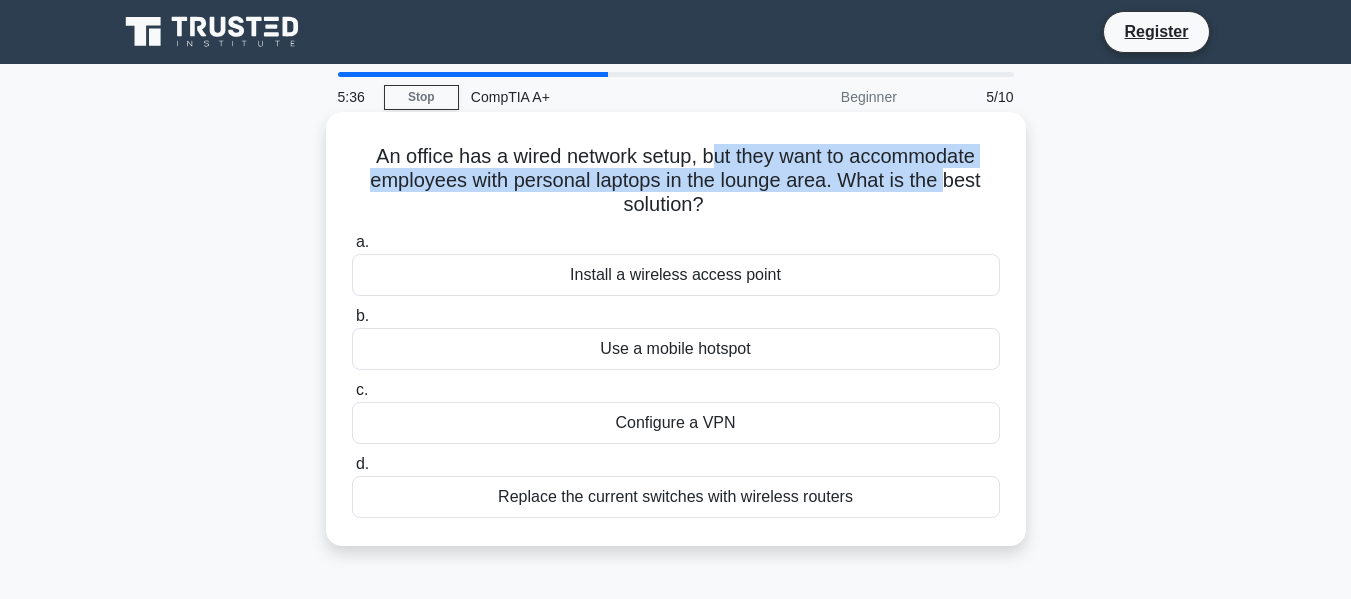 click on "An office has a wired network setup, but they want to accommodate employees with personal laptops in the lounge area. What is the best solution?
.spinner_0XTQ{transform-origin:center;animation:spinner_y6GP .75s linear infinite}@keyframes spinner_y6GP{100%{transform:rotate(360deg)}}" at bounding box center [676, 181] 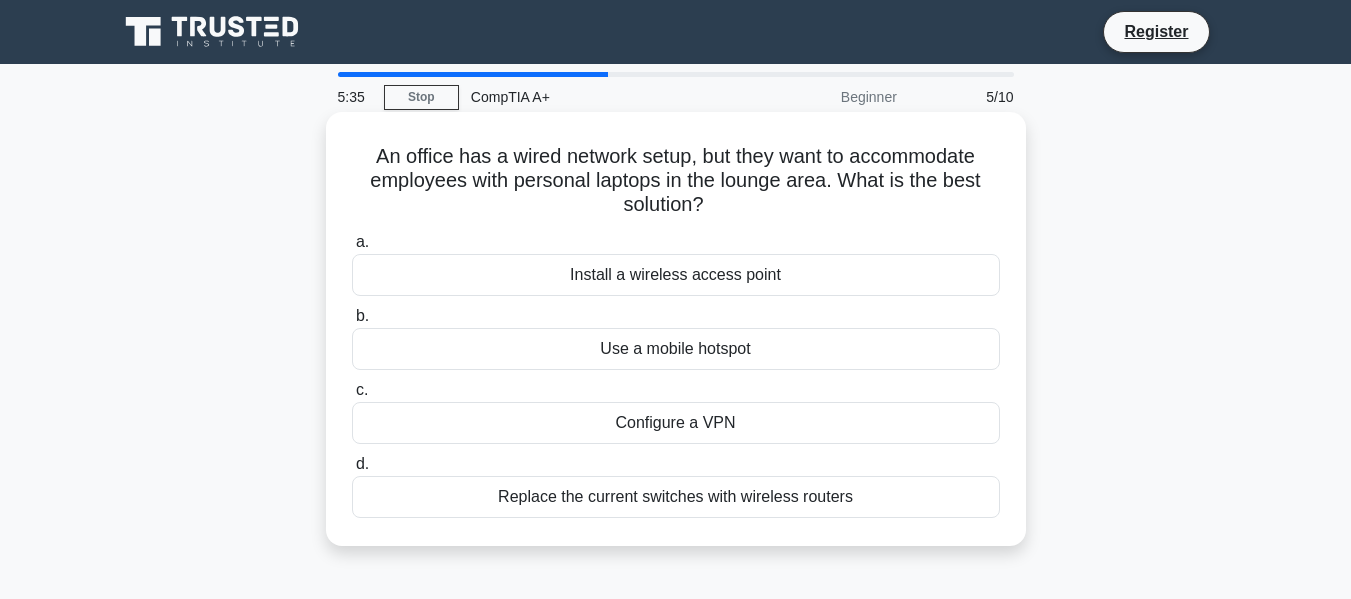 click on "An office has a wired network setup, but they want to accommodate employees with personal laptops in the lounge area. What is the best solution?
.spinner_0XTQ{transform-origin:center;animation:spinner_y6GP .75s linear infinite}@keyframes spinner_y6GP{100%{transform:rotate(360deg)}}" at bounding box center [676, 181] 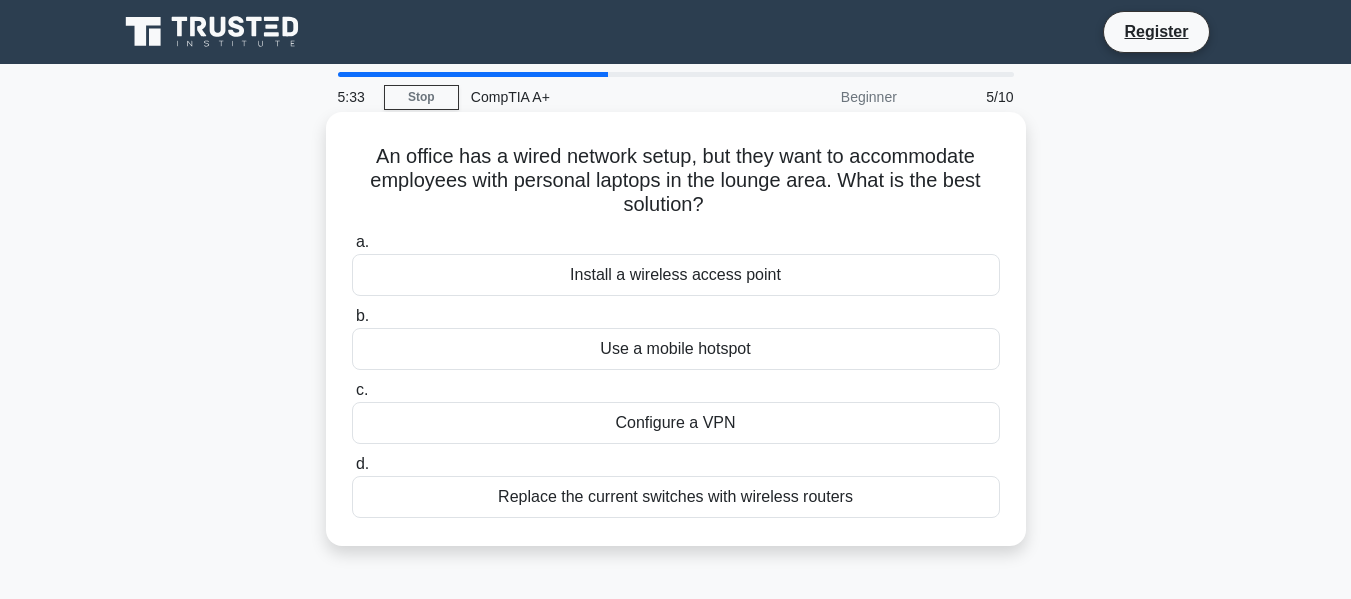 drag, startPoint x: 868, startPoint y: 183, endPoint x: 1005, endPoint y: 195, distance: 137.52454 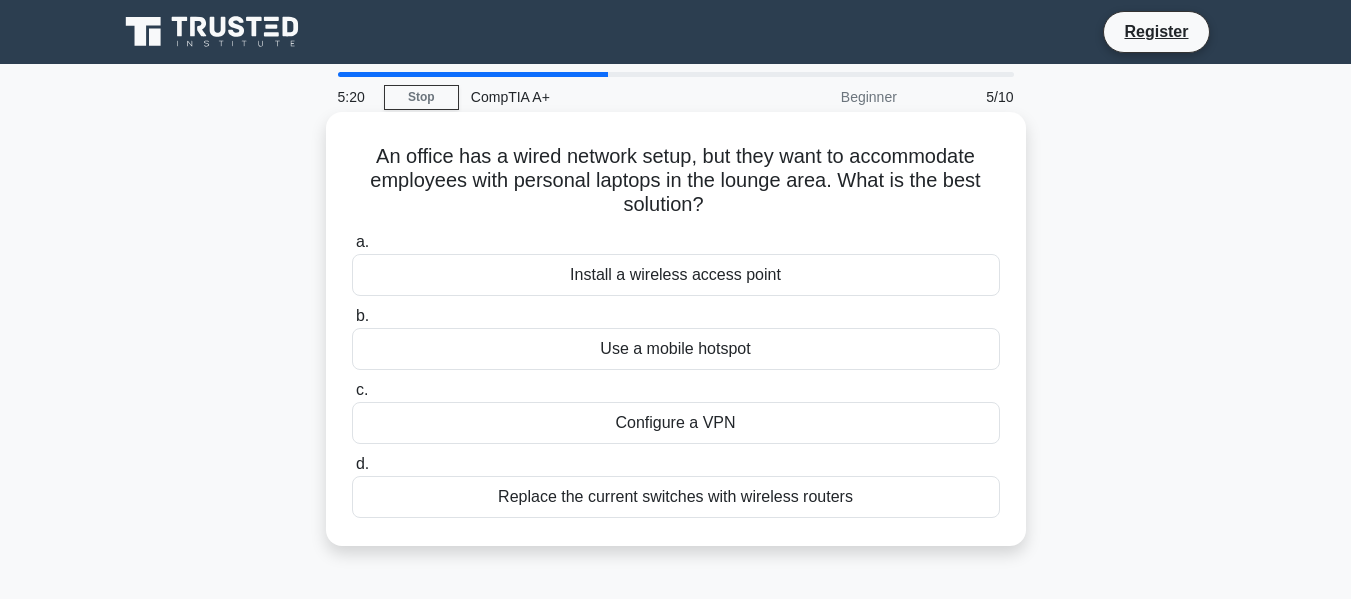 click on "Install a wireless access point" at bounding box center [676, 275] 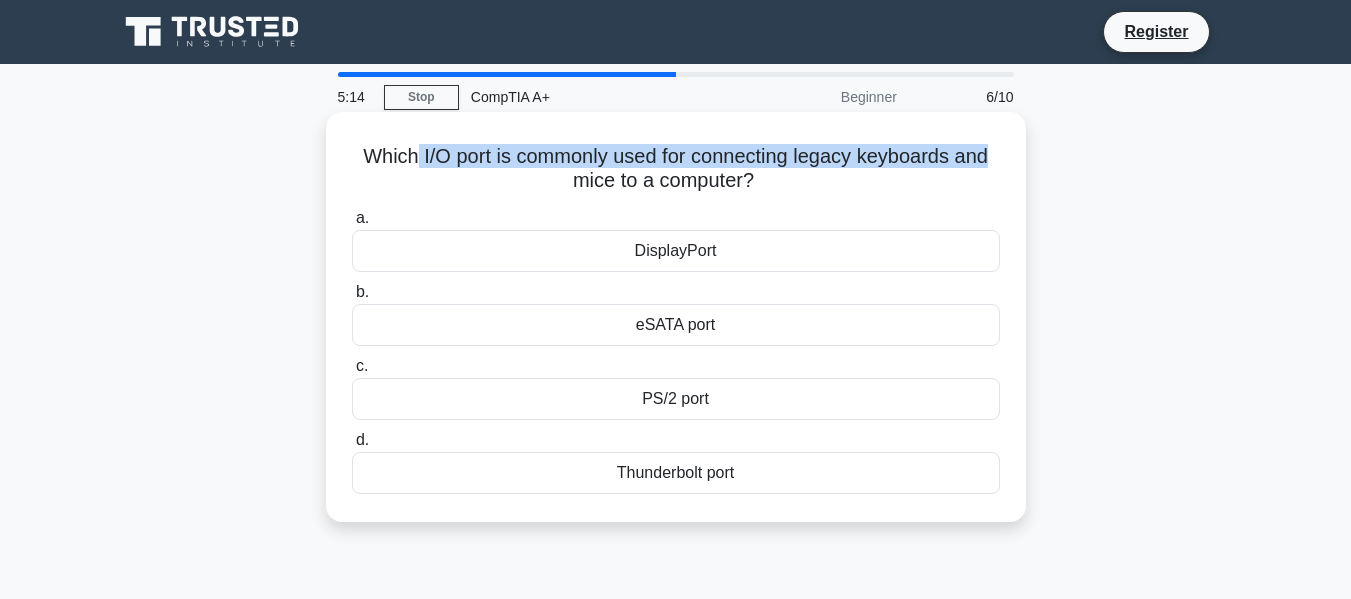 drag, startPoint x: 410, startPoint y: 162, endPoint x: 1003, endPoint y: 166, distance: 593.0135 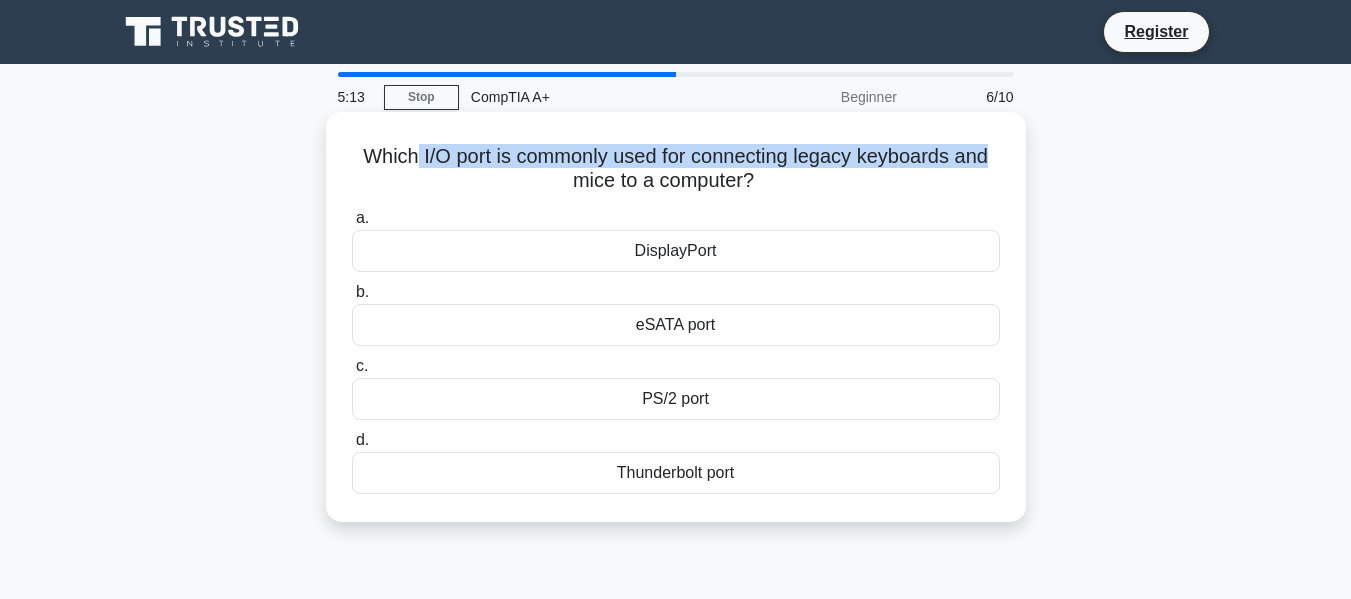 click on "Which I/O port is commonly used for connecting legacy keyboards and mice to a computer?
.spinner_0XTQ{transform-origin:center;animation:spinner_y6GP .75s linear infinite}@keyframes spinner_y6GP{100%{transform:rotate(360deg)}}" at bounding box center [676, 169] 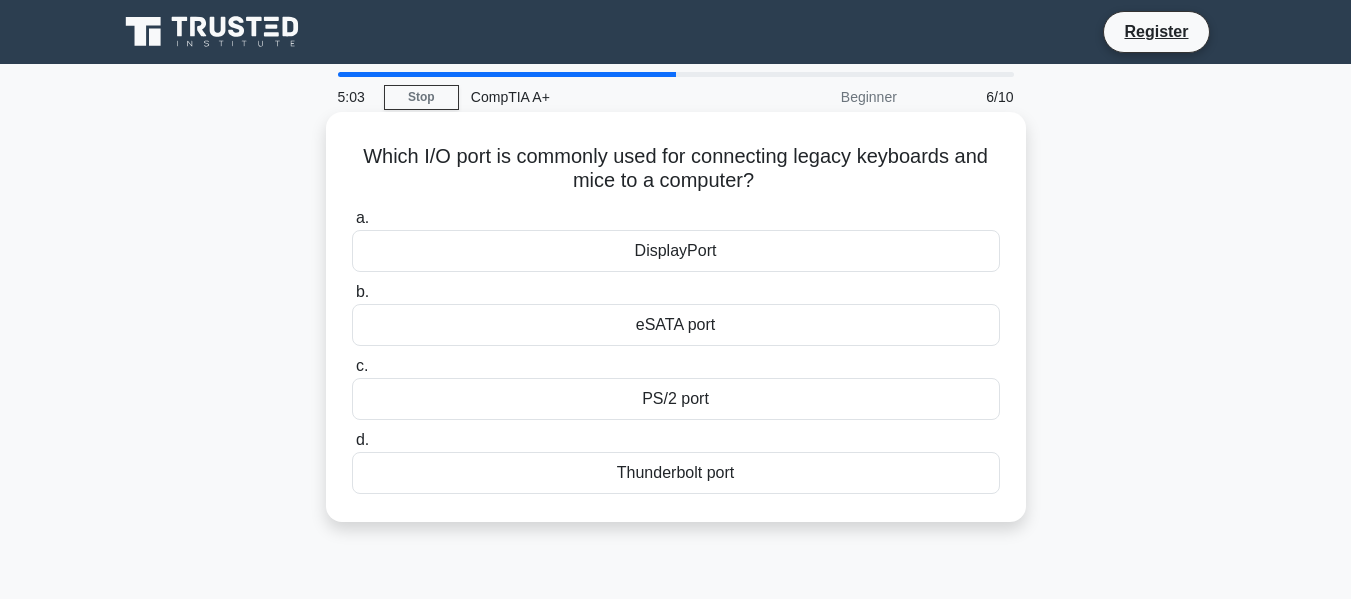 click on "PS/2 port" at bounding box center (676, 399) 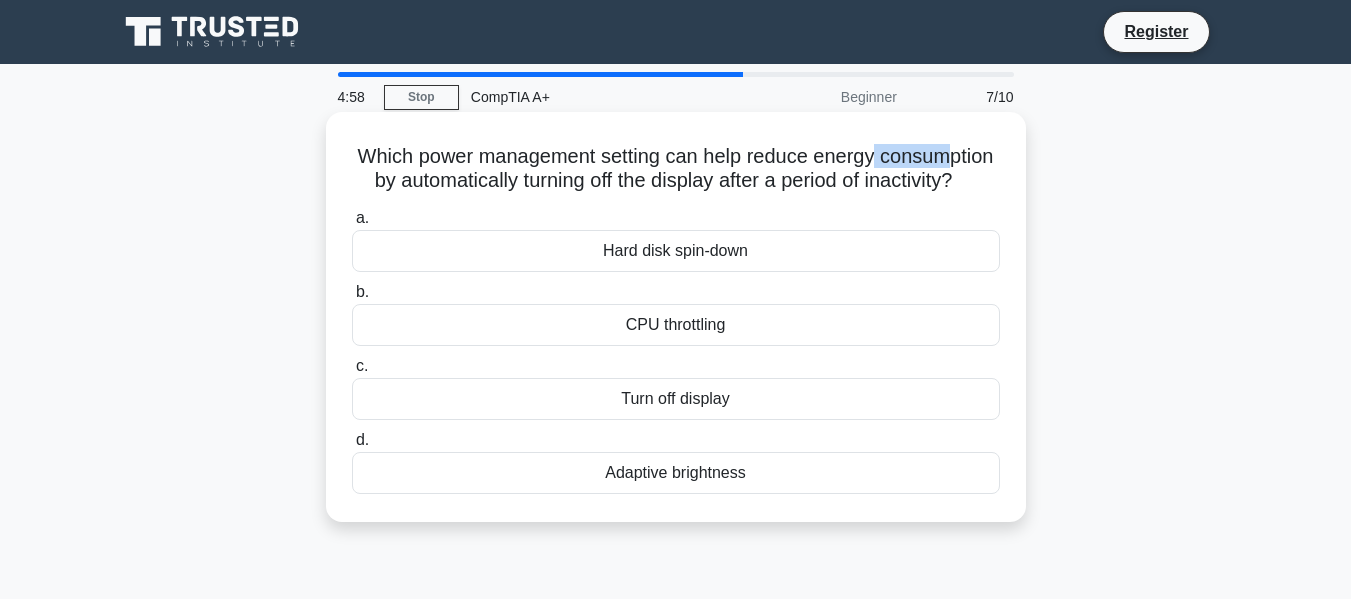 drag, startPoint x: 477, startPoint y: 171, endPoint x: 937, endPoint y: 158, distance: 460.18365 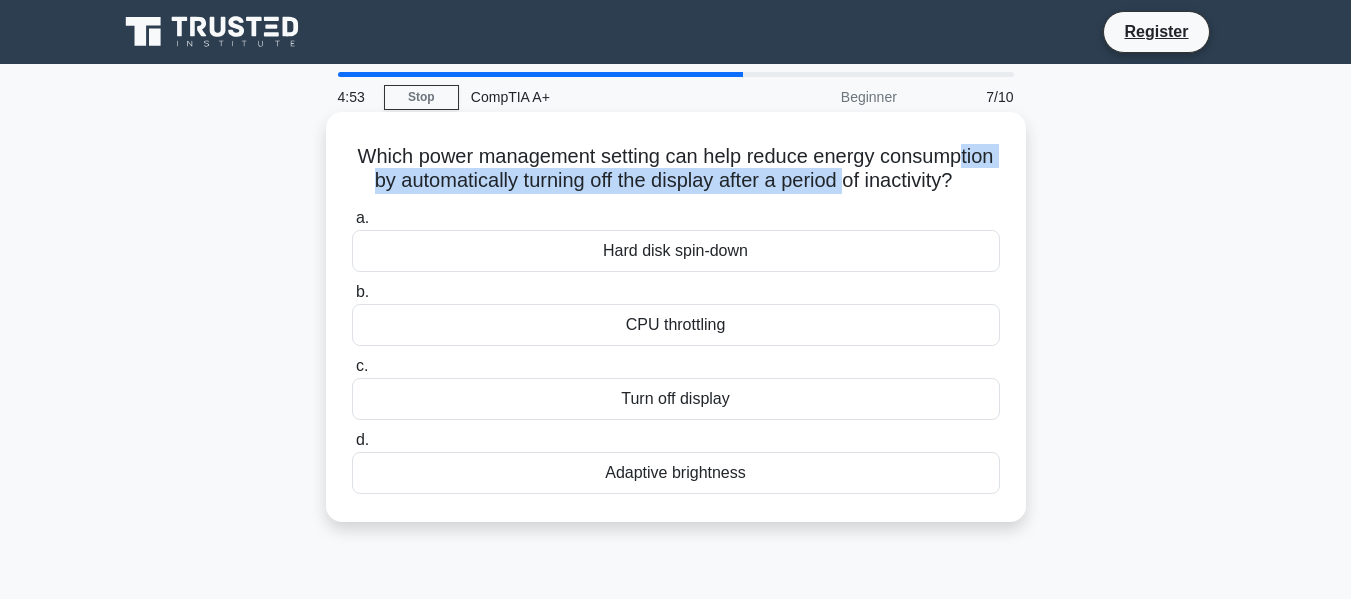 drag, startPoint x: 447, startPoint y: 182, endPoint x: 973, endPoint y: 181, distance: 526.001 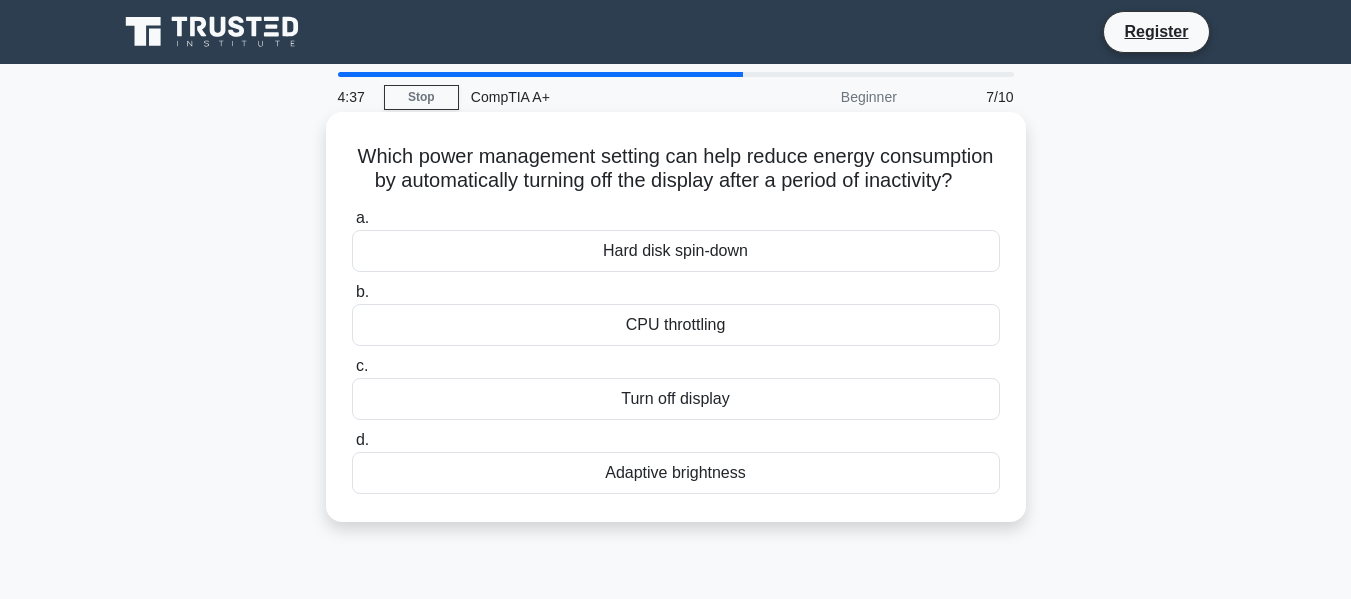 click on "Turn off display" at bounding box center (676, 399) 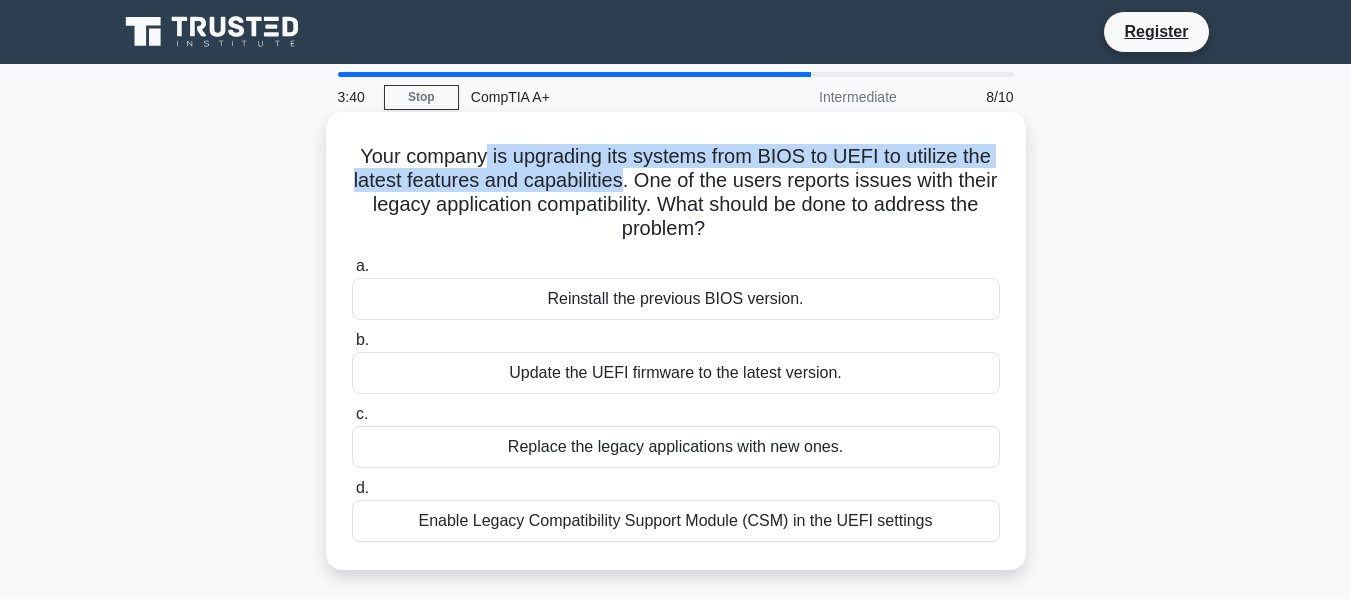 drag, startPoint x: 481, startPoint y: 163, endPoint x: 646, endPoint y: 180, distance: 165.87344 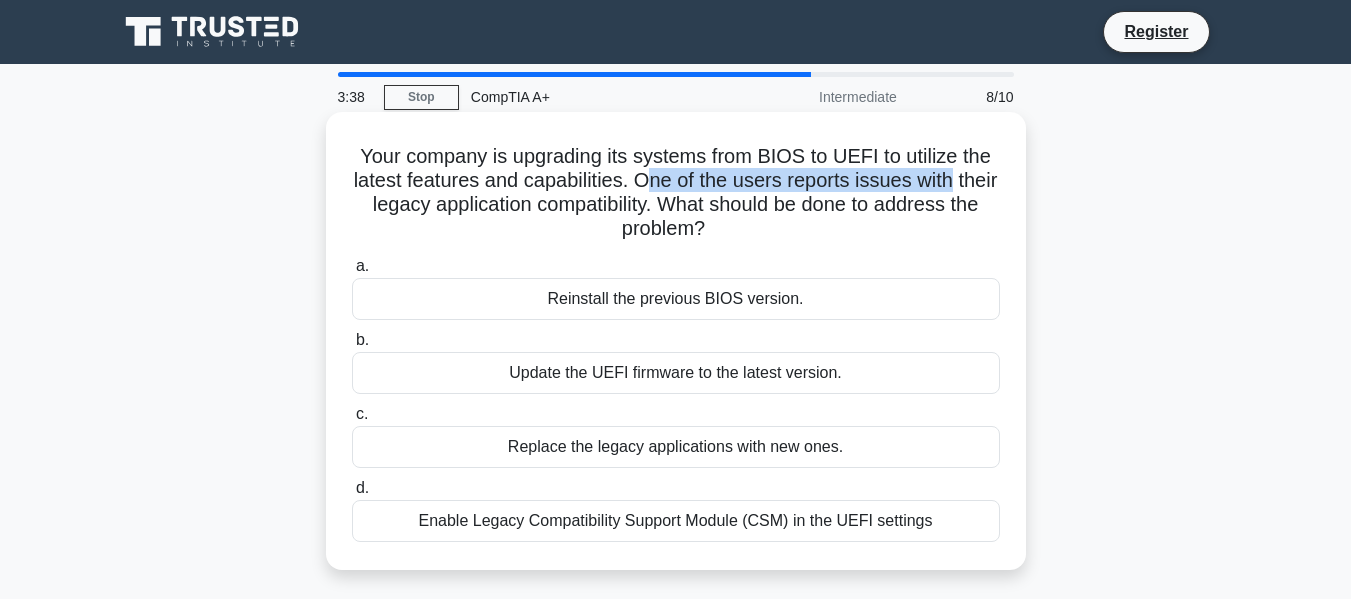 drag, startPoint x: 670, startPoint y: 180, endPoint x: 989, endPoint y: 174, distance: 319.05643 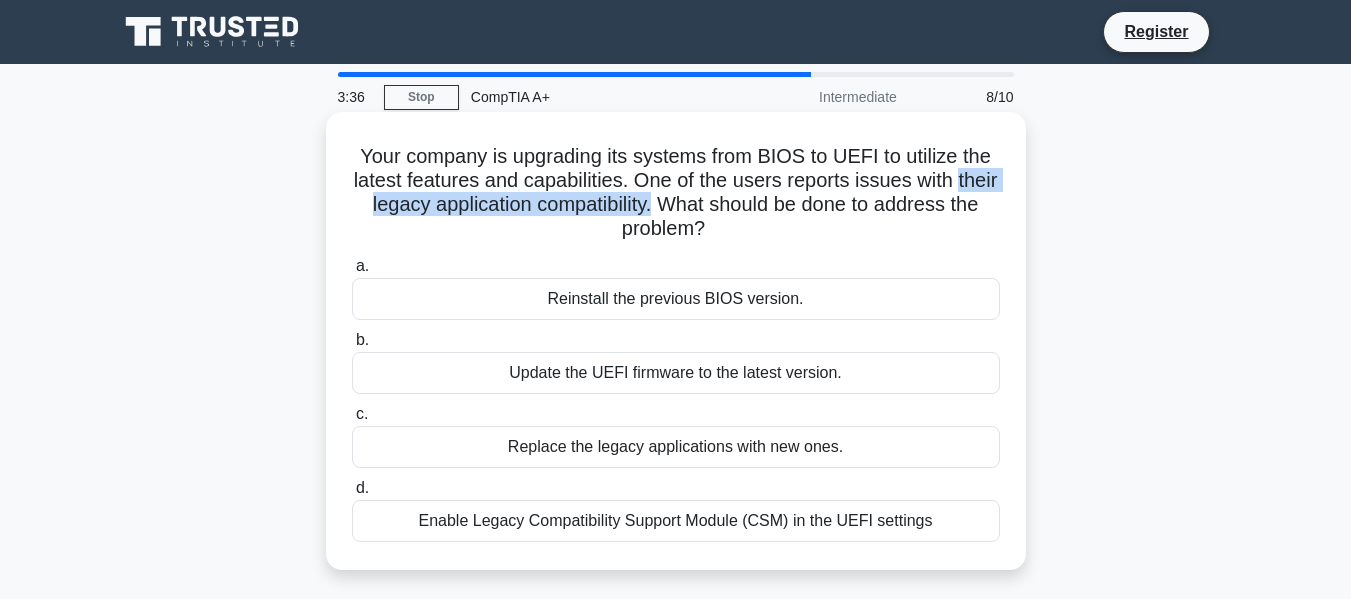 drag, startPoint x: 354, startPoint y: 209, endPoint x: 713, endPoint y: 215, distance: 359.05014 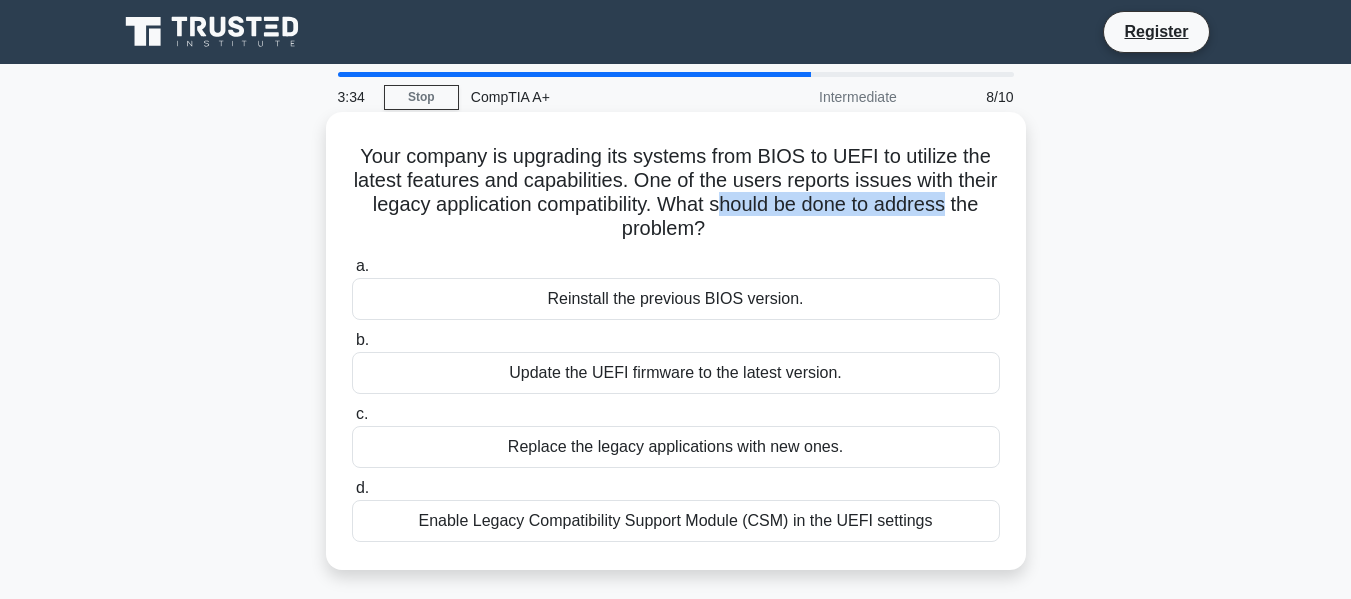 drag, startPoint x: 764, startPoint y: 205, endPoint x: 1001, endPoint y: 200, distance: 237.05273 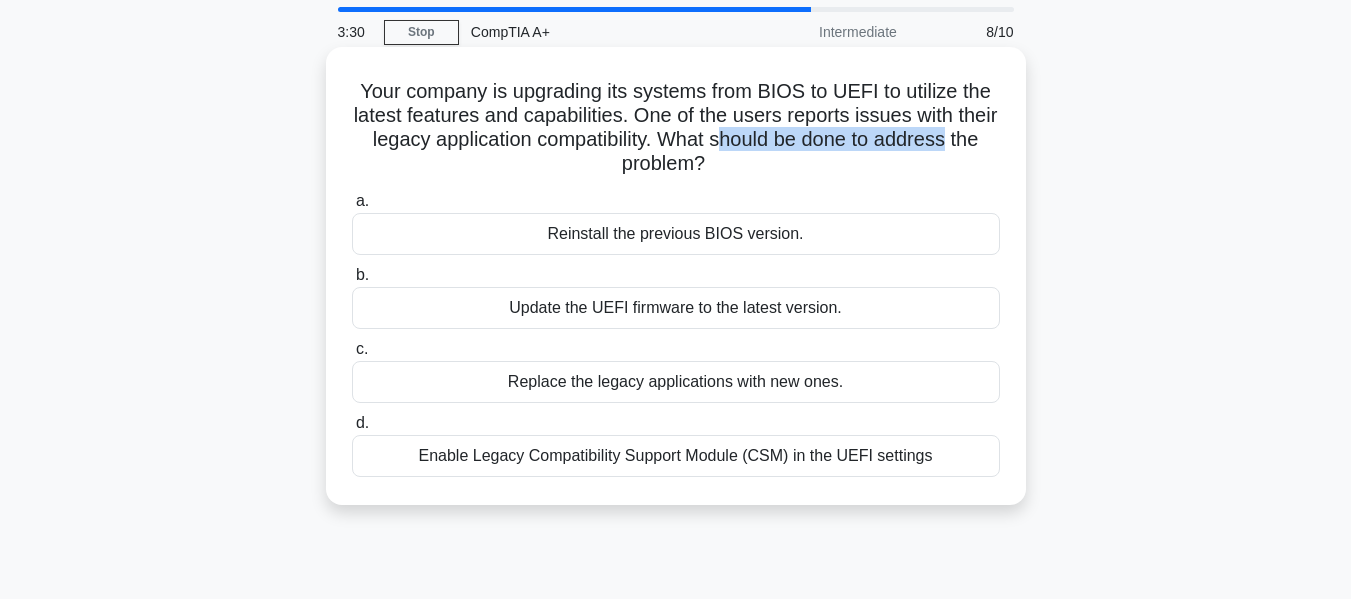 scroll, scrollTop: 100, scrollLeft: 0, axis: vertical 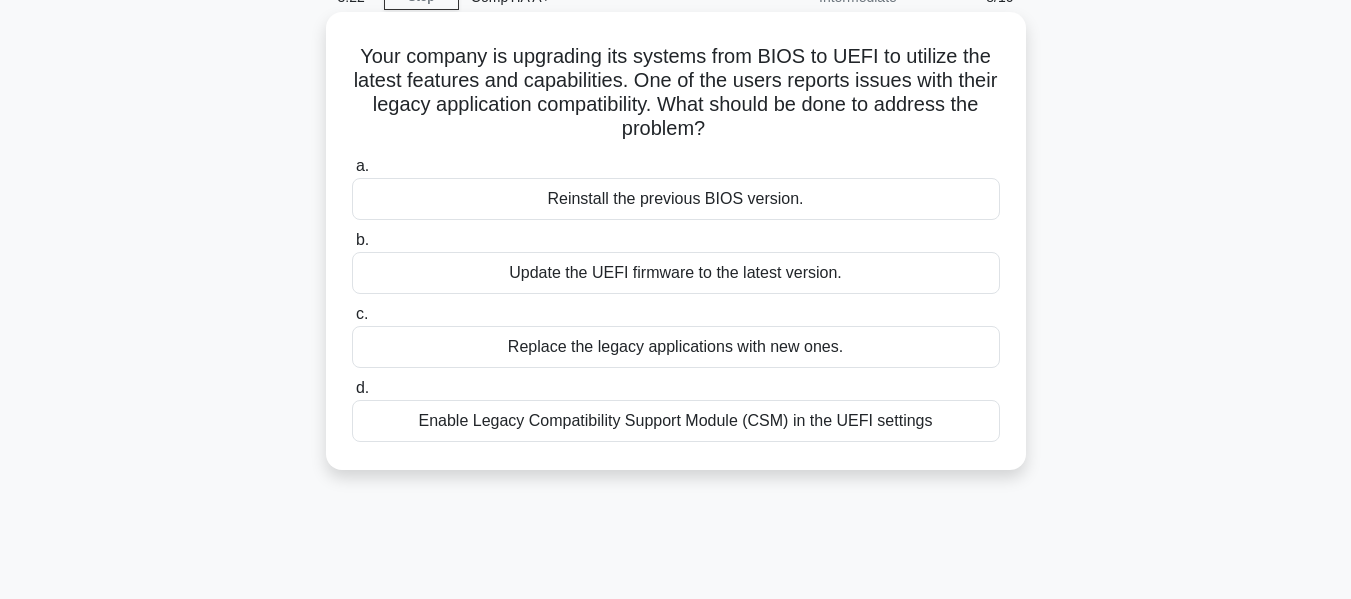 click on "Update the UEFI firmware to the latest version." at bounding box center [676, 273] 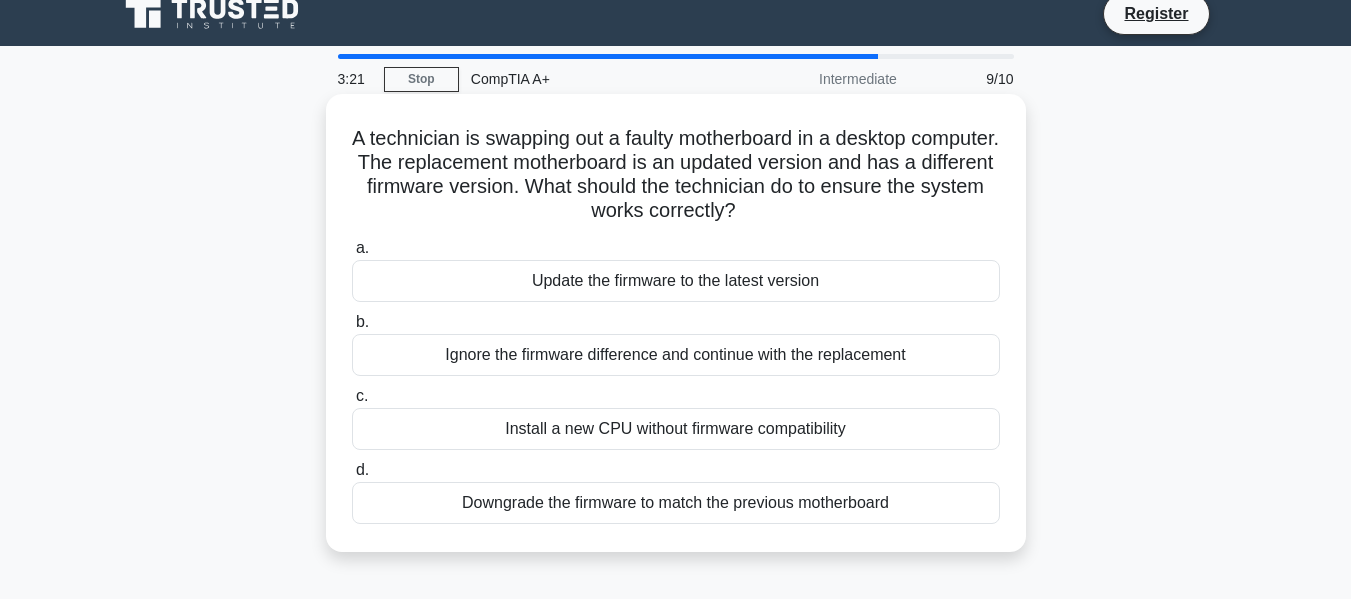 scroll, scrollTop: 0, scrollLeft: 0, axis: both 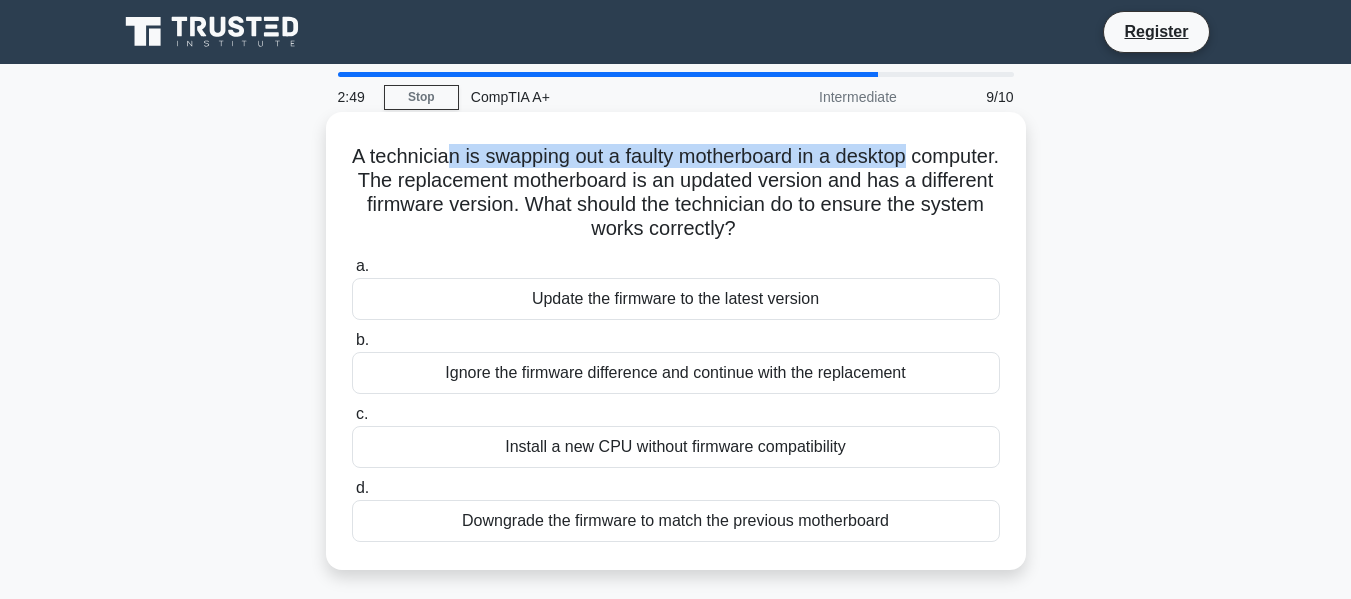 drag, startPoint x: 484, startPoint y: 151, endPoint x: 968, endPoint y: 155, distance: 484.01654 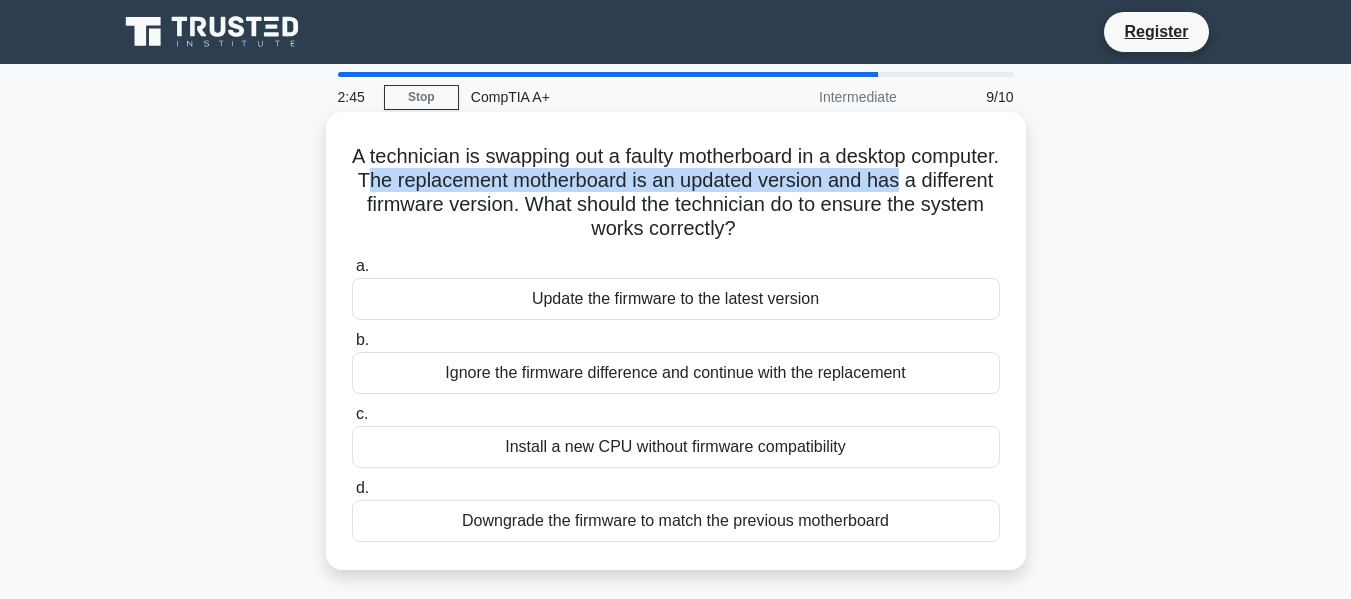 drag, startPoint x: 464, startPoint y: 179, endPoint x: 1009, endPoint y: 180, distance: 545.0009 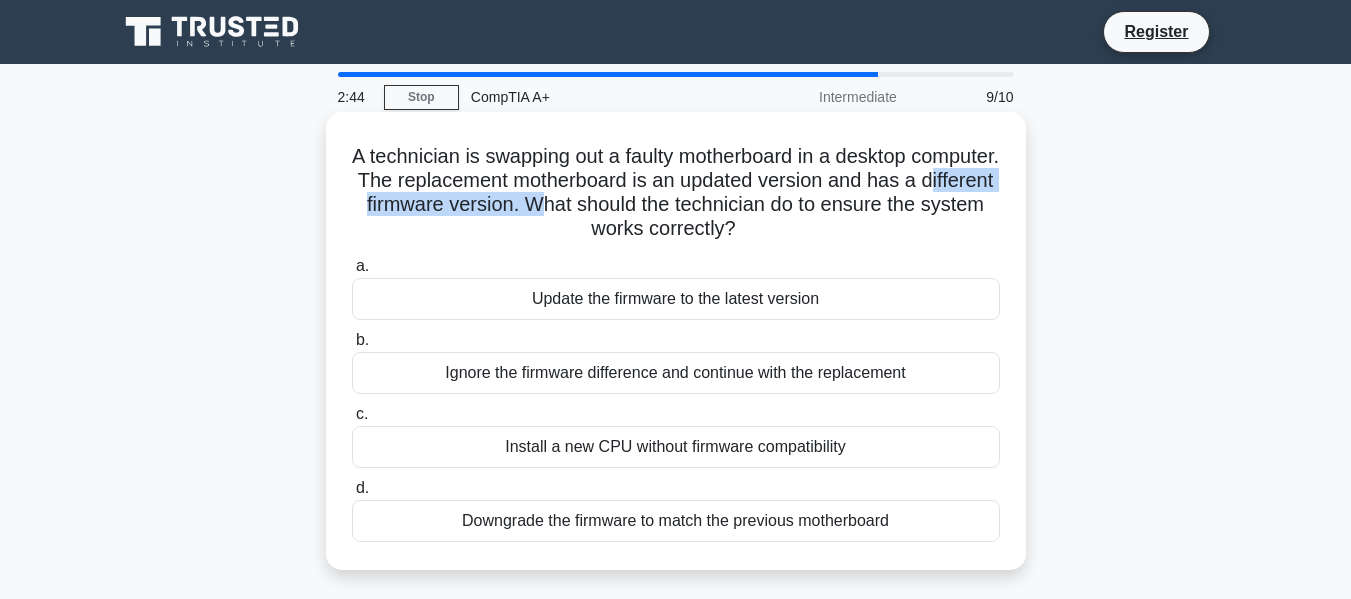 drag, startPoint x: 385, startPoint y: 204, endPoint x: 641, endPoint y: 195, distance: 256.15814 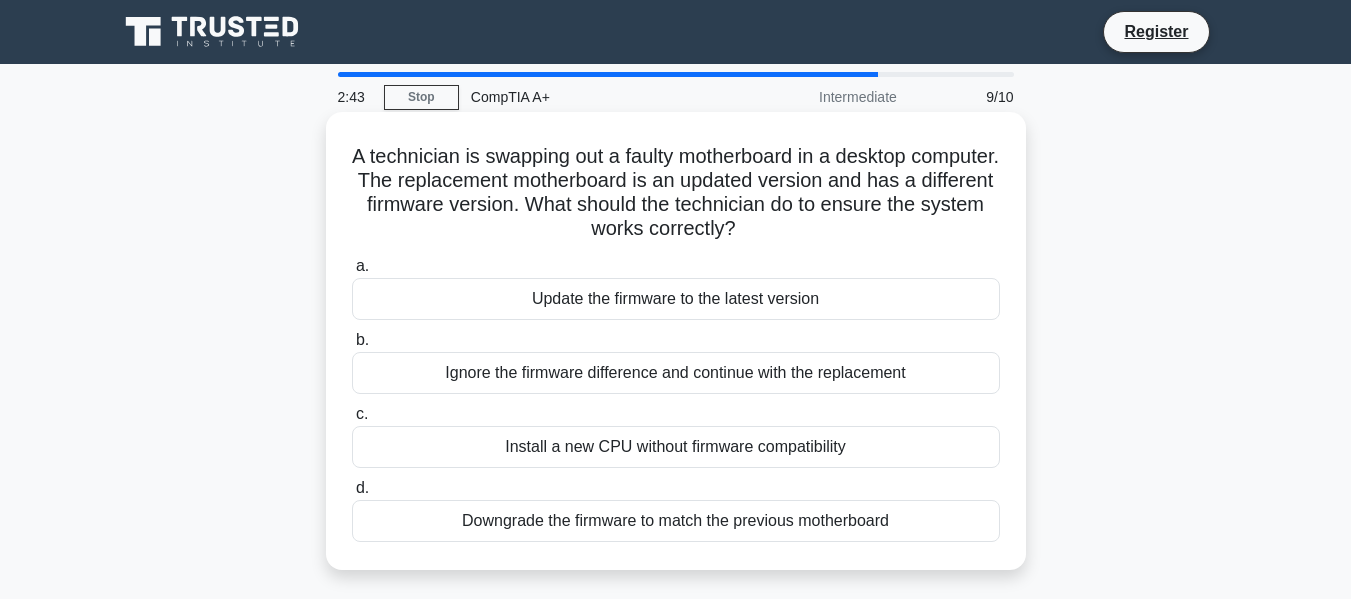 click on "A technician is swapping out a faulty motherboard in a desktop computer. The replacement motherboard is an updated version and has a different firmware version. What should the technician do to ensure the system works correctly?
.spinner_0XTQ{transform-origin:center;animation:spinner_y6GP .75s linear infinite}@keyframes spinner_y6GP{100%{transform:rotate(360deg)}}" at bounding box center [676, 193] 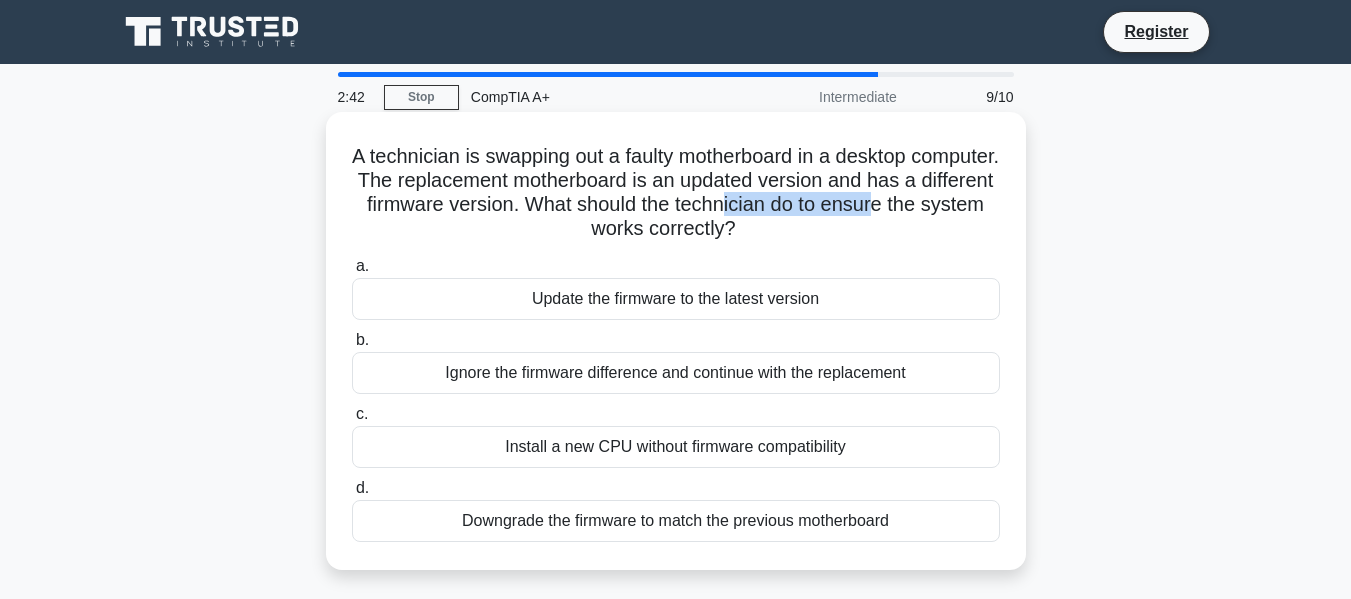 drag, startPoint x: 837, startPoint y: 211, endPoint x: 998, endPoint y: 214, distance: 161.02795 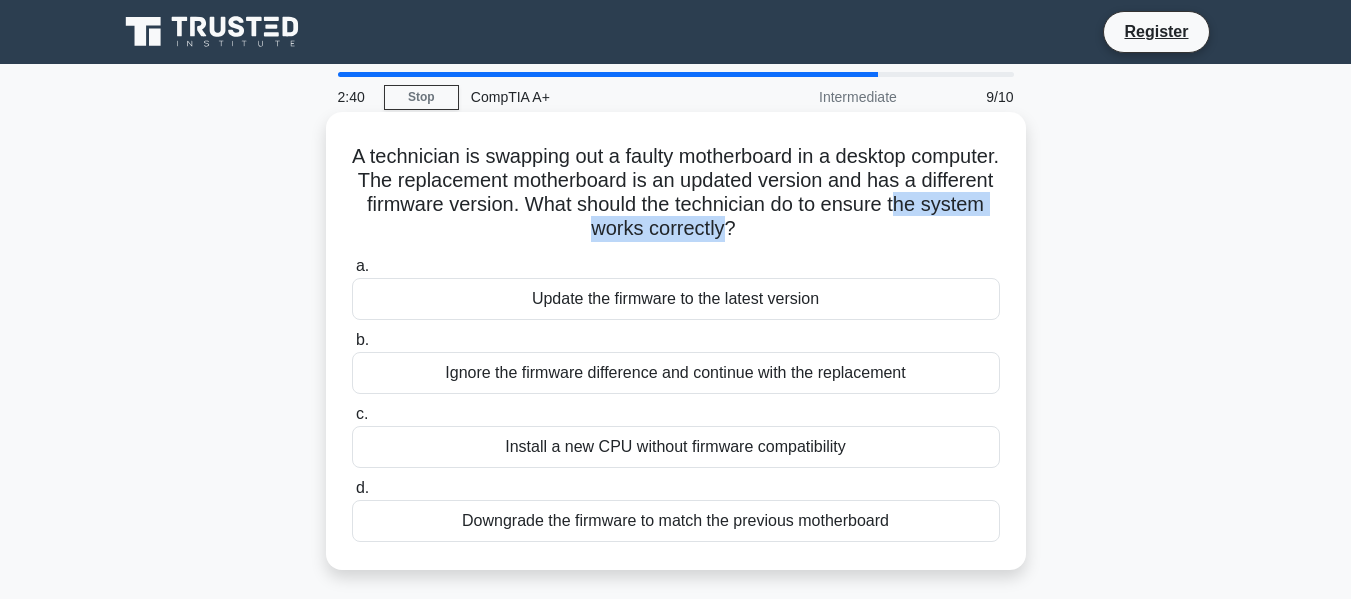 drag, startPoint x: 547, startPoint y: 237, endPoint x: 798, endPoint y: 263, distance: 252.34302 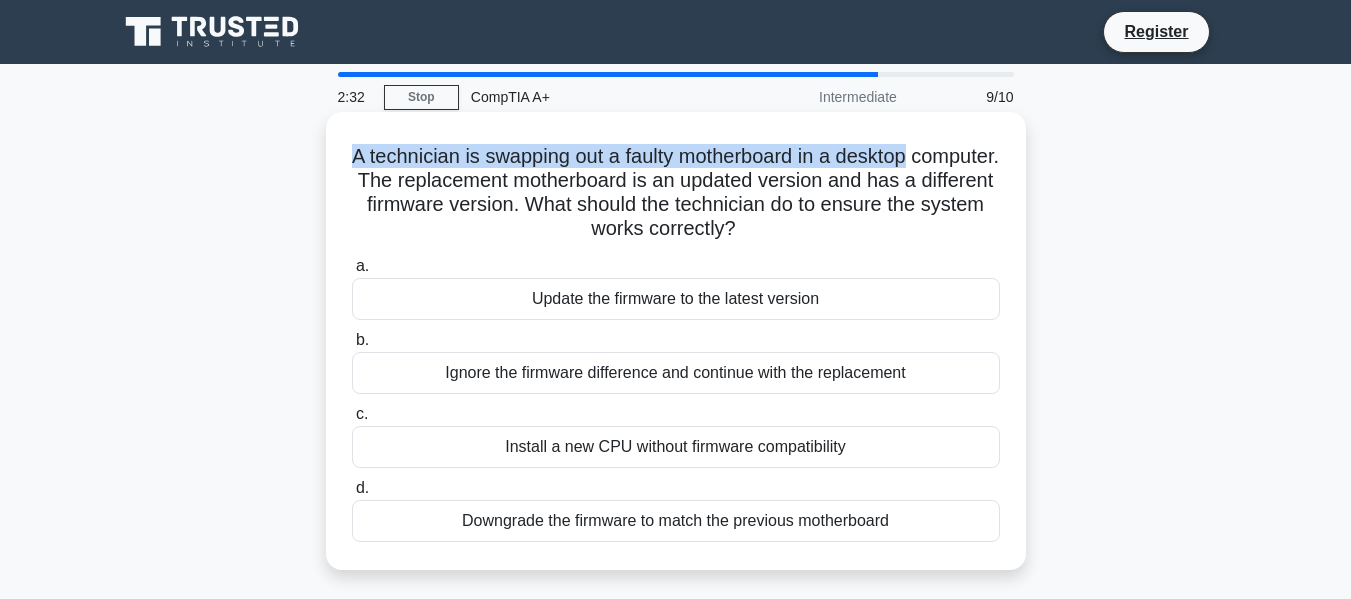 drag, startPoint x: 378, startPoint y: 157, endPoint x: 990, endPoint y: 150, distance: 612.04004 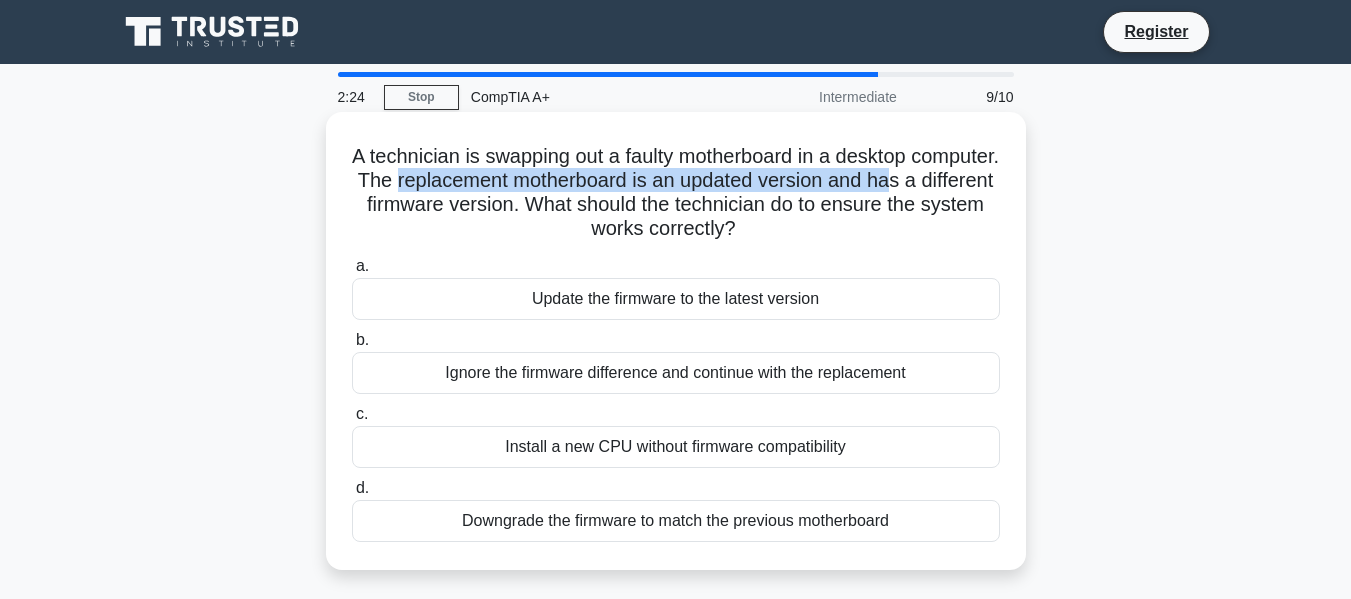 drag, startPoint x: 488, startPoint y: 186, endPoint x: 994, endPoint y: 183, distance: 506.00888 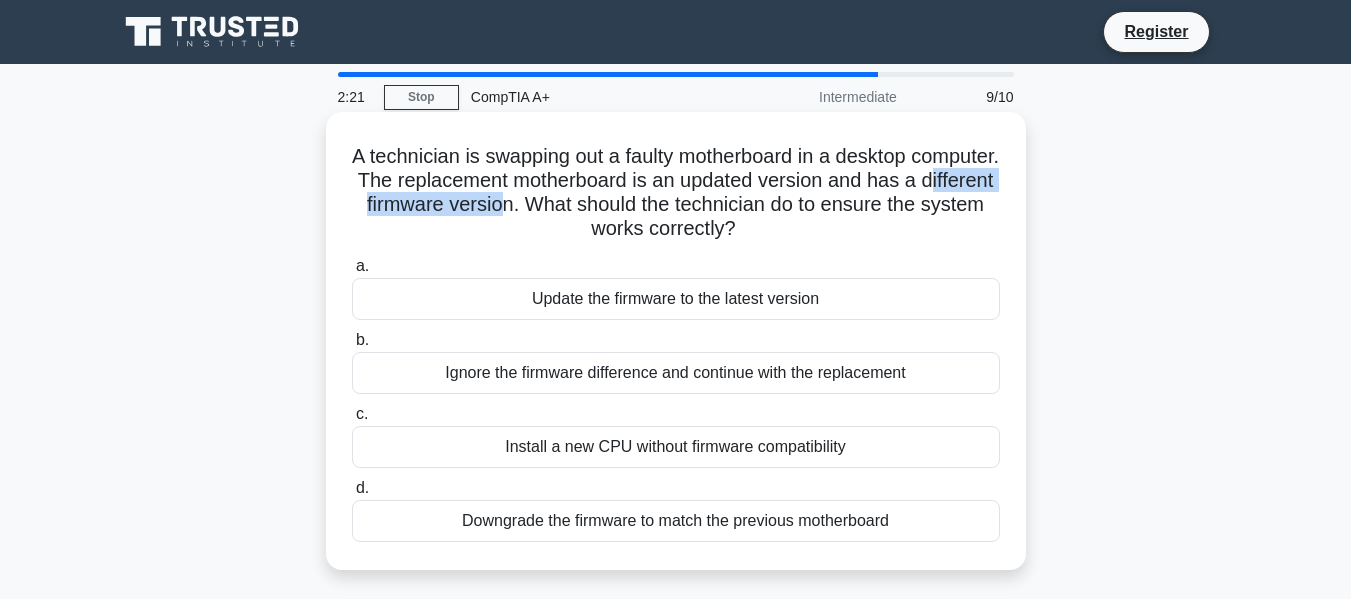 drag, startPoint x: 384, startPoint y: 209, endPoint x: 606, endPoint y: 209, distance: 222 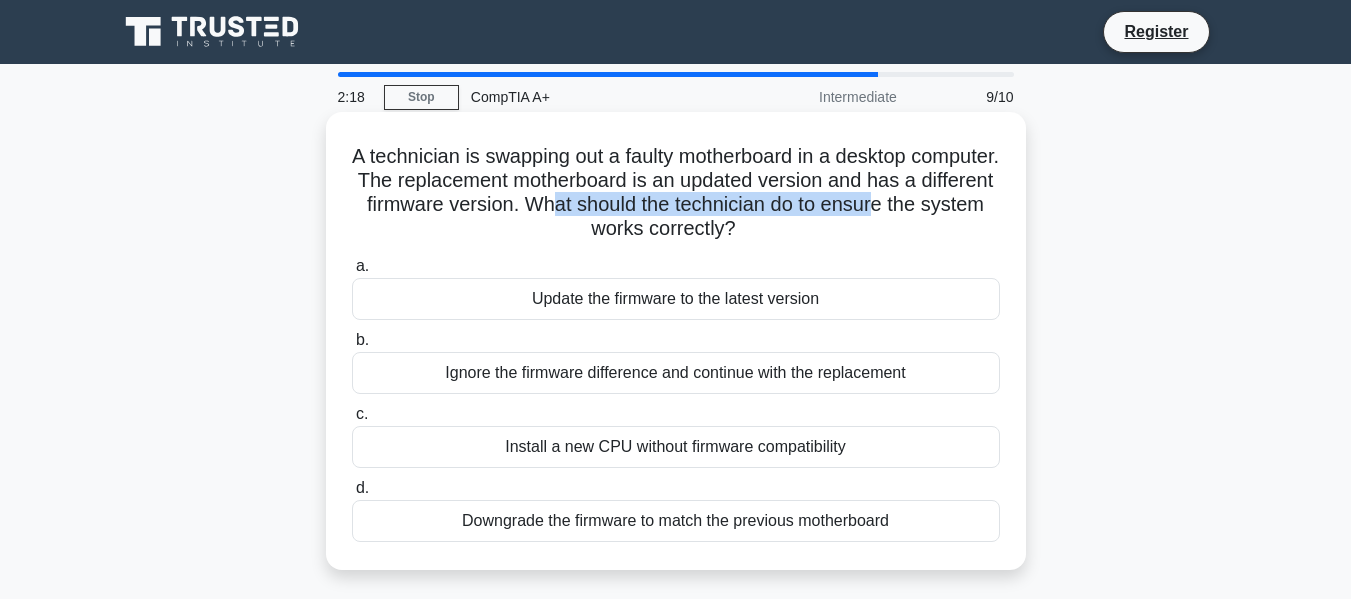 drag, startPoint x: 653, startPoint y: 209, endPoint x: 985, endPoint y: 207, distance: 332.006 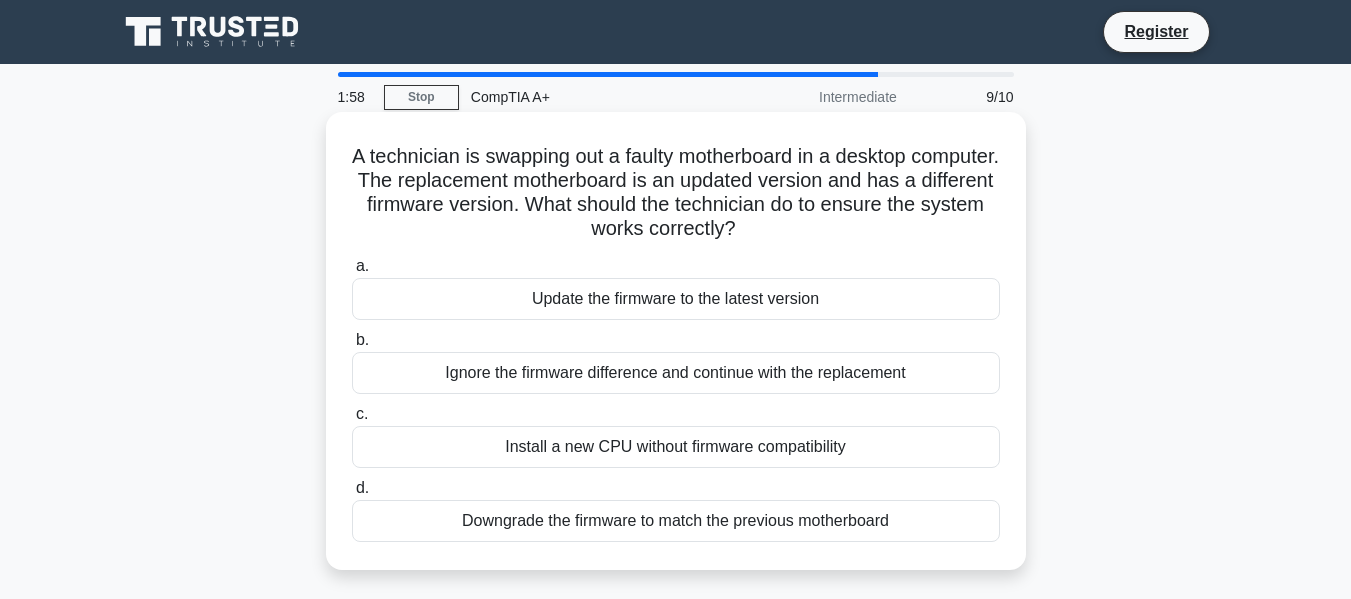 click on "Update the firmware to the latest version" at bounding box center (676, 299) 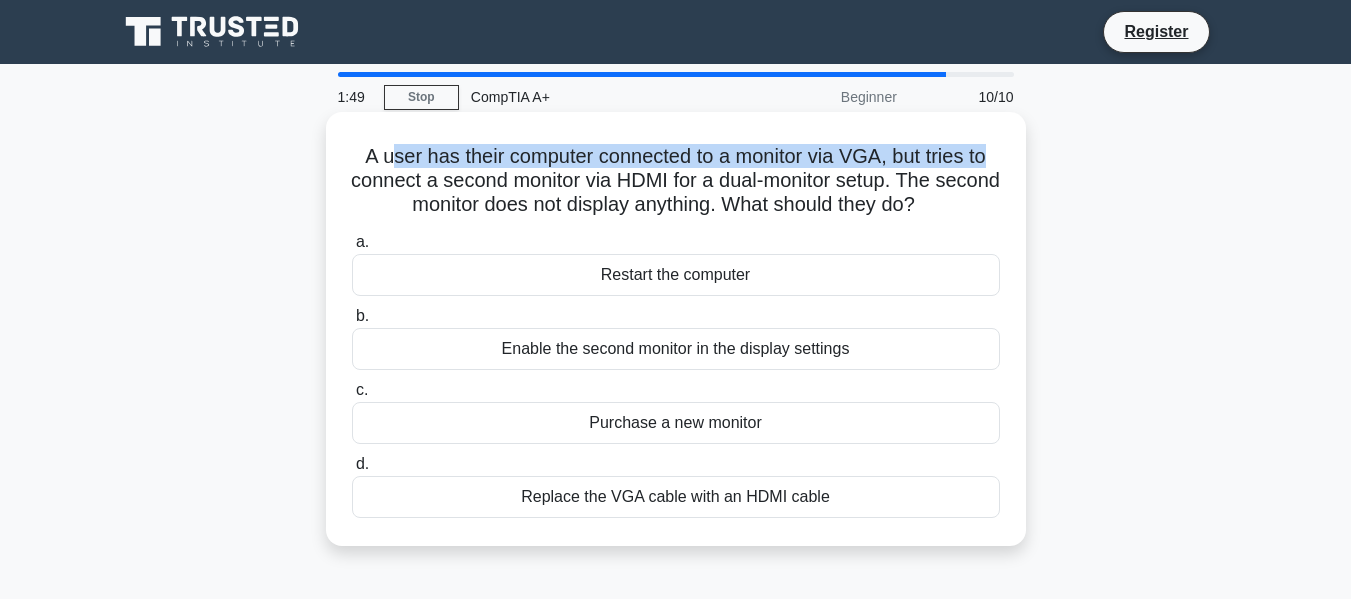 drag, startPoint x: 411, startPoint y: 164, endPoint x: 1006, endPoint y: 161, distance: 595.00757 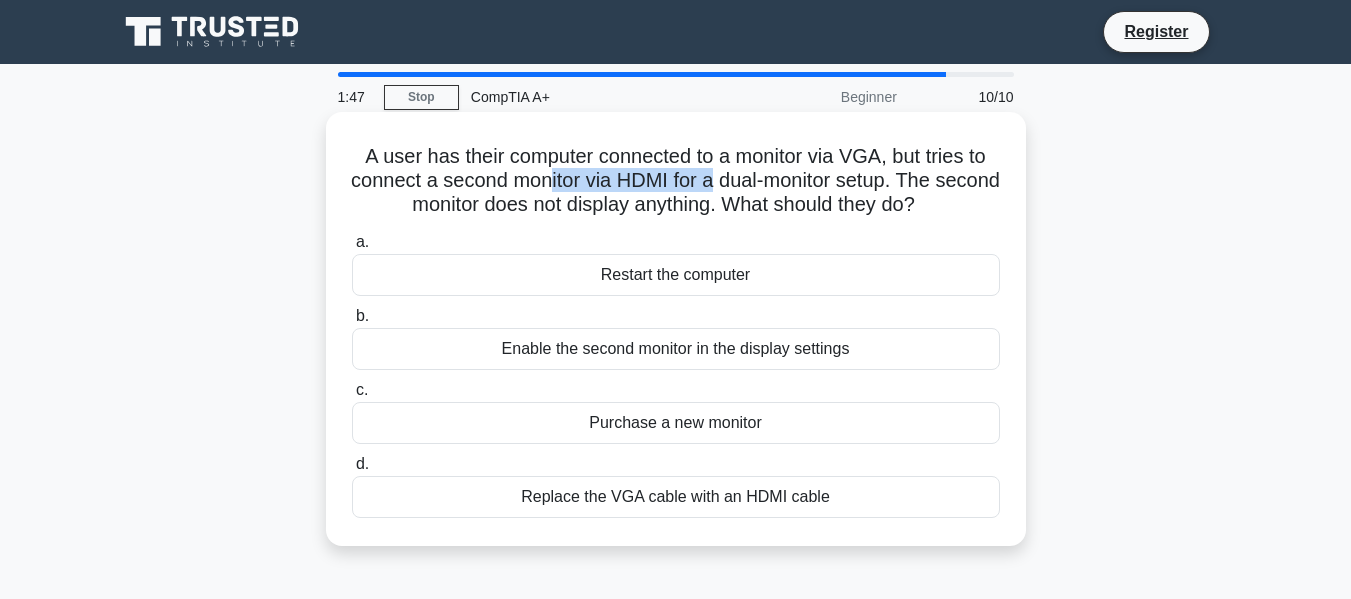 drag, startPoint x: 576, startPoint y: 188, endPoint x: 747, endPoint y: 187, distance: 171.00293 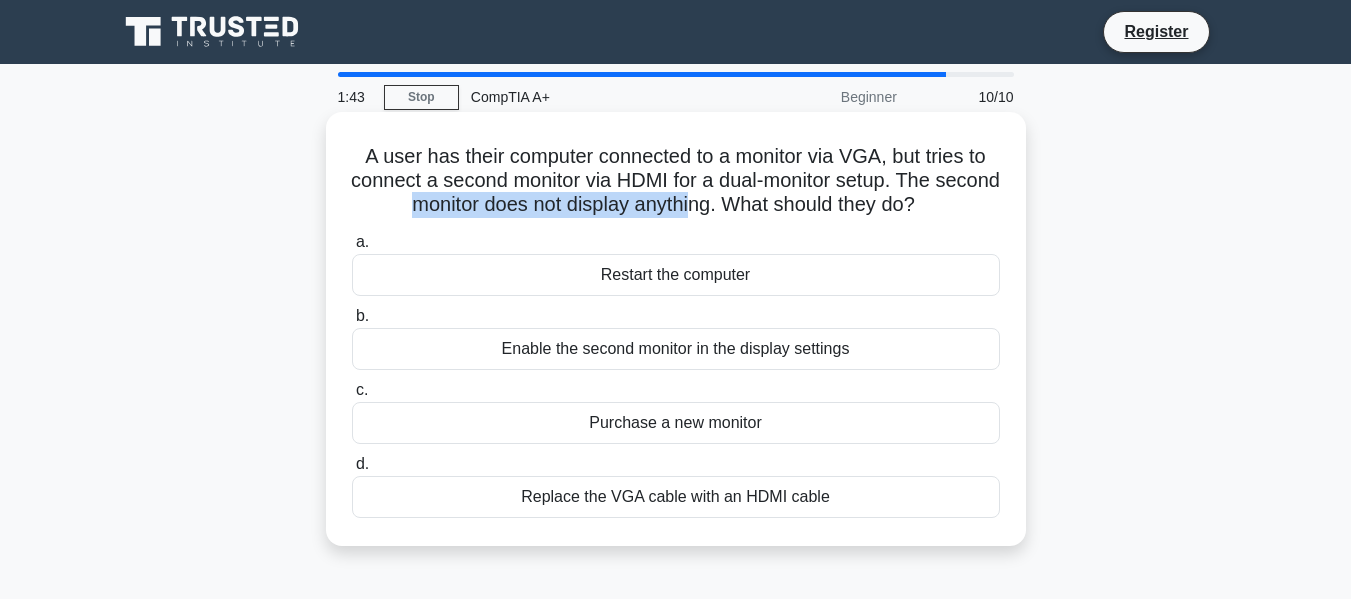 drag, startPoint x: 438, startPoint y: 206, endPoint x: 726, endPoint y: 208, distance: 288.00696 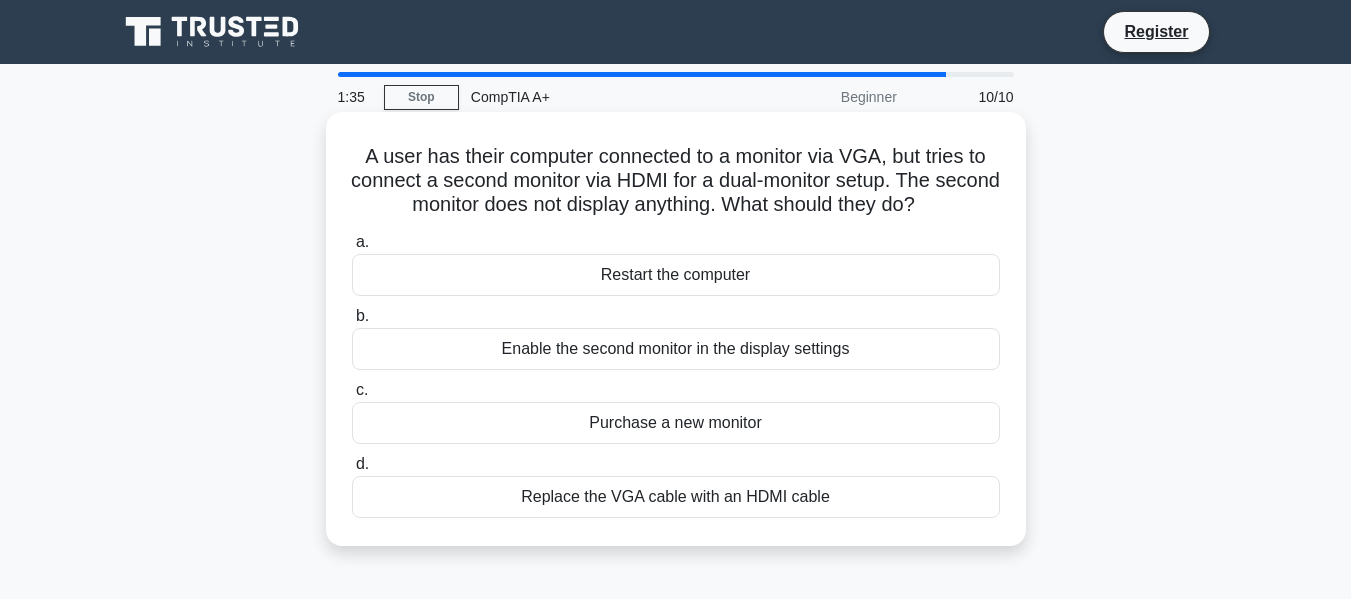 click on "Enable the second monitor in the display settings" at bounding box center (676, 349) 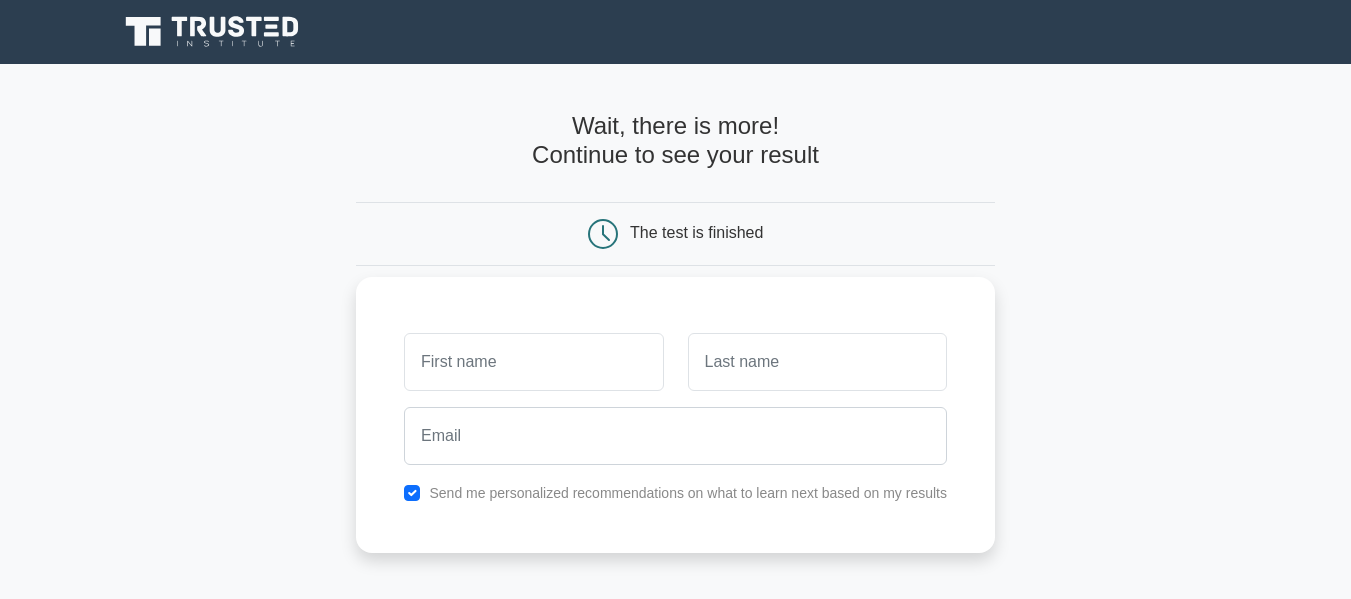 scroll, scrollTop: 0, scrollLeft: 0, axis: both 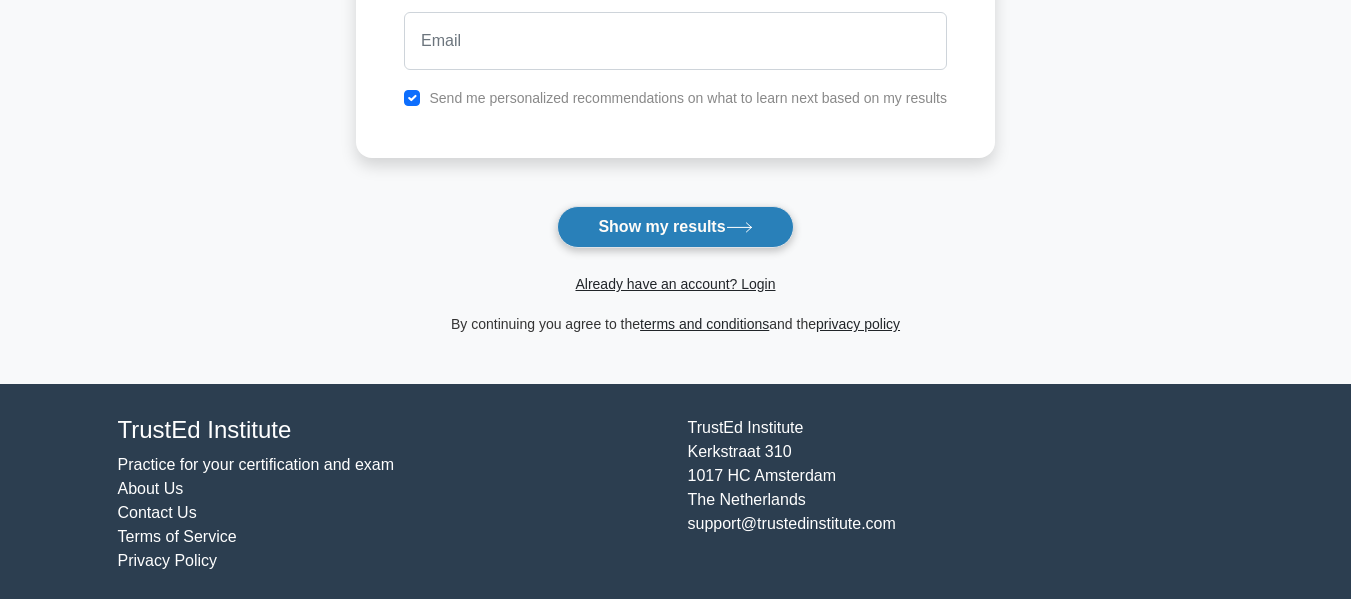 click on "Show my results" at bounding box center (675, 227) 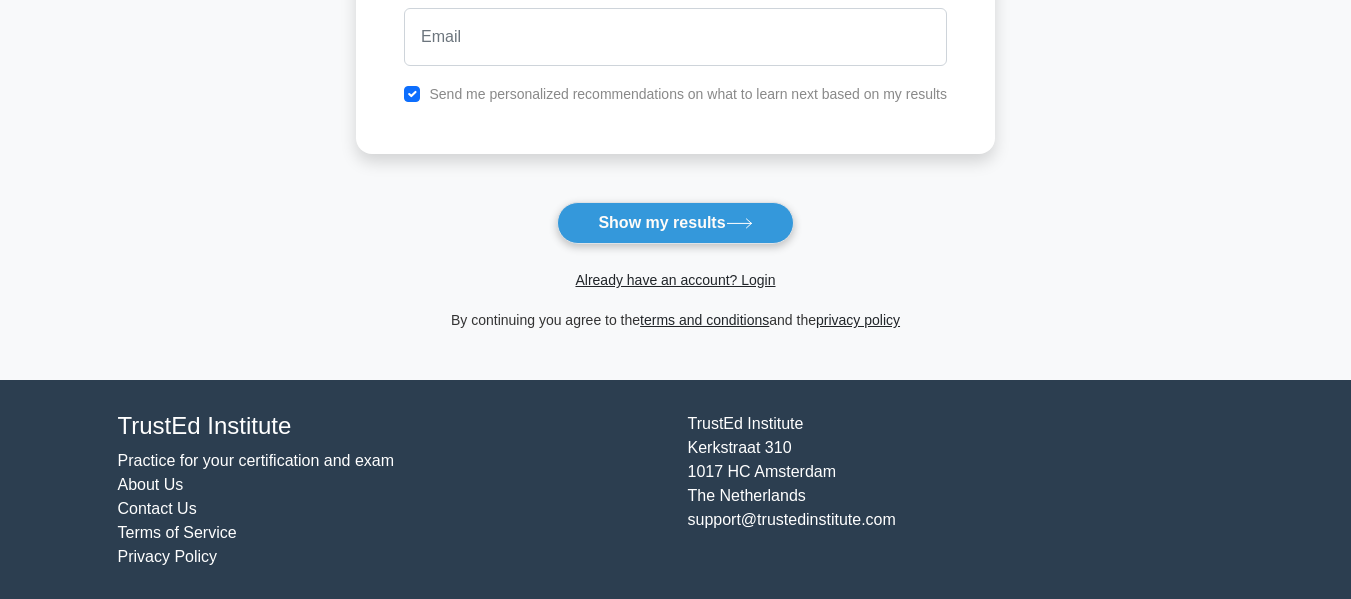 scroll, scrollTop: 407, scrollLeft: 0, axis: vertical 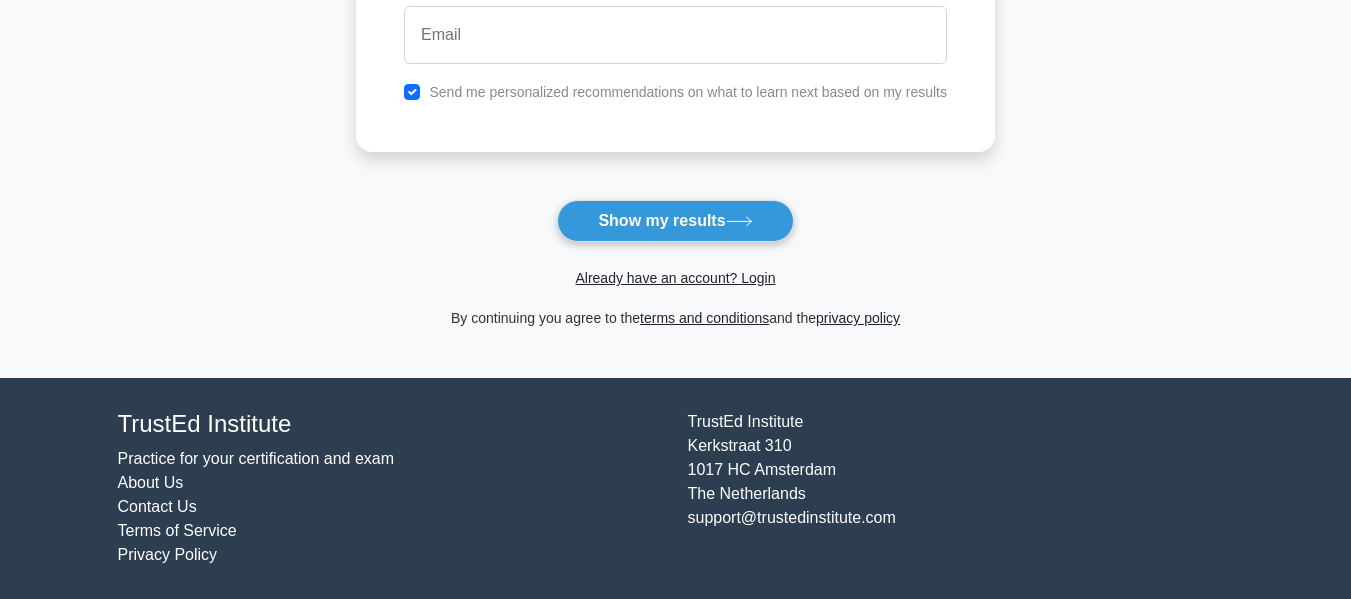 click on "Already have an account? Login" at bounding box center [675, 266] 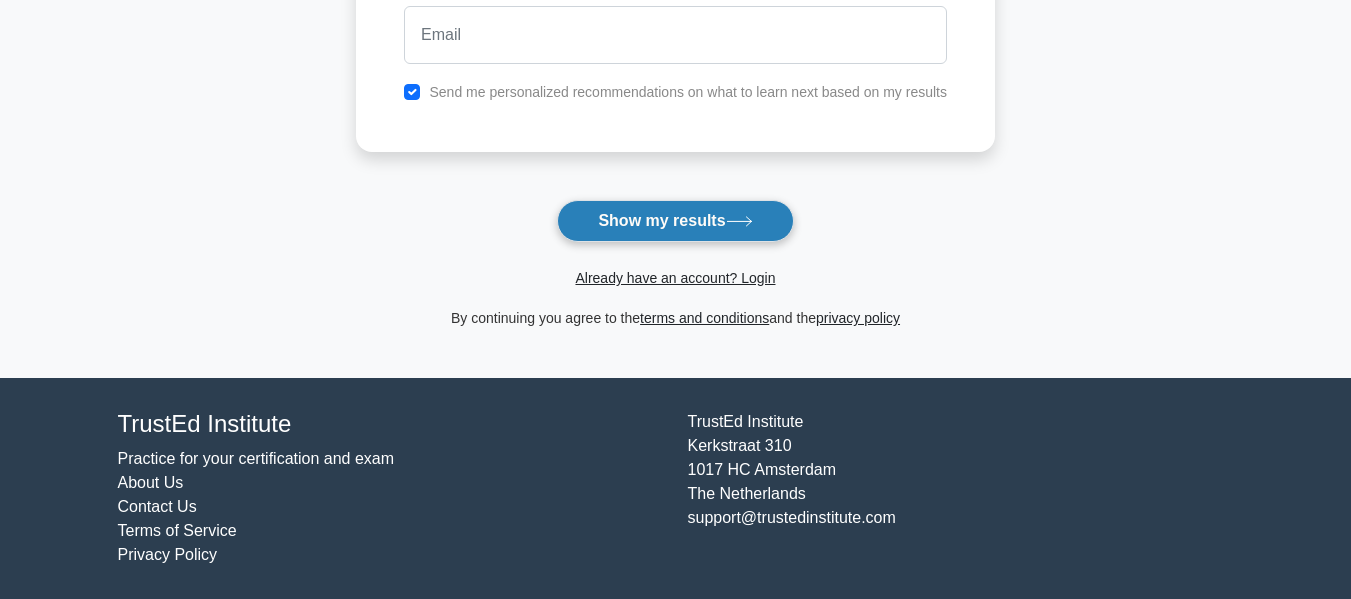 click on "Show my results" at bounding box center [675, 221] 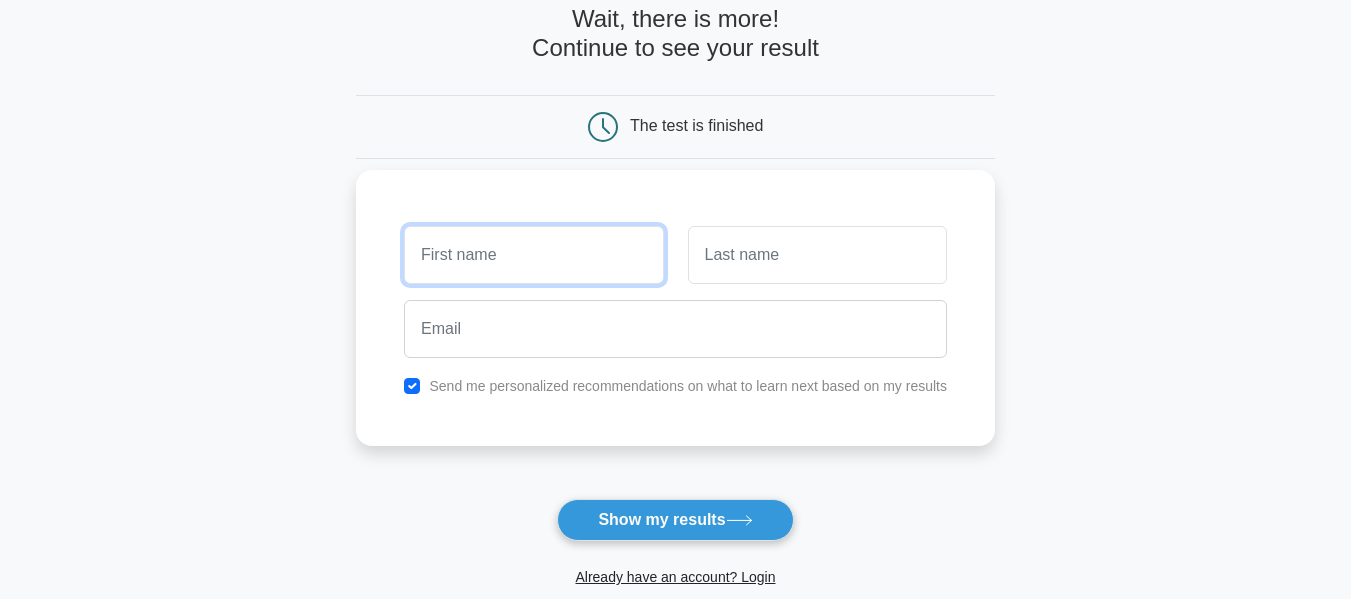 click on "Send me personalized recommendations on what to learn next based on my results" at bounding box center [675, 308] 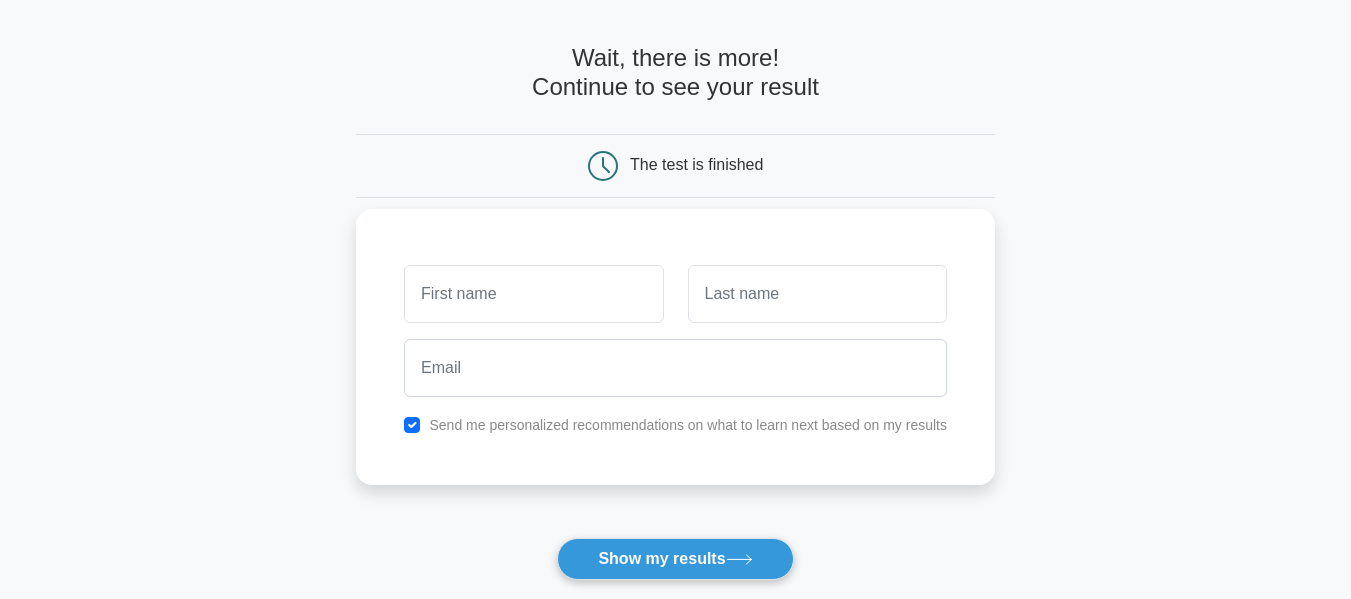 click on "Send me personalized recommendations on what to learn next based on my results" at bounding box center (675, 347) 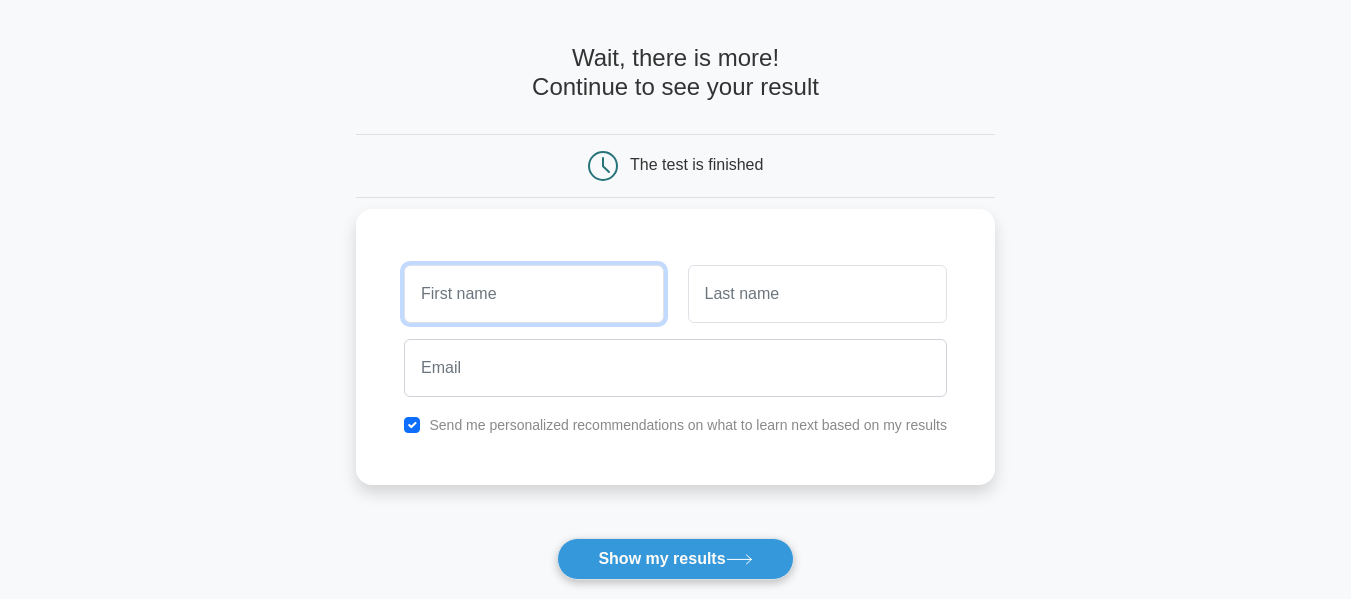 click at bounding box center [533, 294] 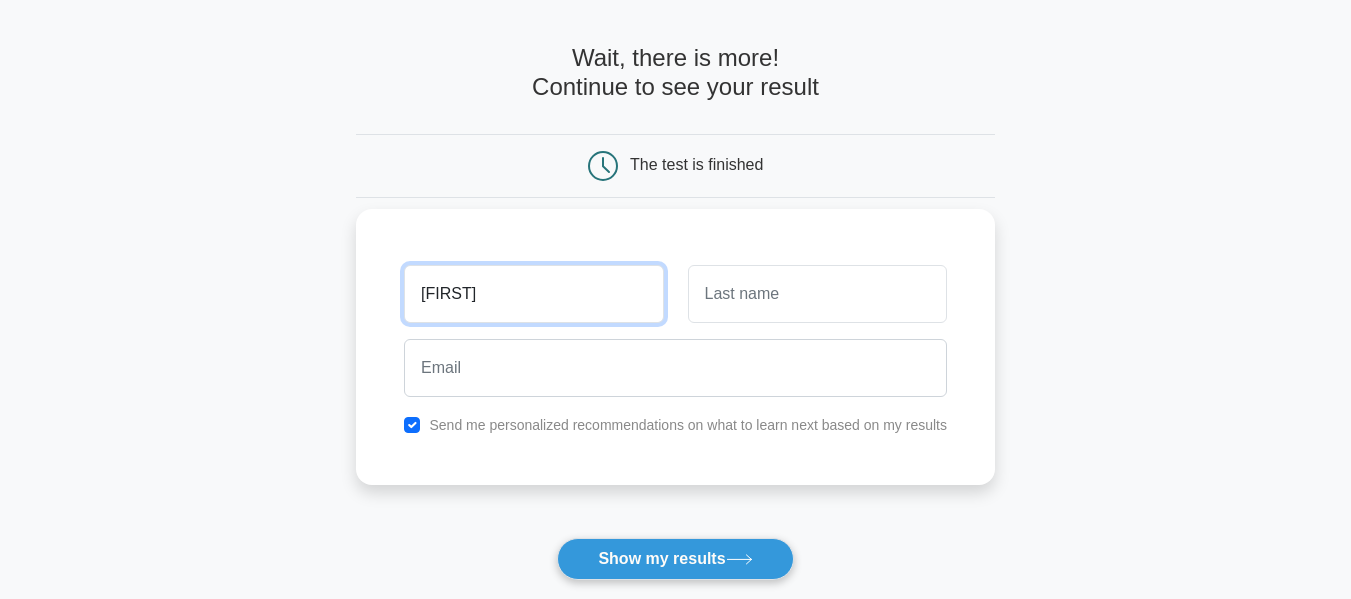 type on "[FIRST]" 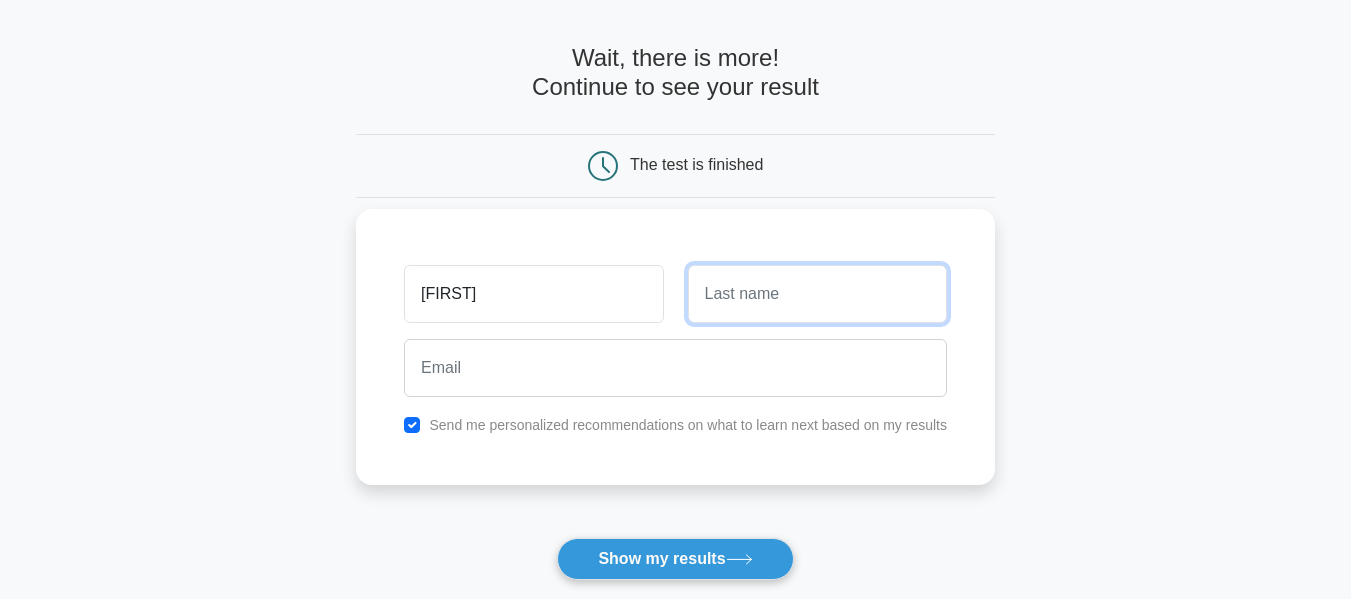 click at bounding box center (817, 294) 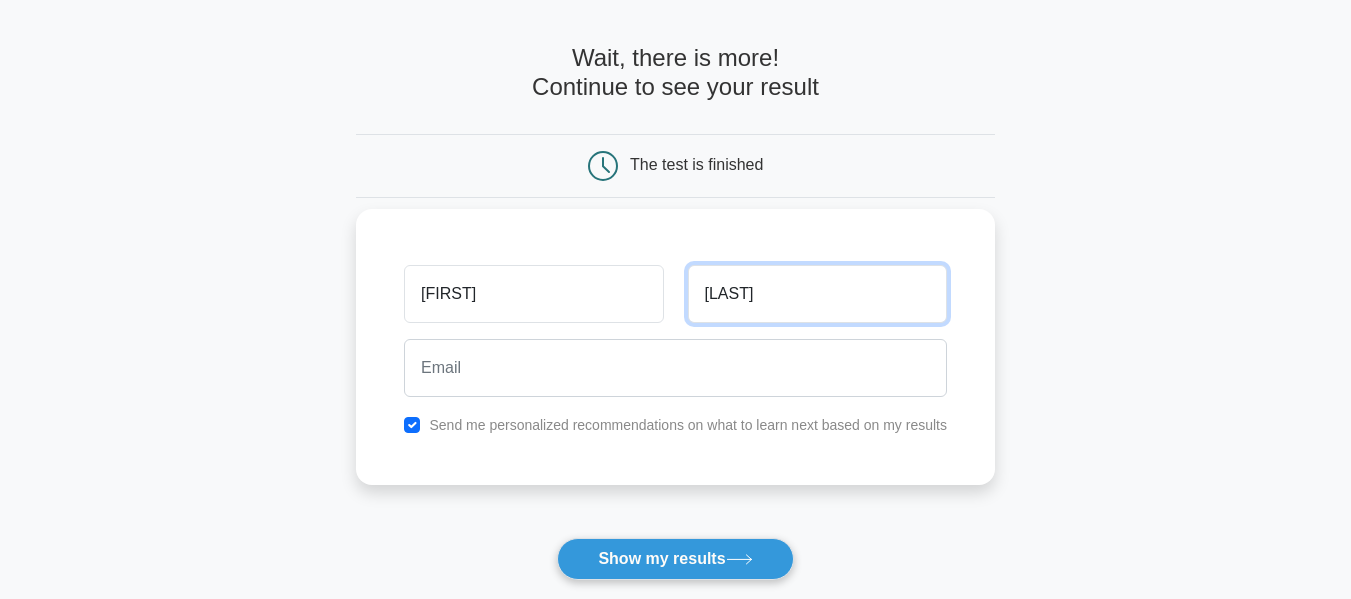 type on "Rahman" 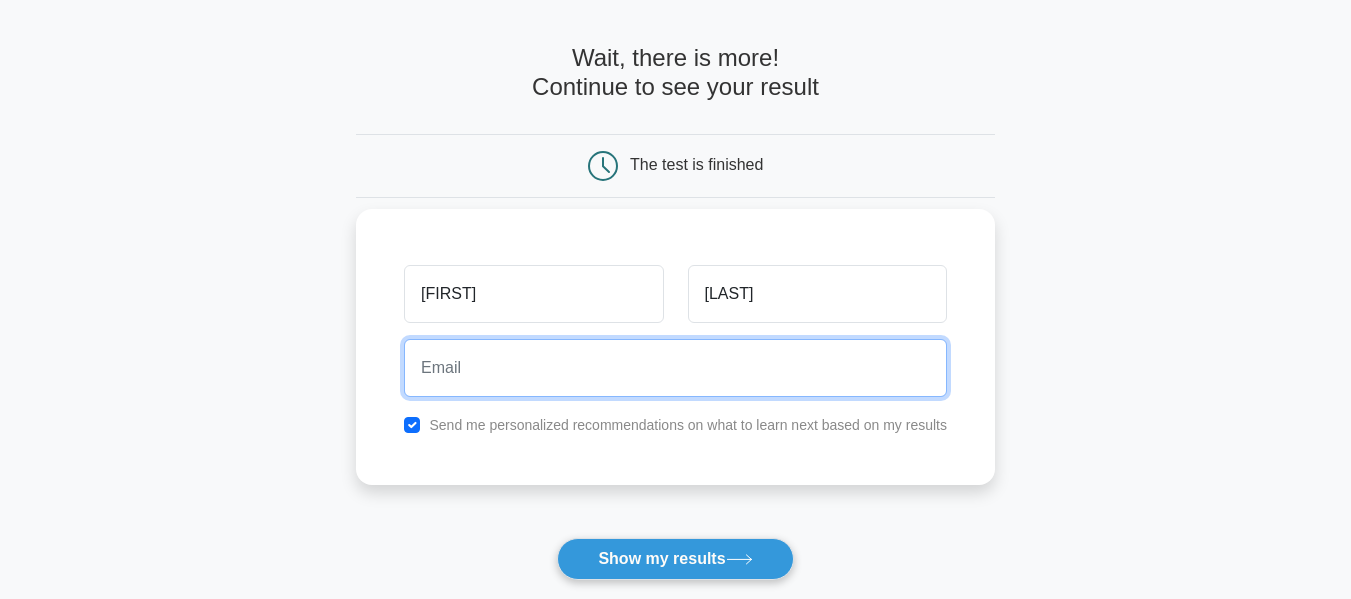 click at bounding box center (675, 368) 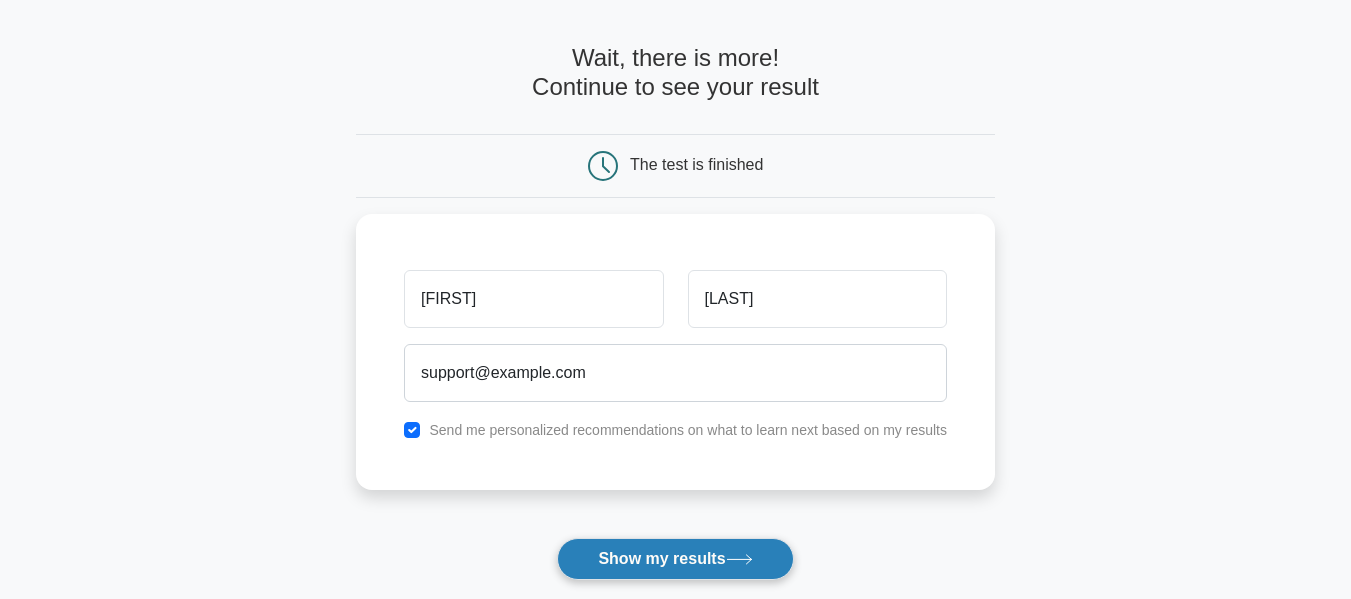 drag, startPoint x: 646, startPoint y: 535, endPoint x: 649, endPoint y: 545, distance: 10.440307 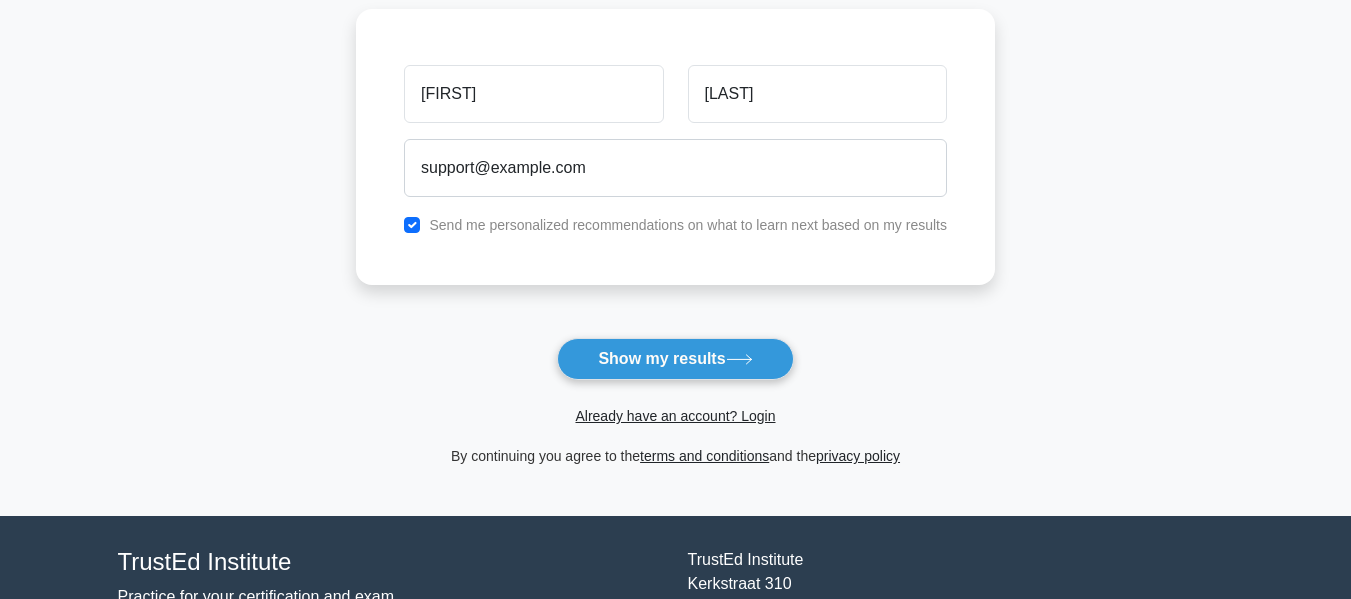 scroll, scrollTop: 68, scrollLeft: 0, axis: vertical 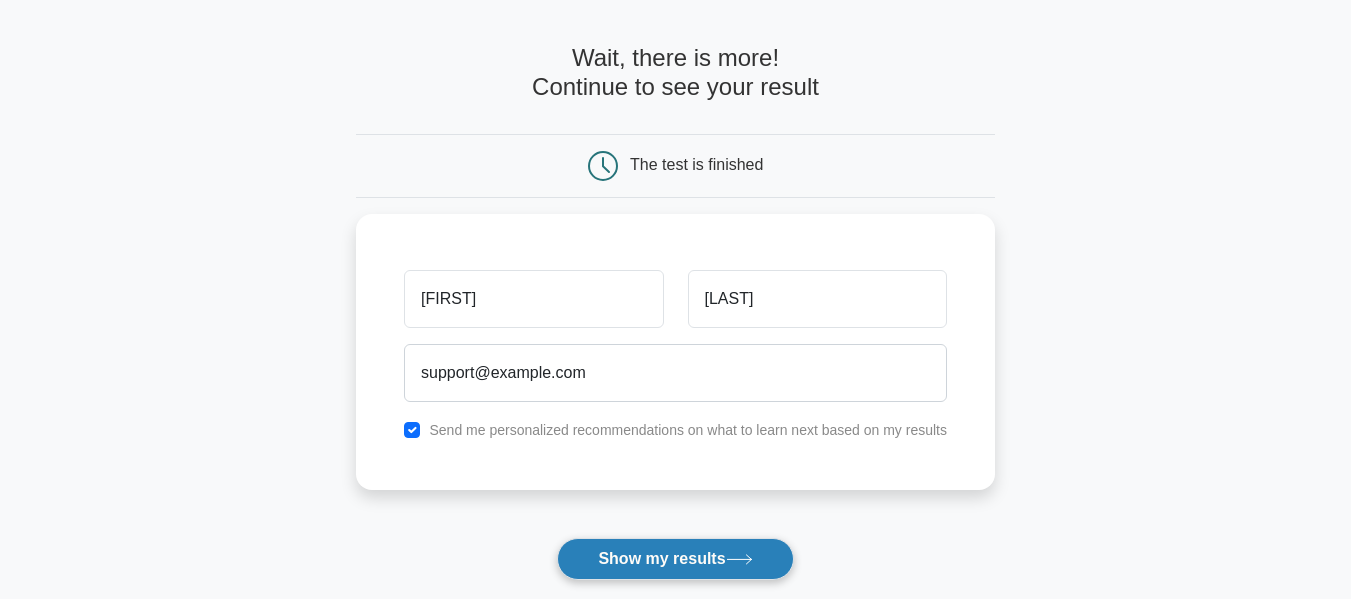 click on "Show my results" at bounding box center (675, 559) 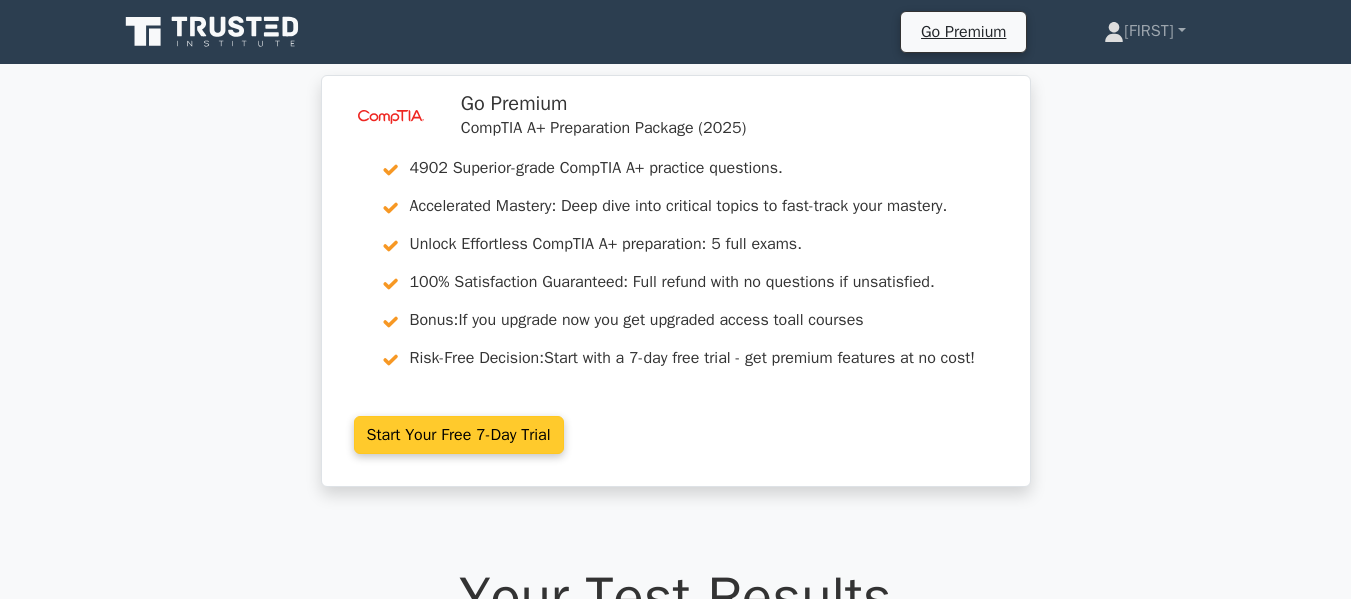 scroll, scrollTop: 0, scrollLeft: 0, axis: both 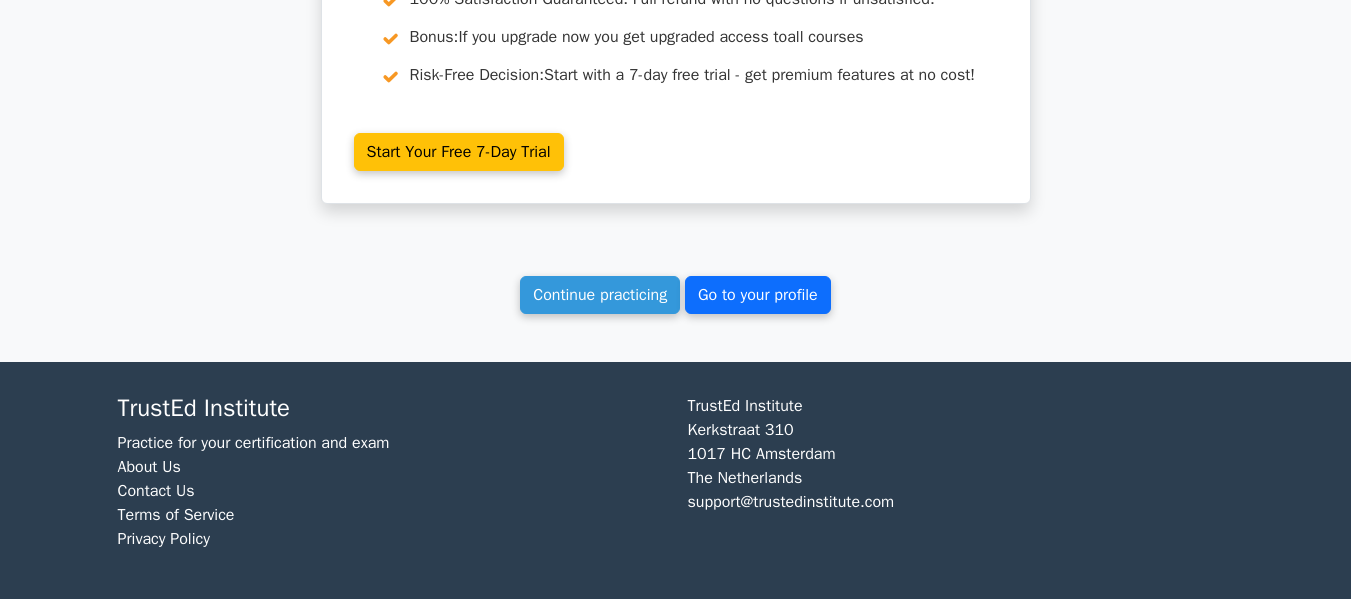 click on "Go to your profile" at bounding box center (758, 295) 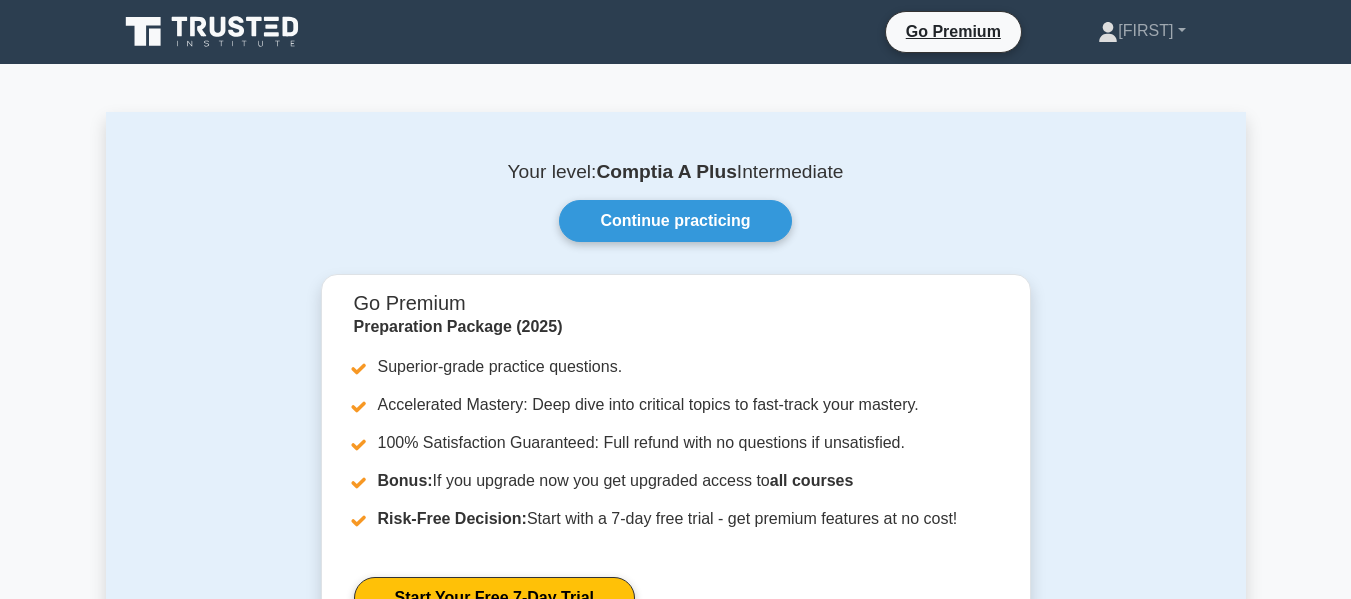 scroll, scrollTop: 0, scrollLeft: 0, axis: both 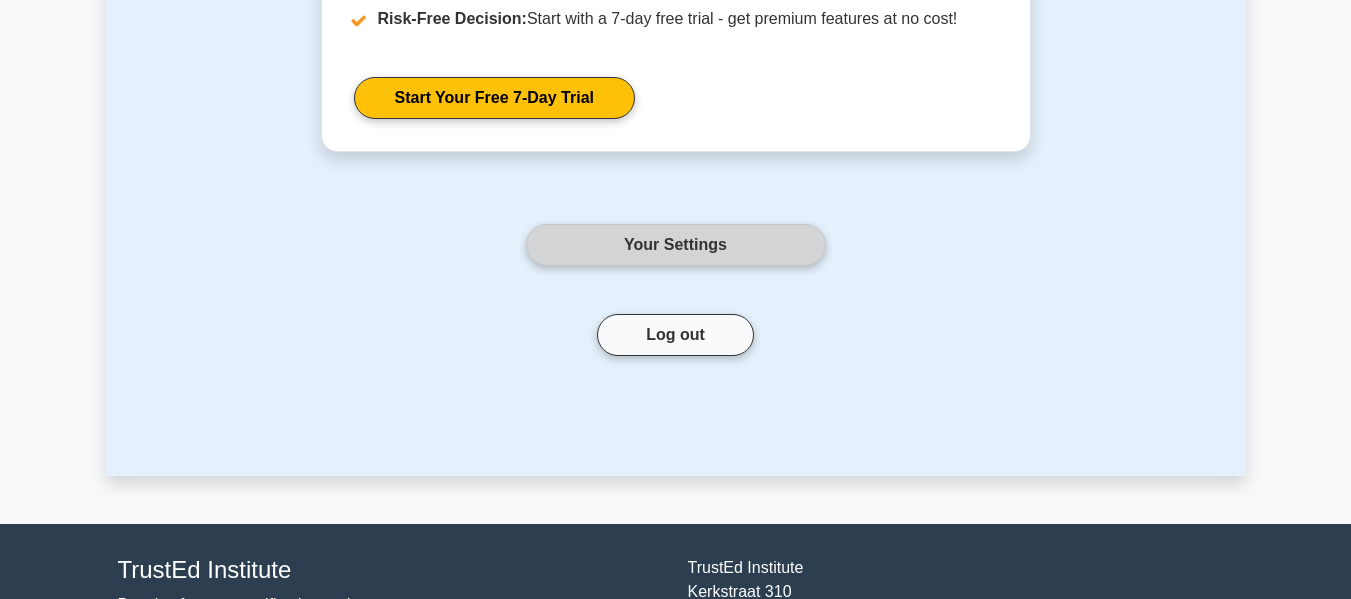 click on "Your Settings" at bounding box center (676, 245) 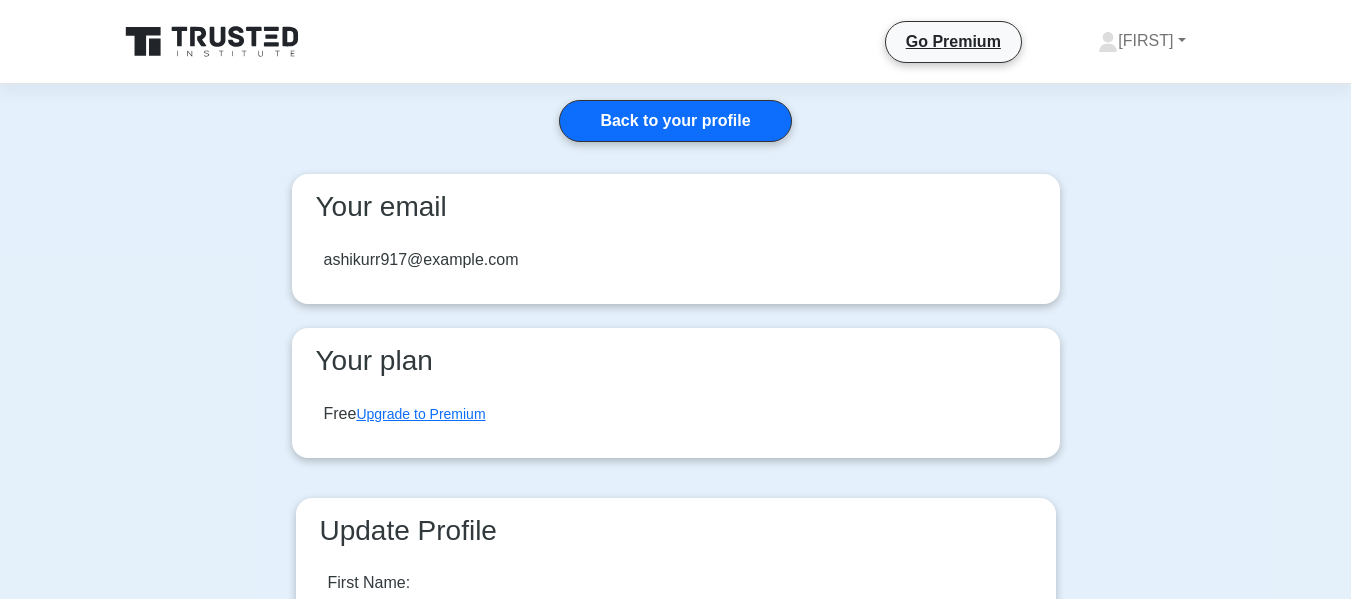 scroll, scrollTop: 0, scrollLeft: 0, axis: both 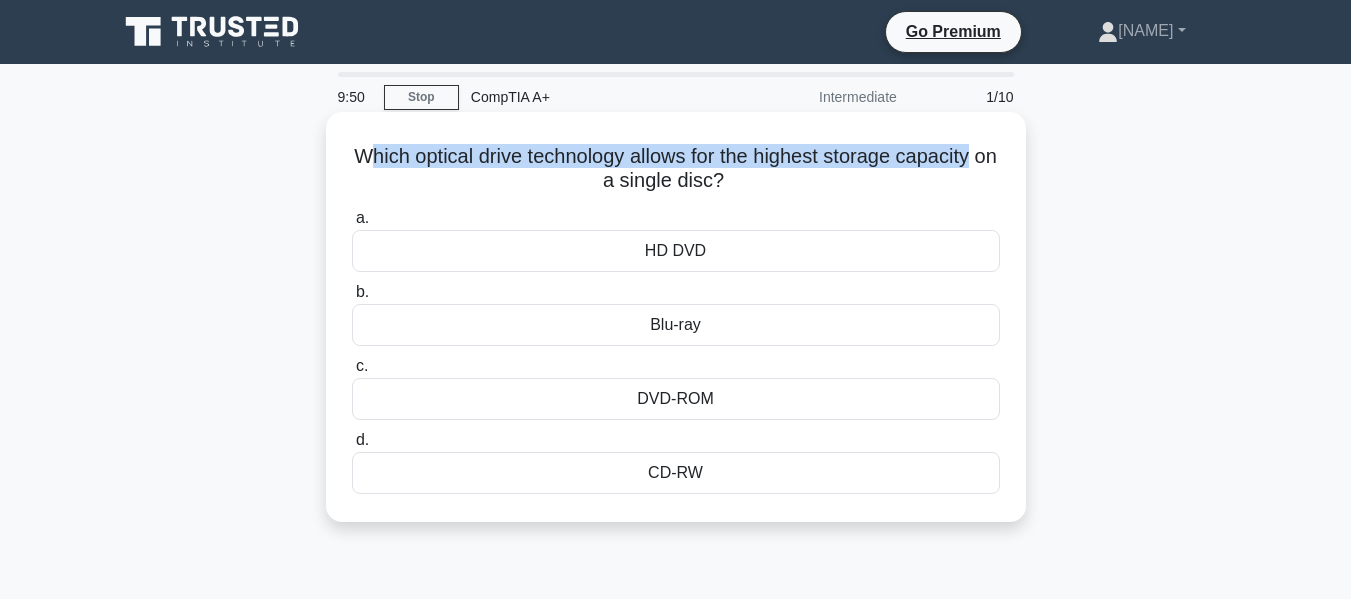 drag, startPoint x: 374, startPoint y: 158, endPoint x: 998, endPoint y: 167, distance: 624.0649 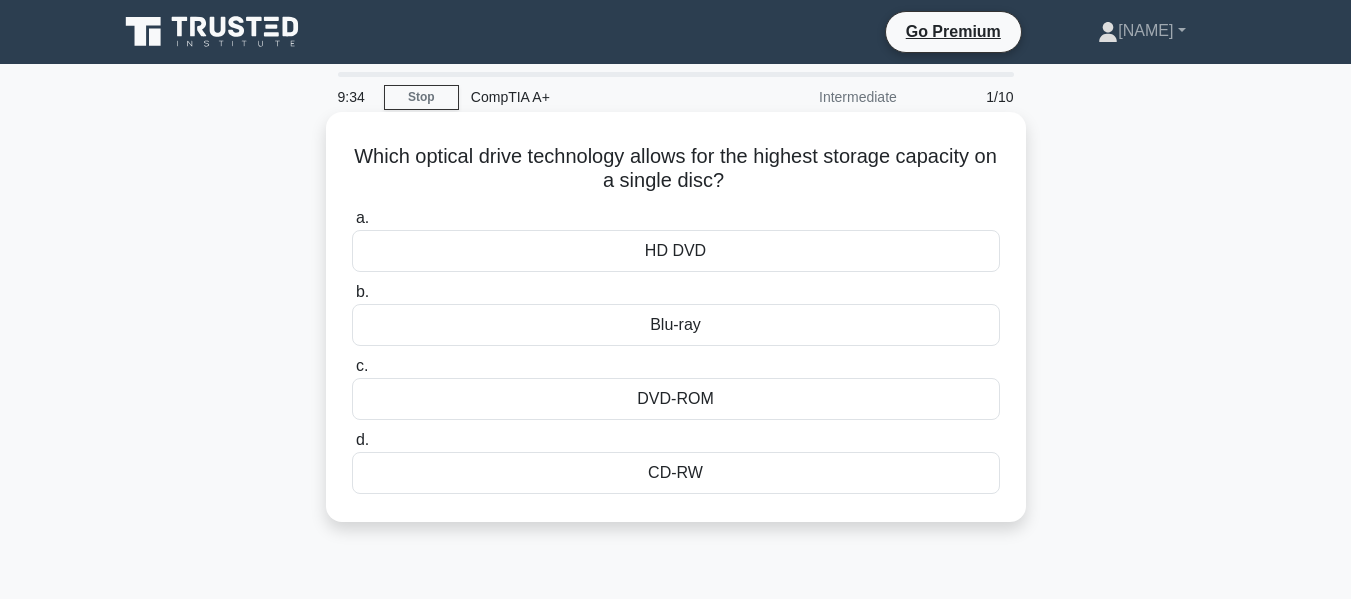 click on "CD-RW" at bounding box center (676, 473) 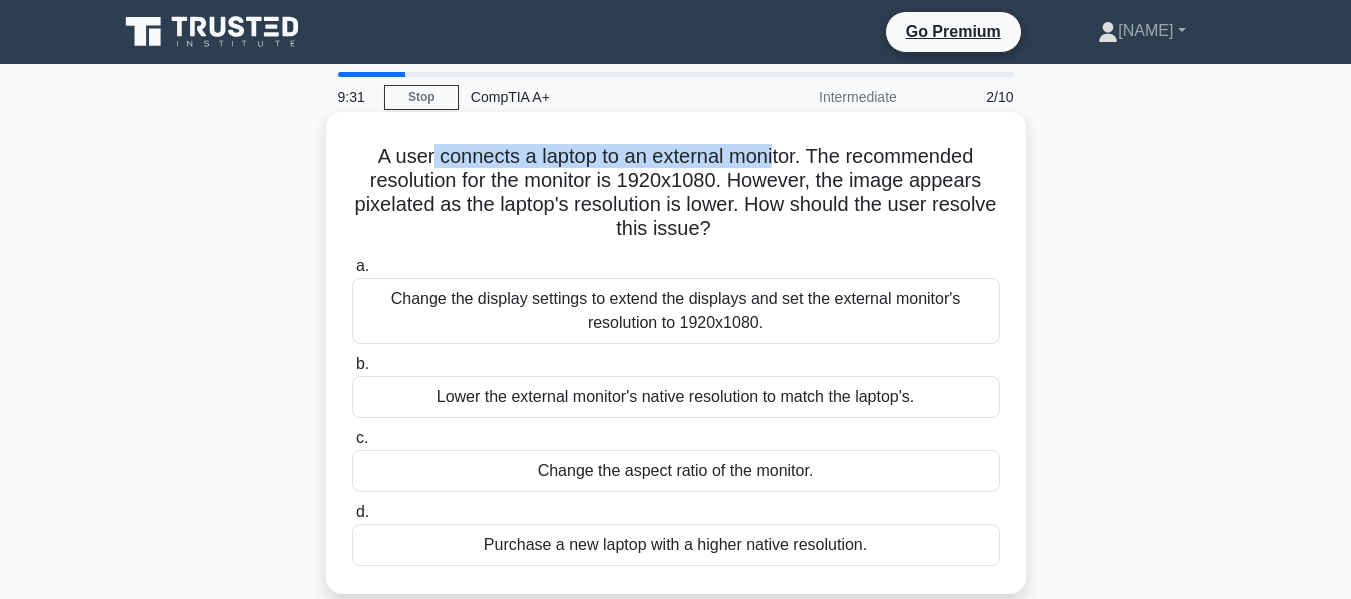 drag, startPoint x: 429, startPoint y: 152, endPoint x: 778, endPoint y: 150, distance: 349.00574 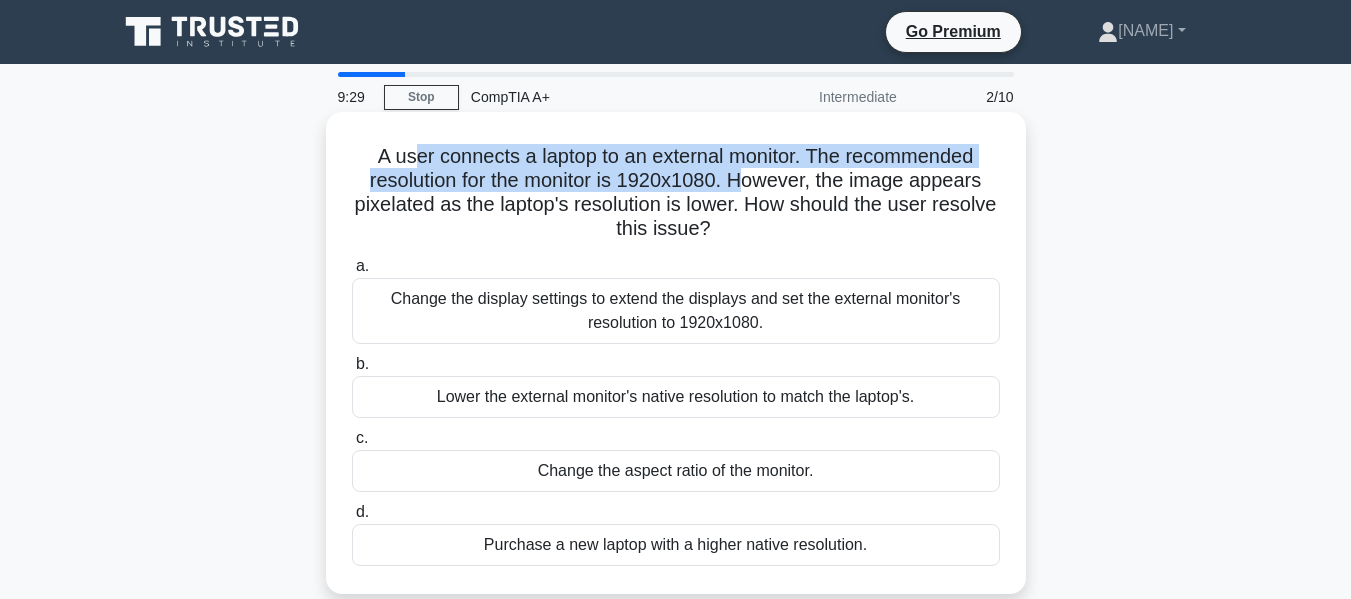 drag, startPoint x: 408, startPoint y: 160, endPoint x: 744, endPoint y: 171, distance: 336.18002 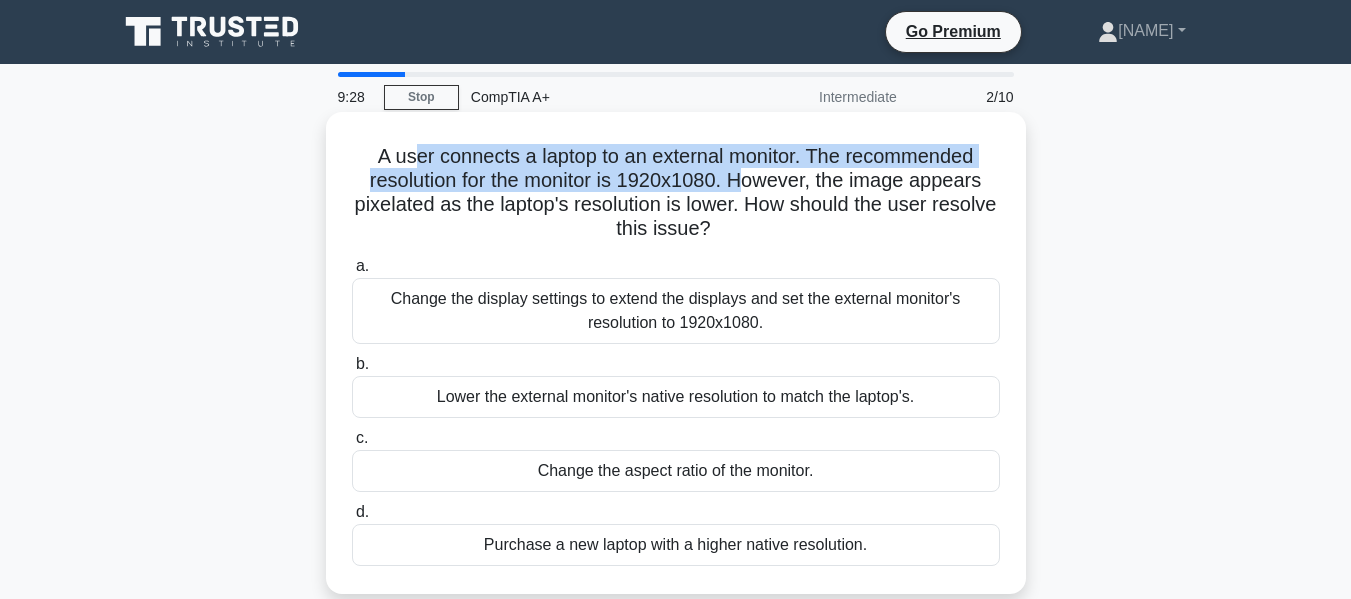 click on "A user connects a laptop to an external monitor. The recommended resolution for the monitor is 1920x1080. However, the image appears pixelated as the laptop's resolution is lower. How should the user resolve this issue?
.spinner_0XTQ{transform-origin:center;animation:spinner_y6GP .75s linear infinite}@keyframes spinner_y6GP{100%{transform:rotate(360deg)}}" at bounding box center [676, 193] 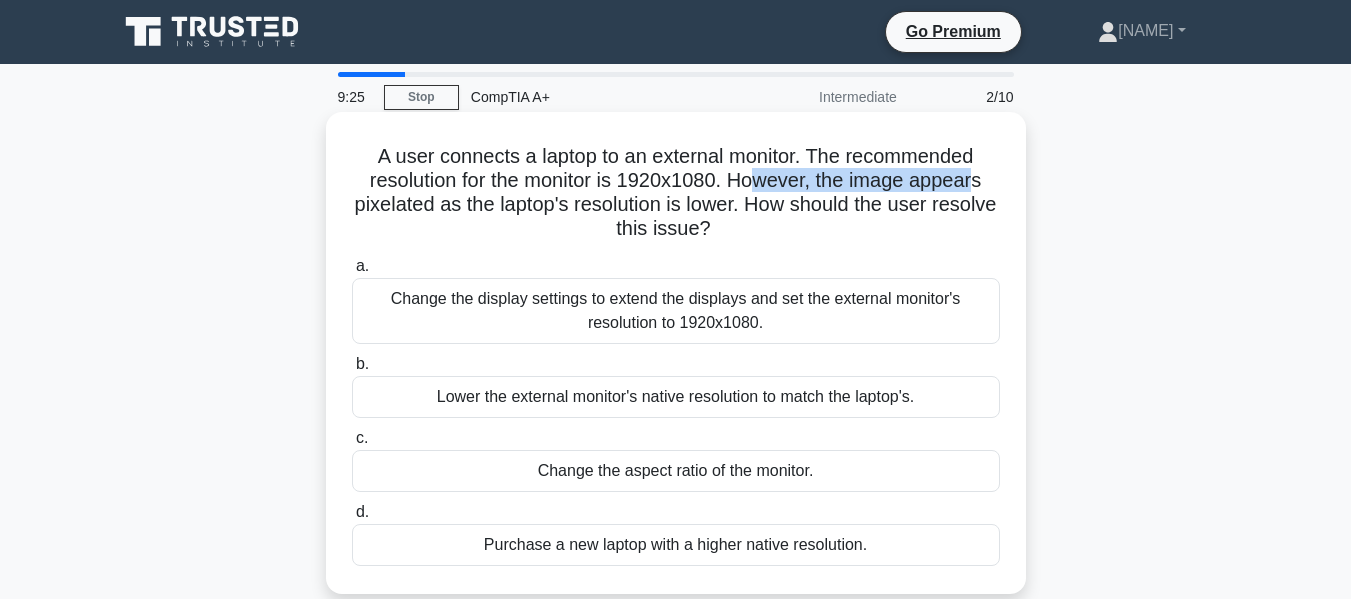 drag, startPoint x: 755, startPoint y: 178, endPoint x: 978, endPoint y: 189, distance: 223.27113 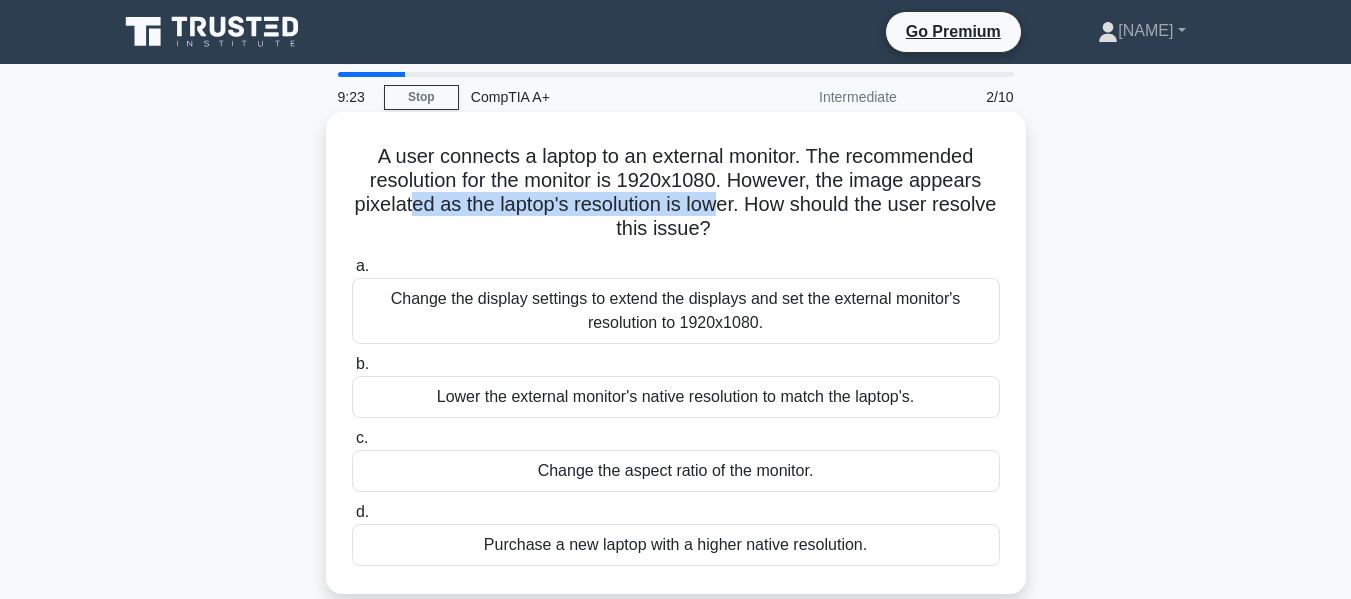 drag, startPoint x: 446, startPoint y: 207, endPoint x: 759, endPoint y: 197, distance: 313.1597 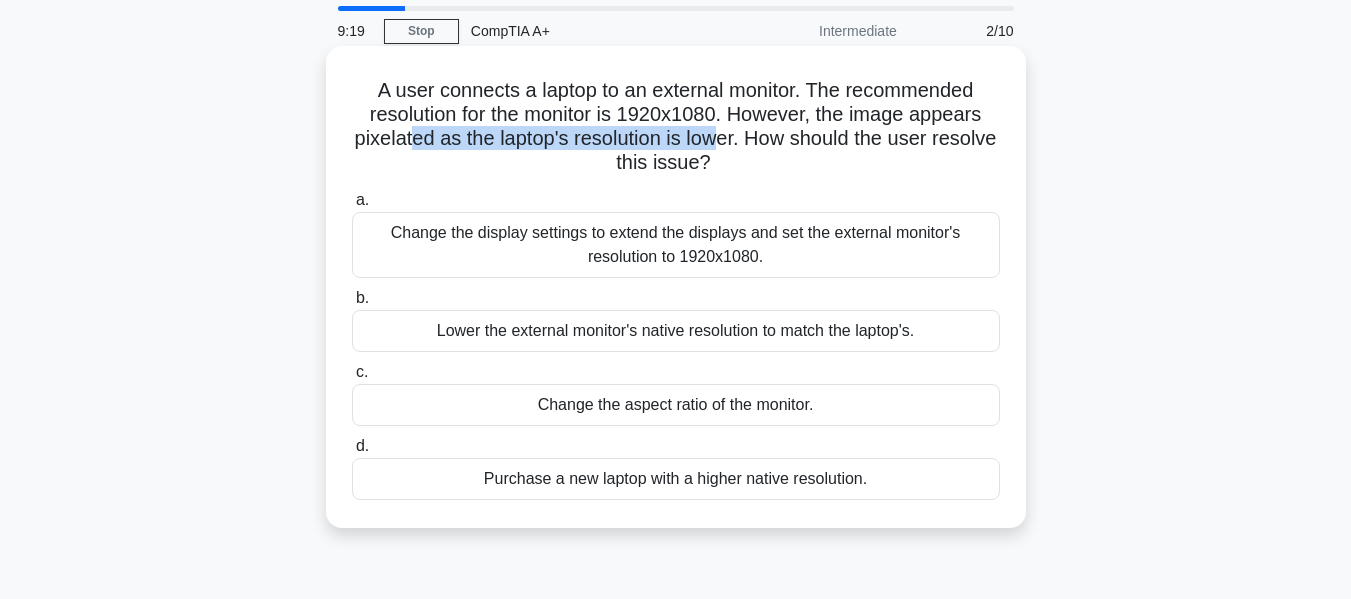 scroll, scrollTop: 100, scrollLeft: 0, axis: vertical 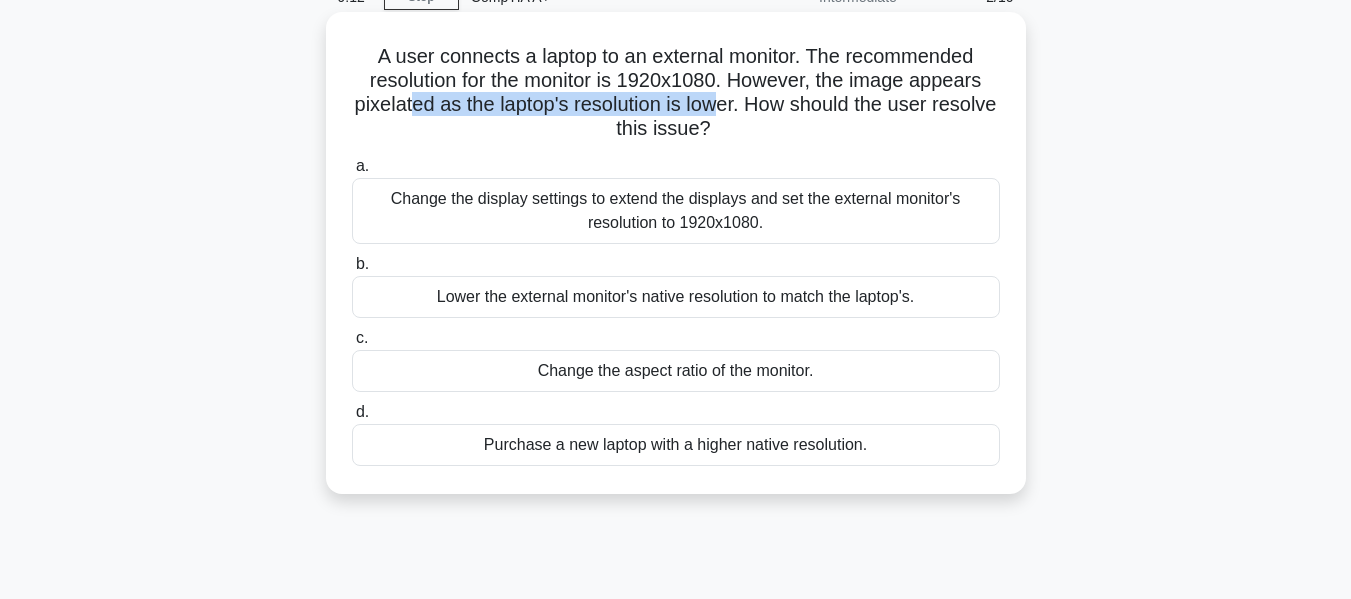 drag, startPoint x: 411, startPoint y: 208, endPoint x: 962, endPoint y: 220, distance: 551.1307 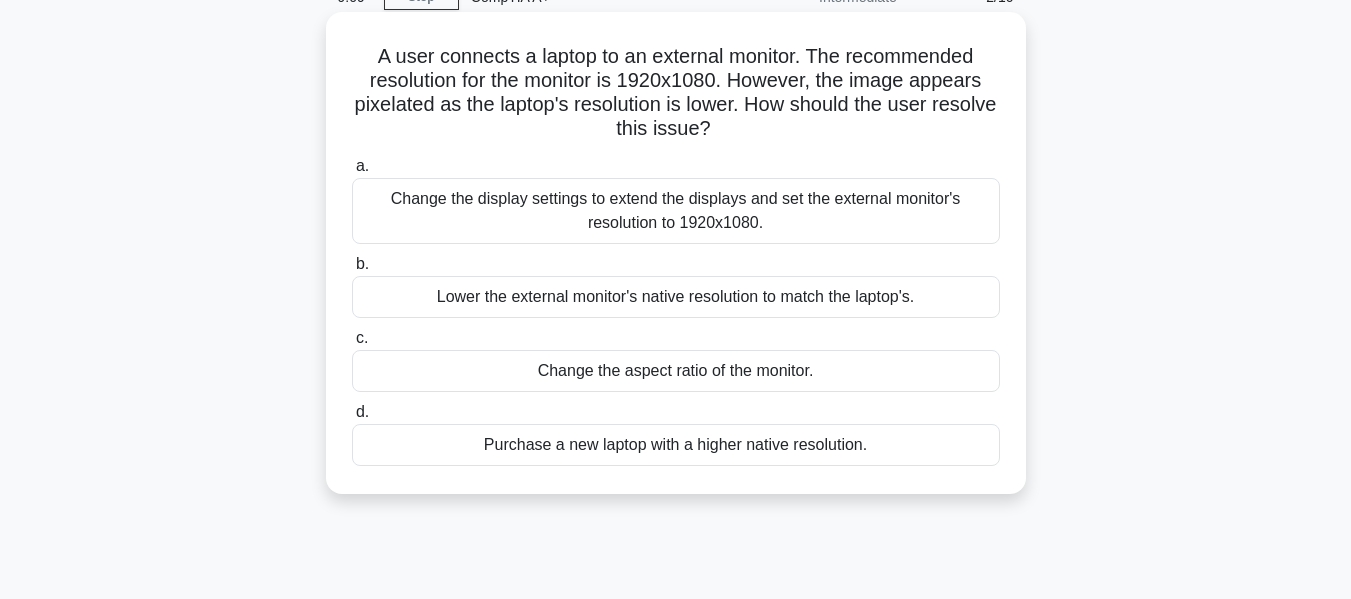 click on "Lower the external monitor's native resolution to match the laptop's." at bounding box center (676, 297) 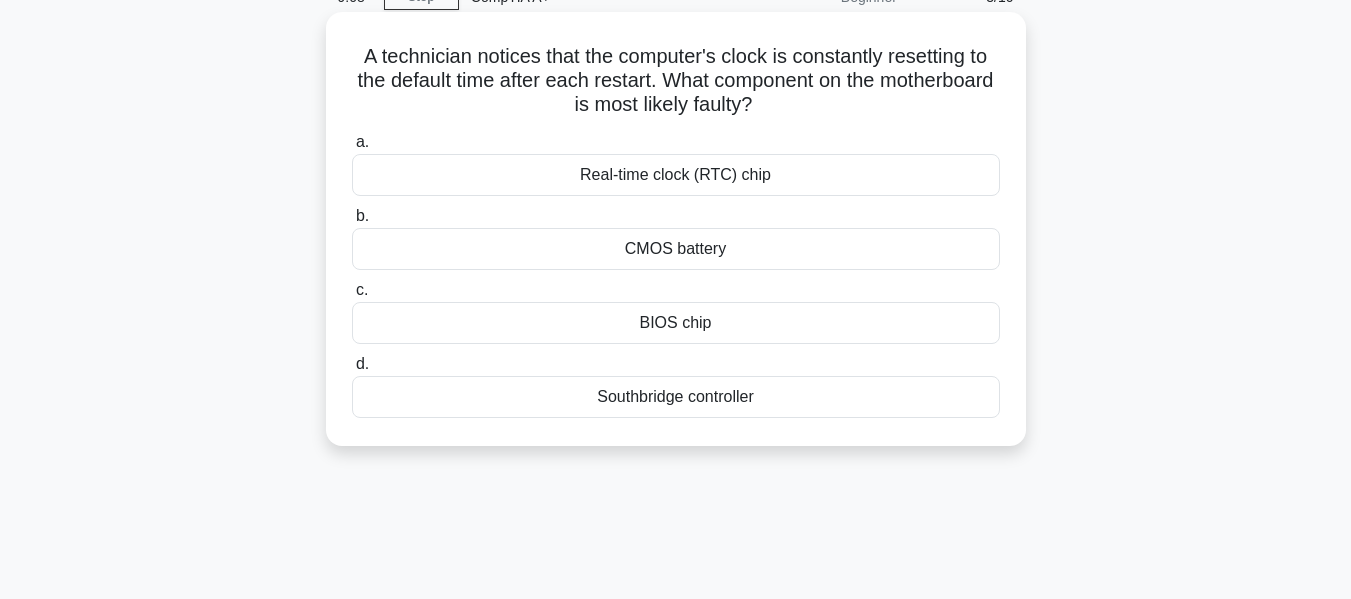 scroll, scrollTop: 0, scrollLeft: 0, axis: both 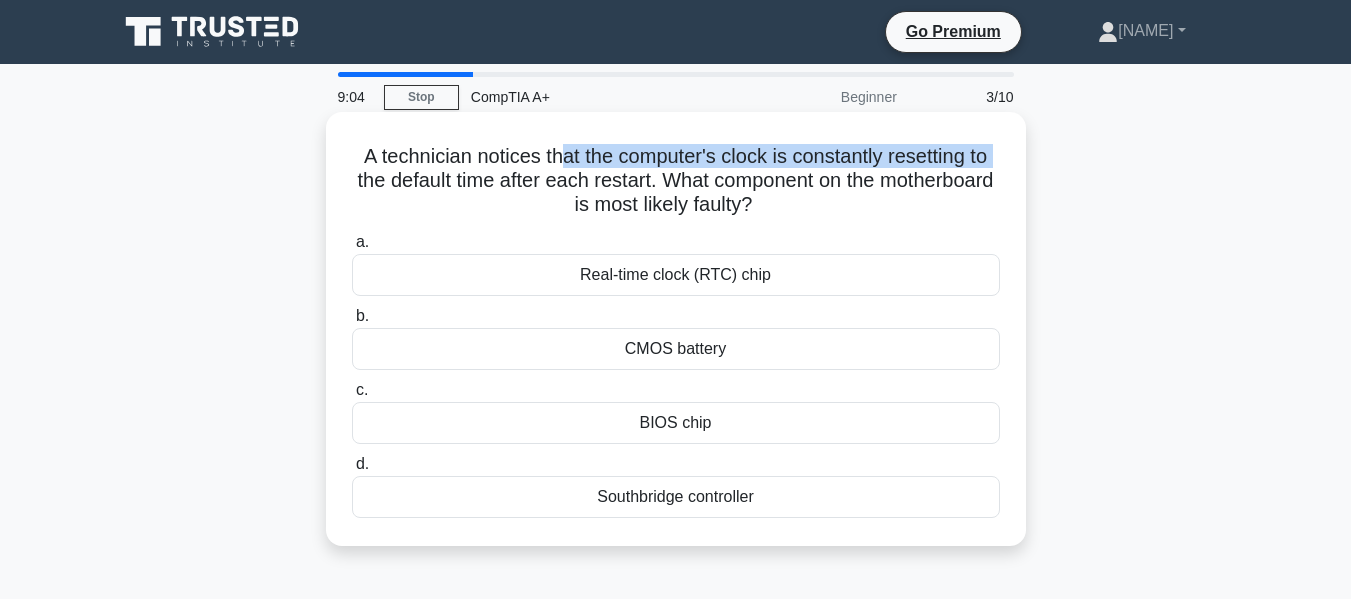 drag, startPoint x: 344, startPoint y: 173, endPoint x: 563, endPoint y: 165, distance: 219.14607 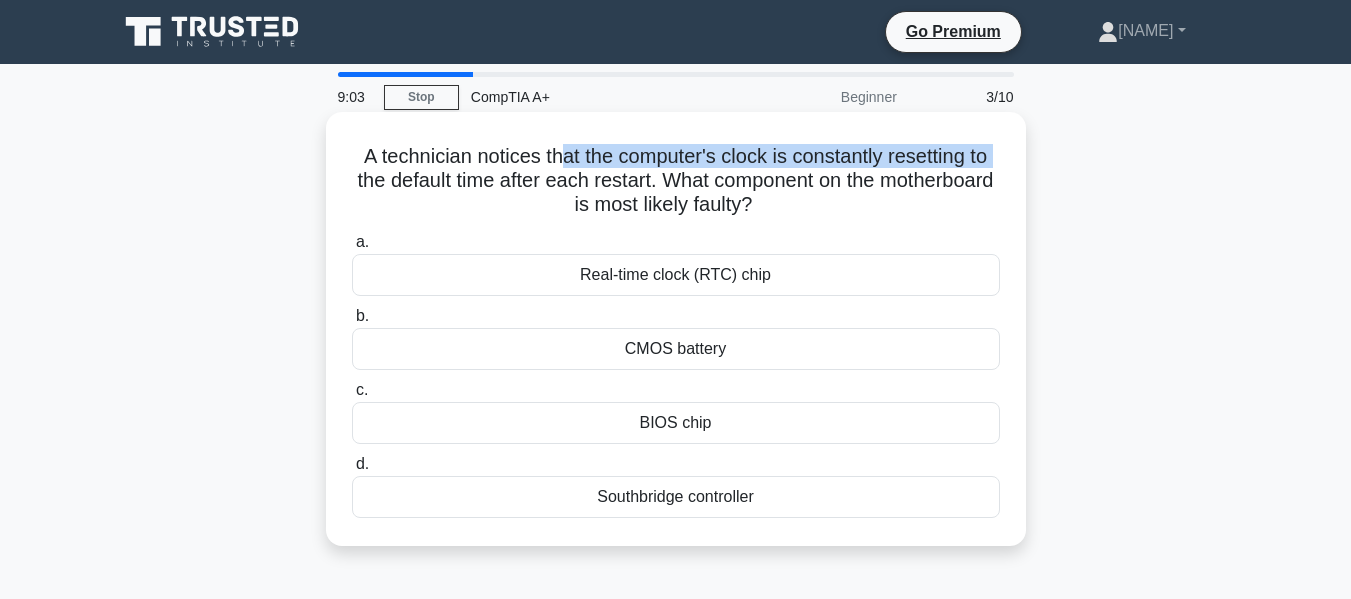 click on "A technician notices that the computer's clock is constantly resetting to the default time after each restart. What component on the motherboard is most likely faulty?
.spinner_0XTQ{transform-origin:center;animation:spinner_y6GP .75s linear infinite}@keyframes spinner_y6GP{100%{transform:rotate(360deg)}}" at bounding box center (676, 181) 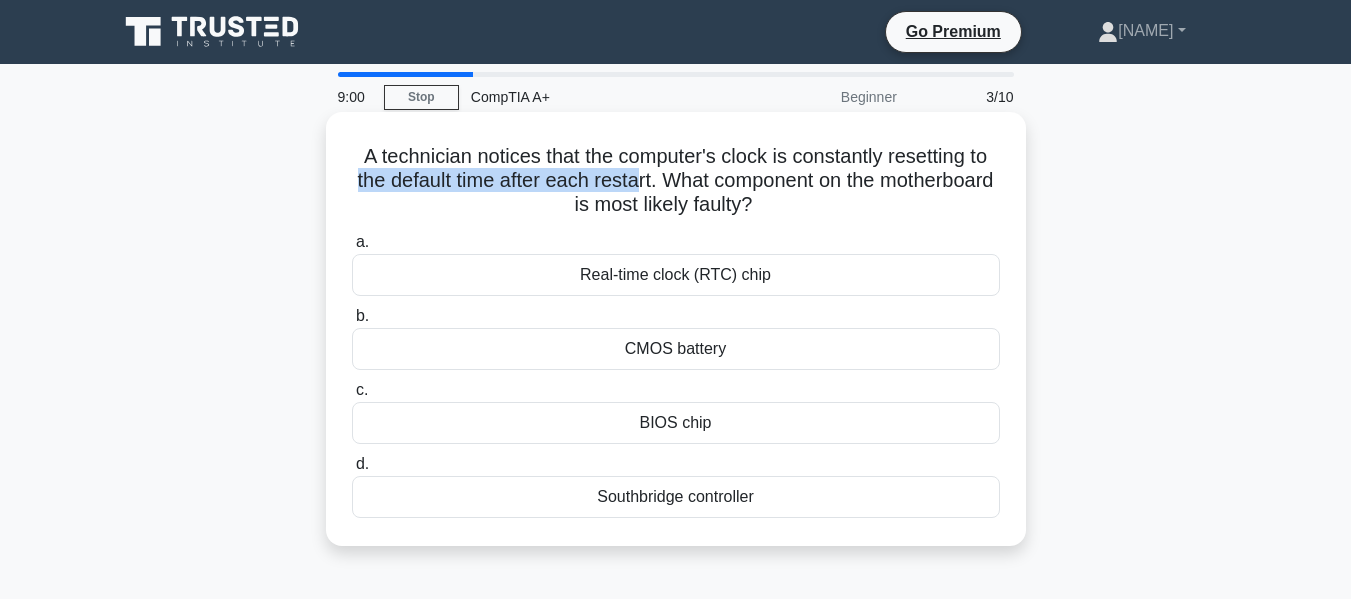 drag, startPoint x: 404, startPoint y: 186, endPoint x: 700, endPoint y: 185, distance: 296.00168 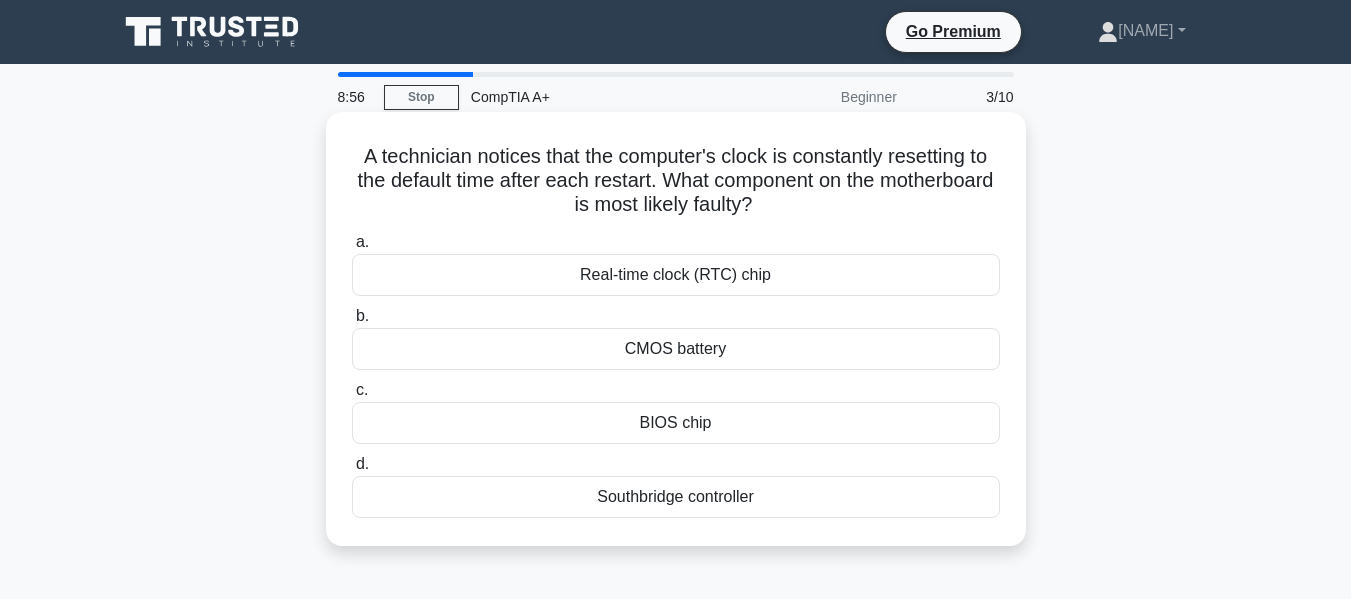 click on "CMOS battery" at bounding box center (676, 349) 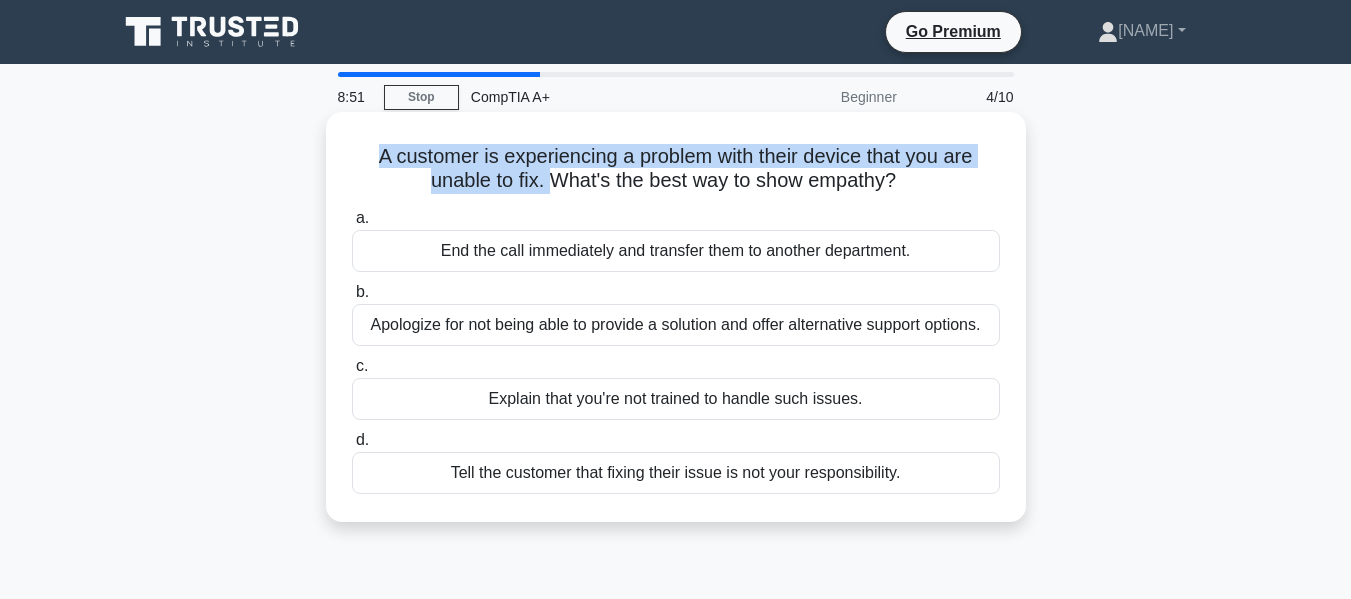 drag, startPoint x: 373, startPoint y: 157, endPoint x: 547, endPoint y: 175, distance: 174.92856 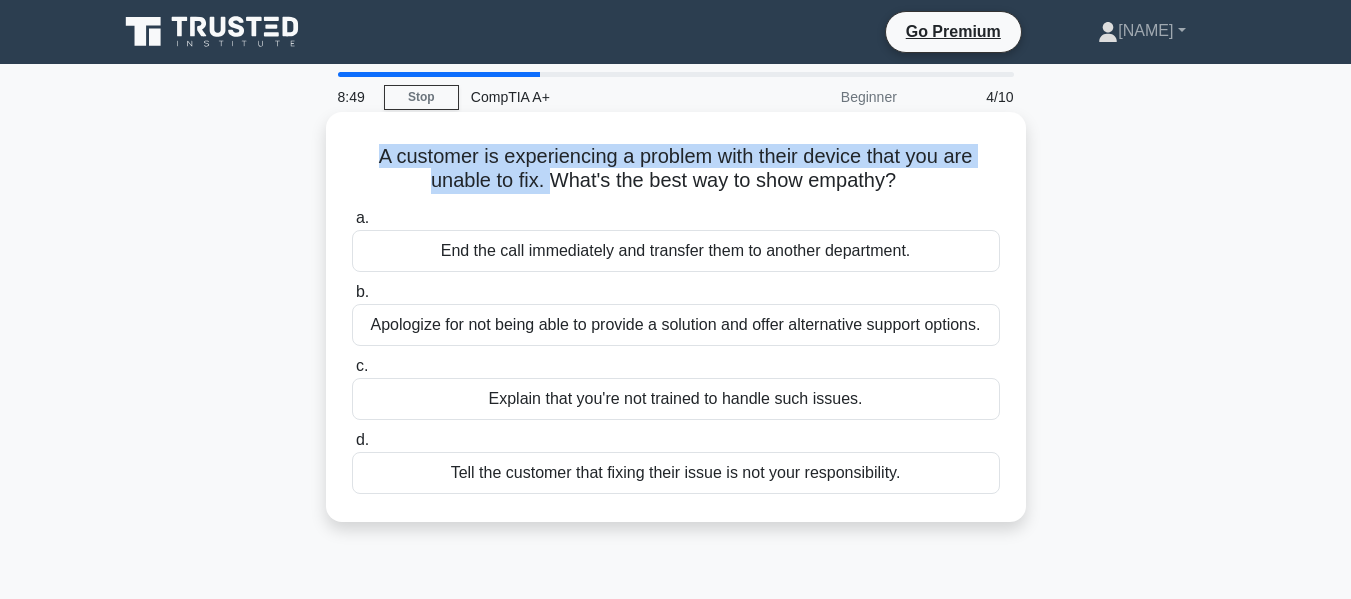 click on "A customer is experiencing a problem with their device that you are unable to fix. What's the best way to show empathy?
.spinner_0XTQ{transform-origin:center;animation:spinner_y6GP .75s linear infinite}@keyframes spinner_y6GP{100%{transform:rotate(360deg)}}" at bounding box center [676, 169] 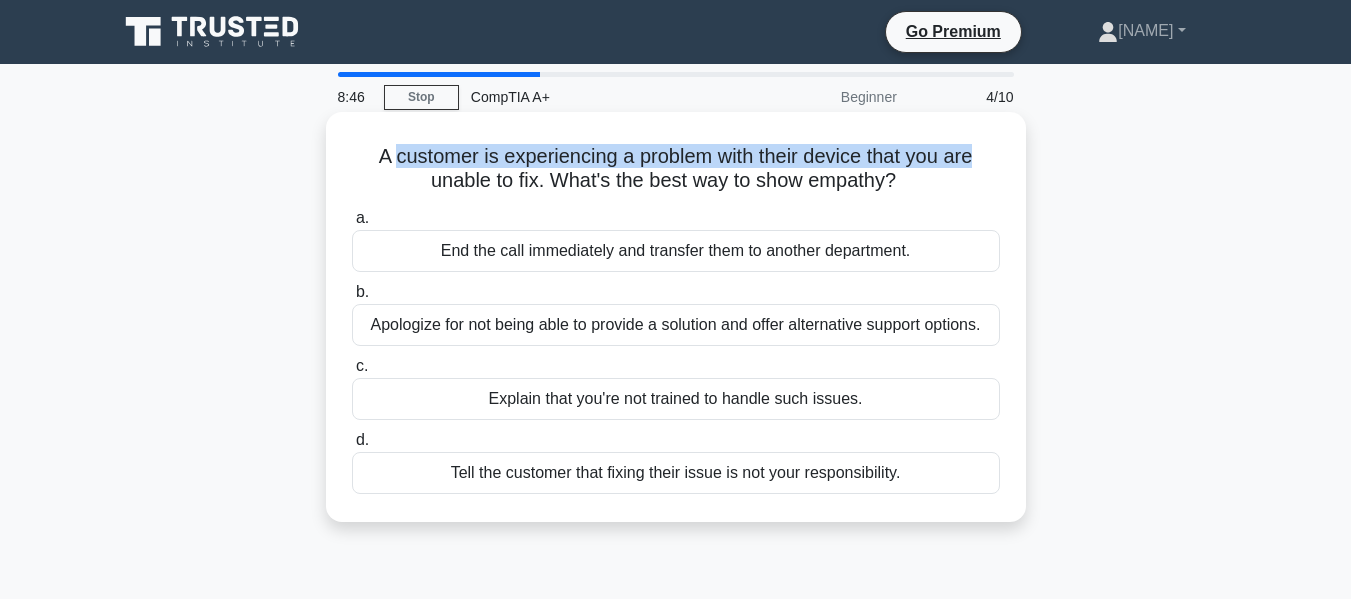 drag, startPoint x: 446, startPoint y: 153, endPoint x: 956, endPoint y: 162, distance: 510.0794 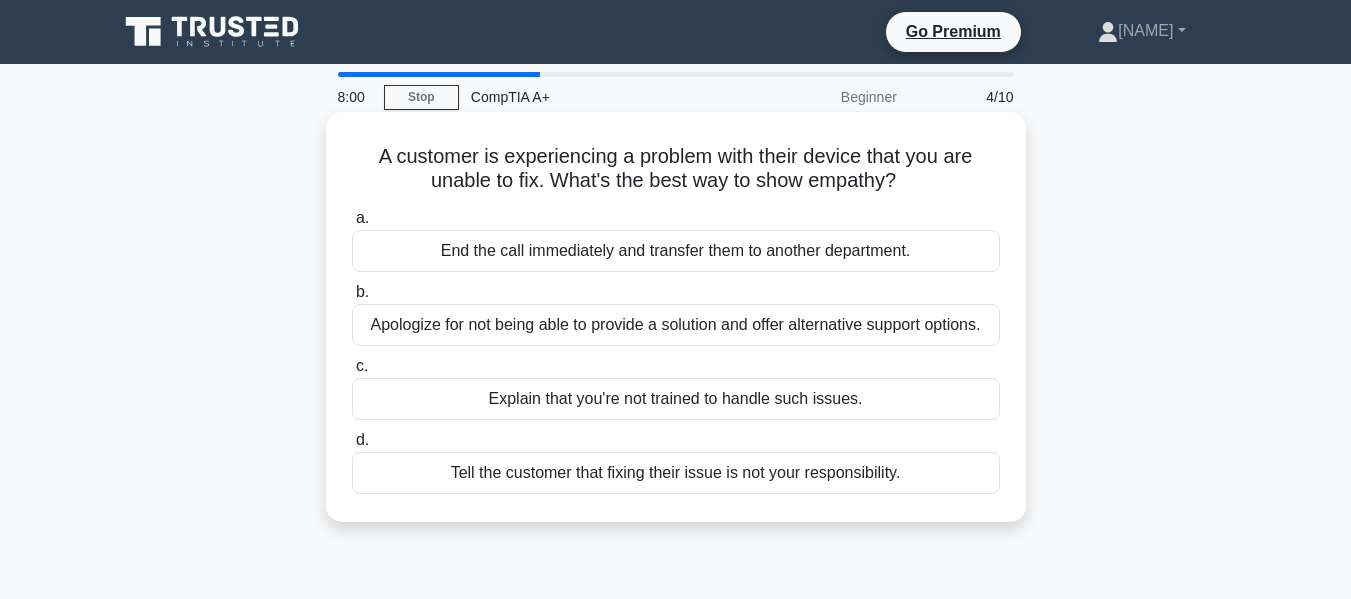 click on "Apologize for not being able to provide a solution and offer alternative support options." at bounding box center [676, 325] 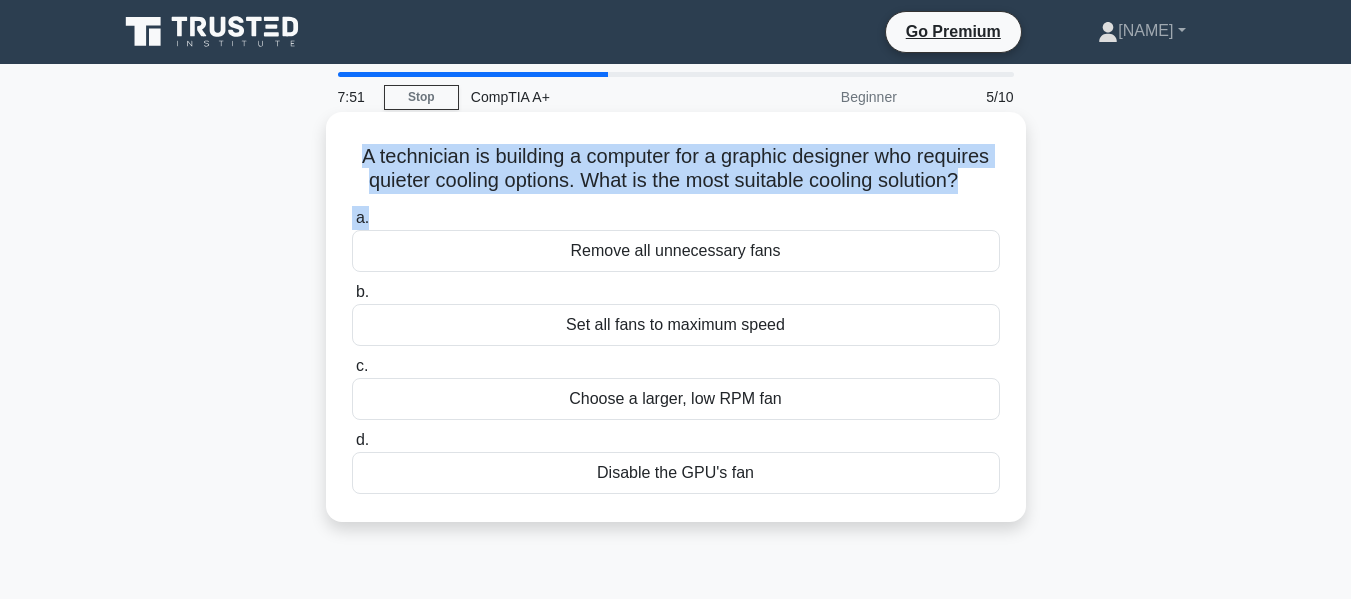 drag, startPoint x: 348, startPoint y: 154, endPoint x: 974, endPoint y: 217, distance: 629.1622 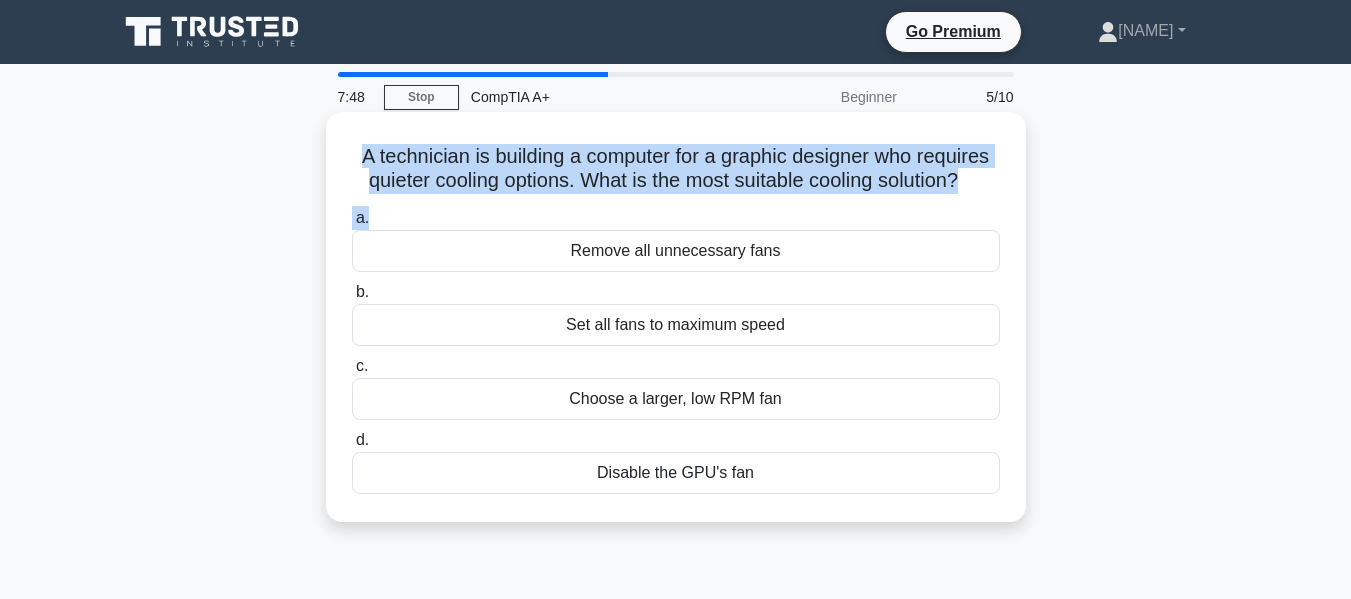 click on "A technician is building a computer for a graphic designer who requires quieter cooling options. What is the most suitable cooling solution?
.spinner_0XTQ{transform-origin:center;animation:spinner_y6GP .75s linear infinite}@keyframes spinner_y6GP{100%{transform:rotate(360deg)}}" at bounding box center (676, 169) 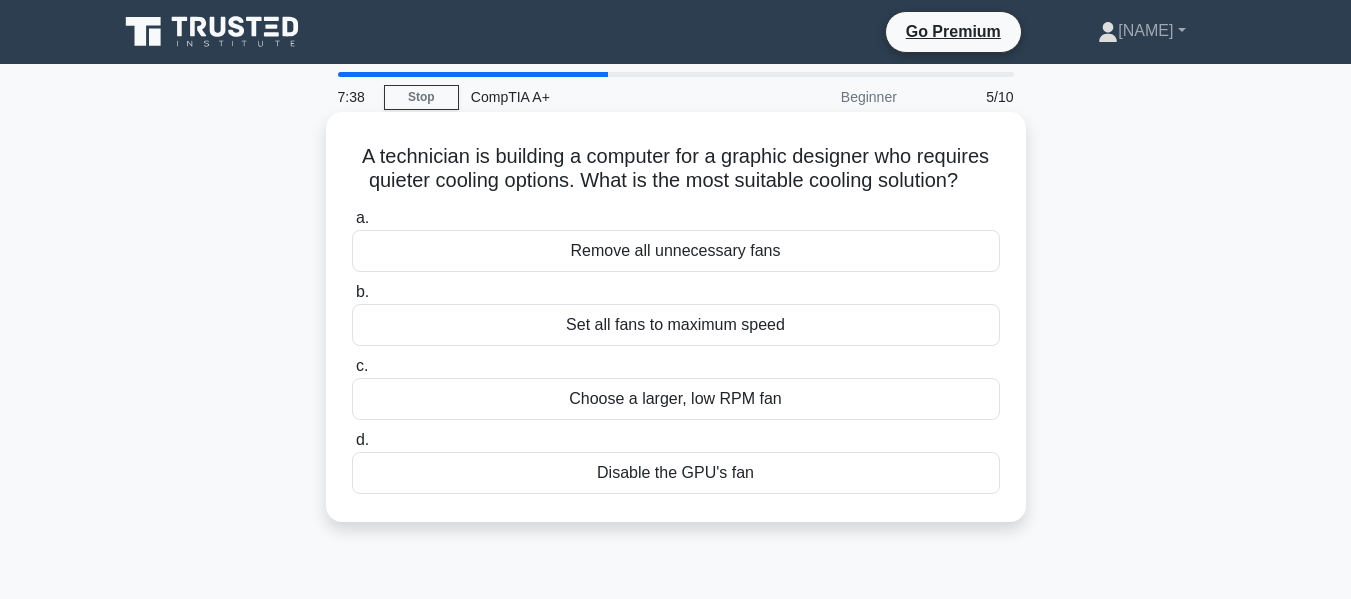 drag, startPoint x: 549, startPoint y: 331, endPoint x: 953, endPoint y: 334, distance: 404.01114 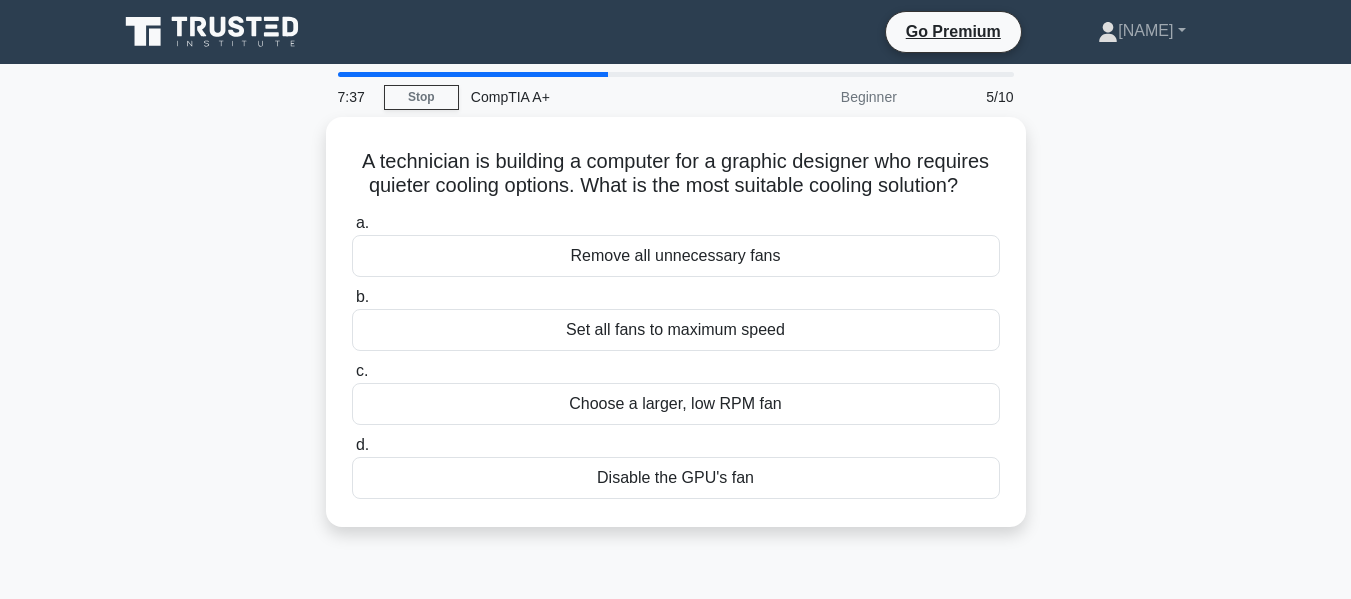 drag, startPoint x: 553, startPoint y: 256, endPoint x: 1031, endPoint y: 294, distance: 479.5081 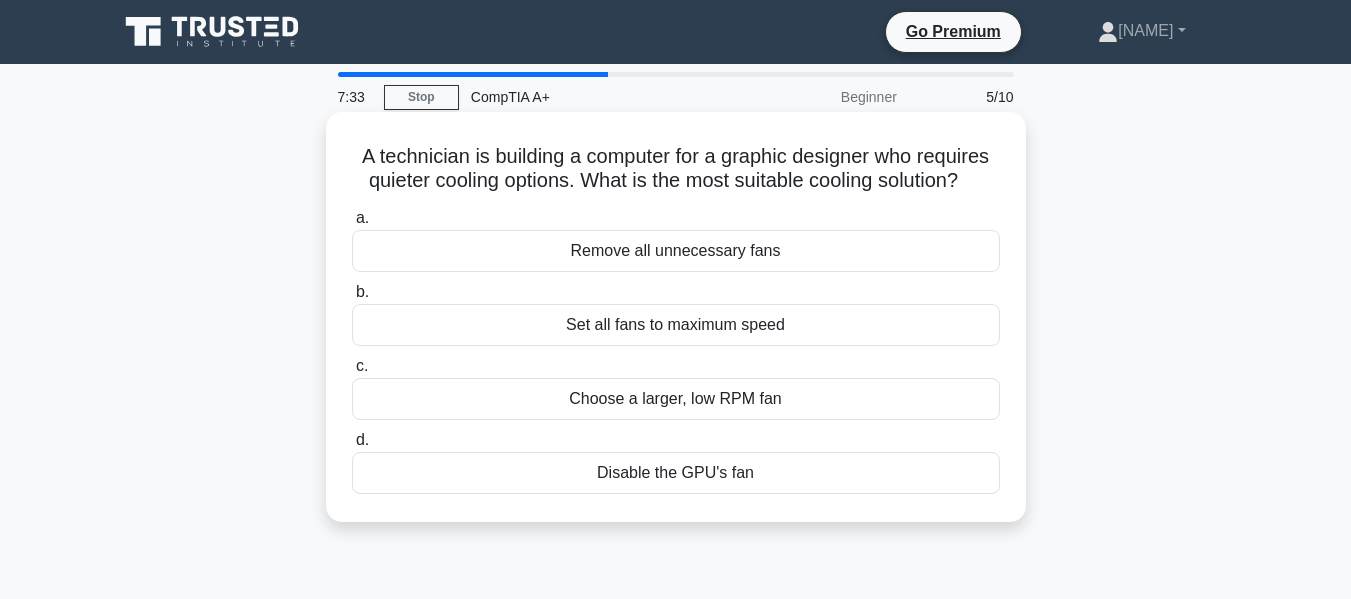 click on "A technician is building a computer for a graphic designer who requires quieter cooling options. What is the most suitable cooling solution?
.spinner_0XTQ{transform-origin:center;animation:spinner_y6GP .75s linear infinite}@keyframes spinner_y6GP{100%{transform:rotate(360deg)}}
a.
Remove all unnecessary fans
b. c. d." at bounding box center (676, 317) 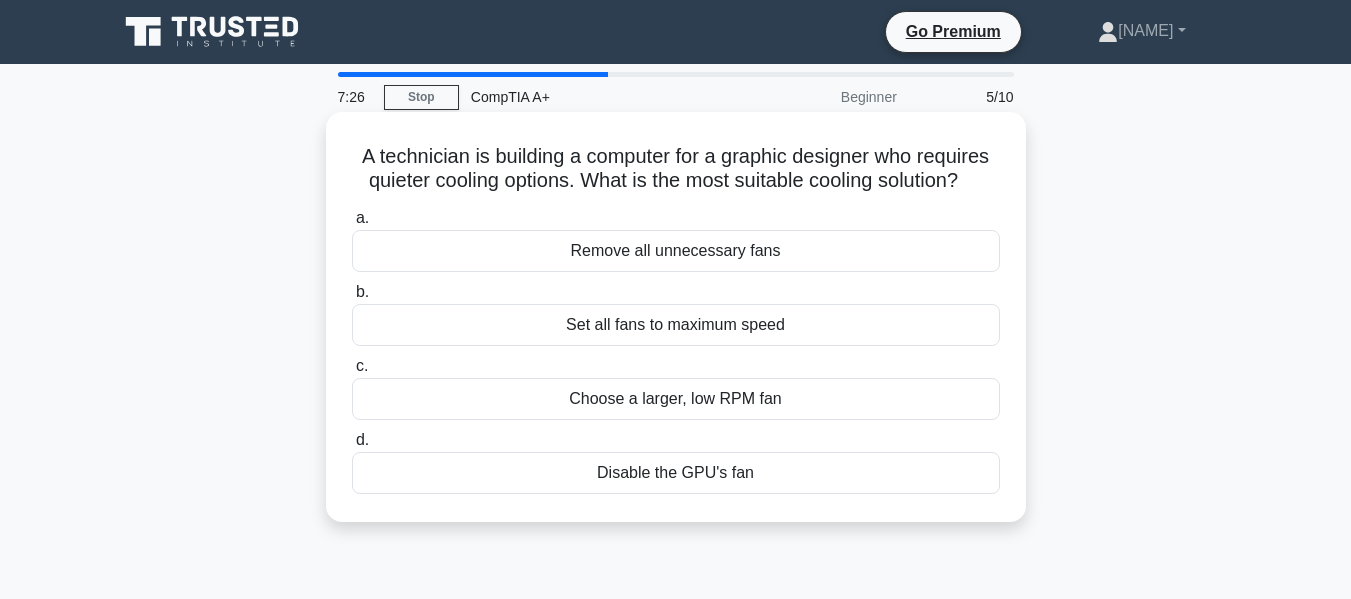 click on "Set all fans to maximum speed" at bounding box center [676, 325] 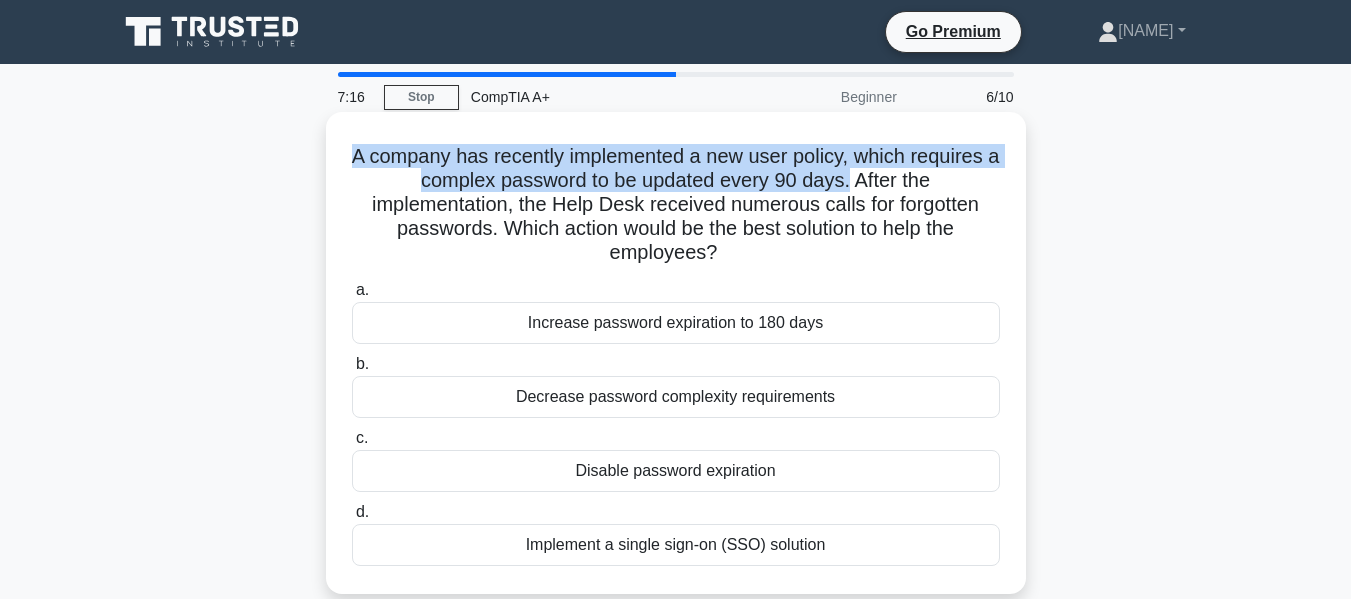 drag, startPoint x: 353, startPoint y: 163, endPoint x: 857, endPoint y: 187, distance: 504.5711 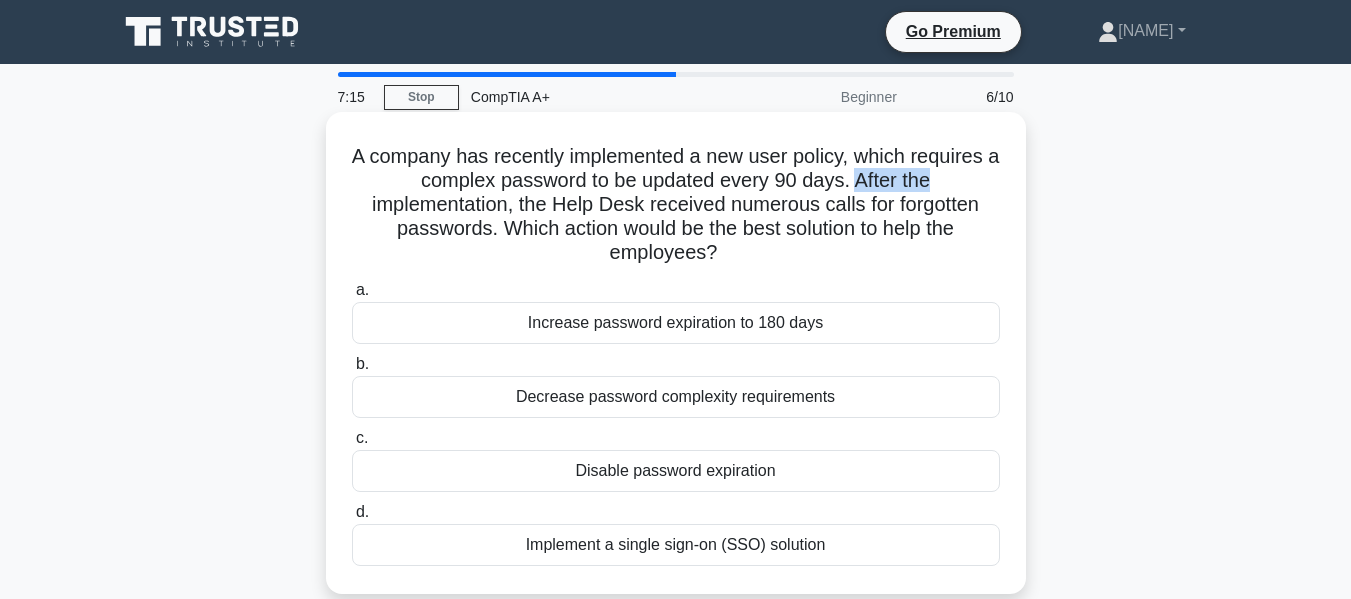drag, startPoint x: 869, startPoint y: 187, endPoint x: 985, endPoint y: 186, distance: 116.00431 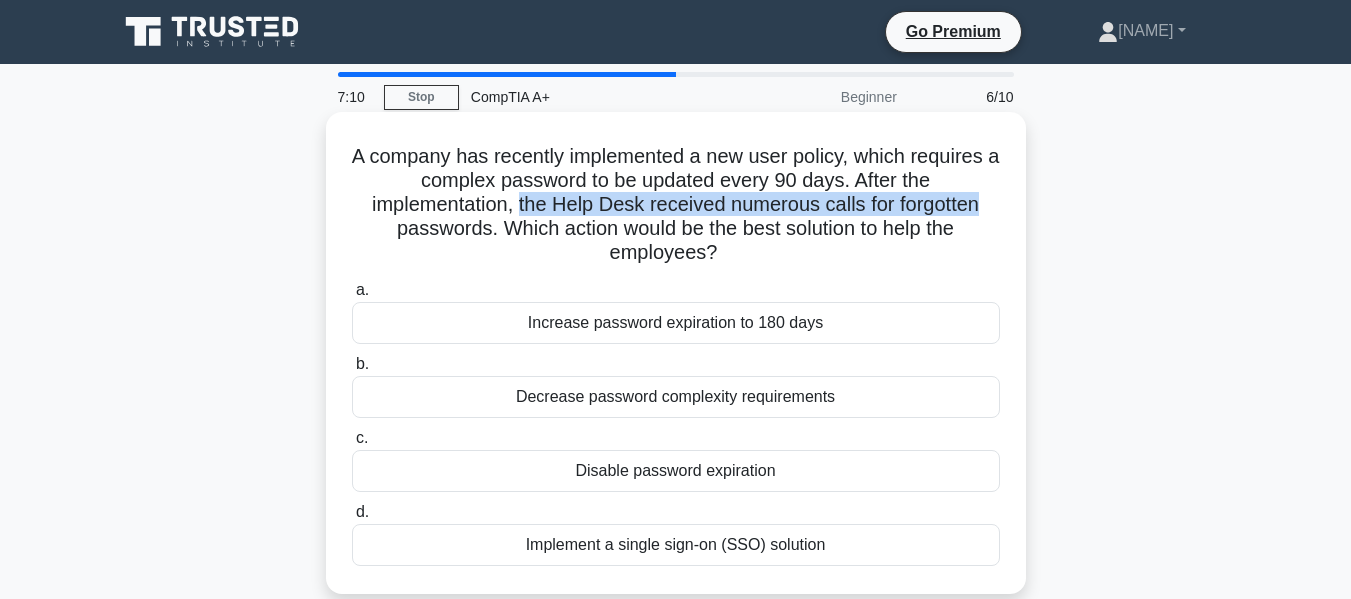 drag, startPoint x: 517, startPoint y: 196, endPoint x: 997, endPoint y: 213, distance: 480.30093 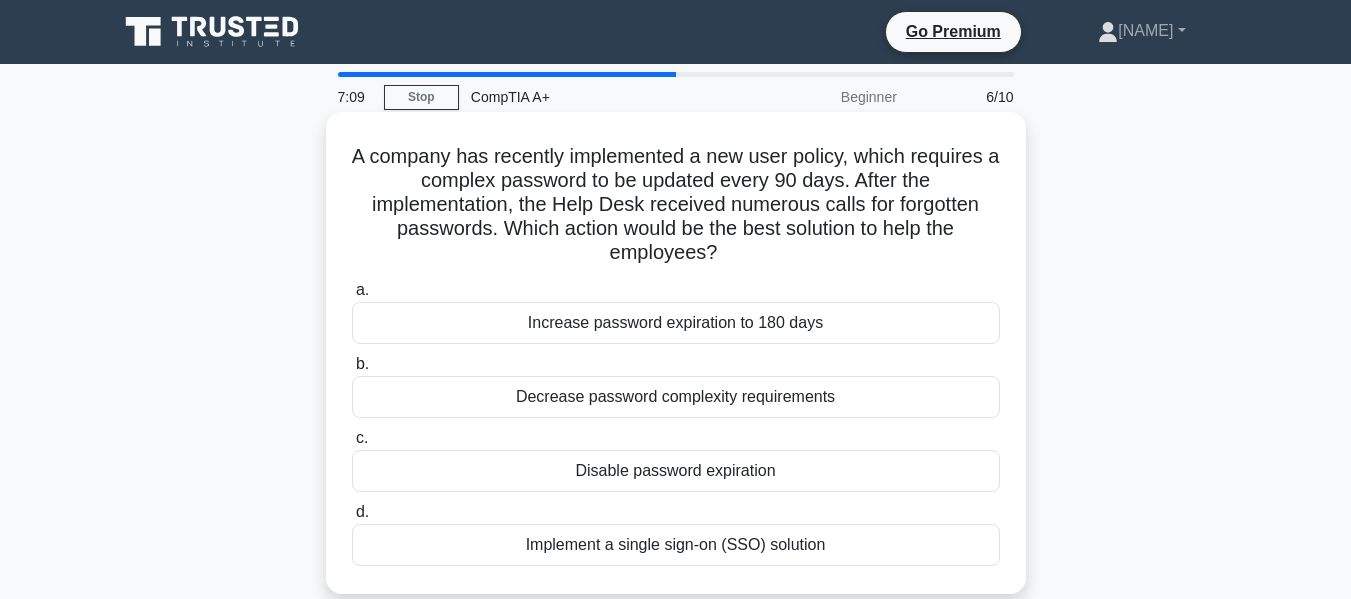 click on "A company has recently implemented a new user policy, which requires a complex password to be updated every 90 days. After the implementation, the Help Desk received numerous calls for forgotten passwords. Which action would be the best solution to help the employees?
.spinner_0XTQ{transform-origin:center;animation:spinner_y6GP .75s linear infinite}@keyframes spinner_y6GP{100%{transform:rotate(360deg)}}" at bounding box center (676, 205) 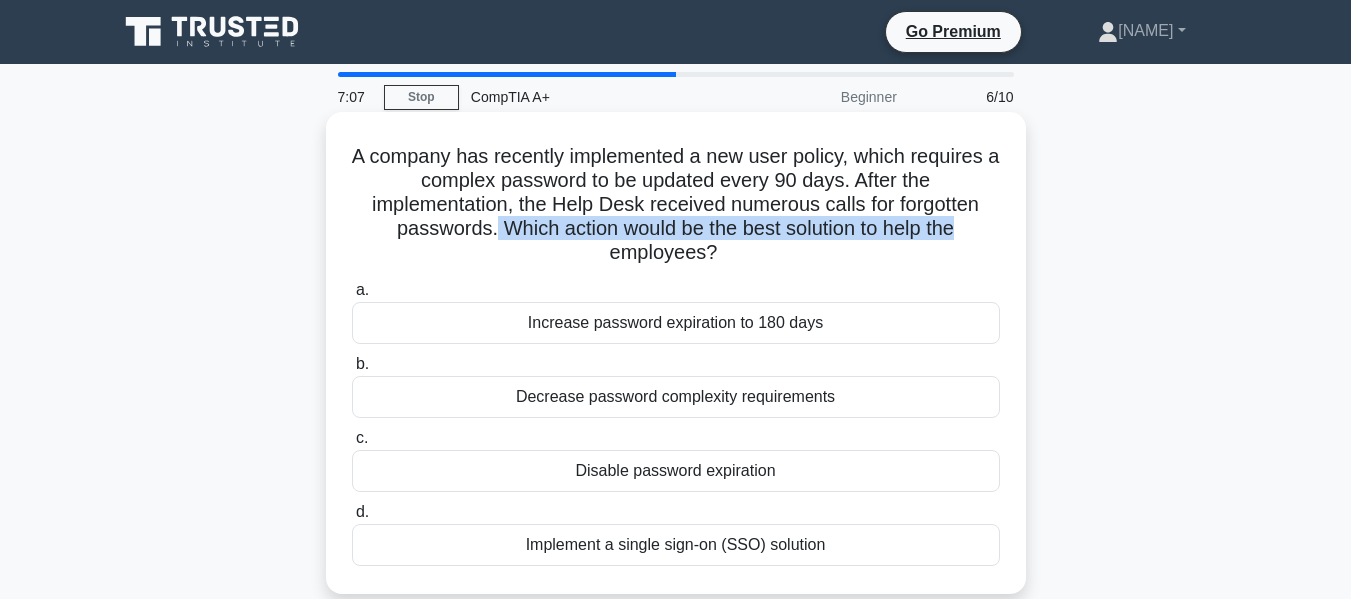 drag, startPoint x: 485, startPoint y: 233, endPoint x: 1019, endPoint y: 234, distance: 534.0009 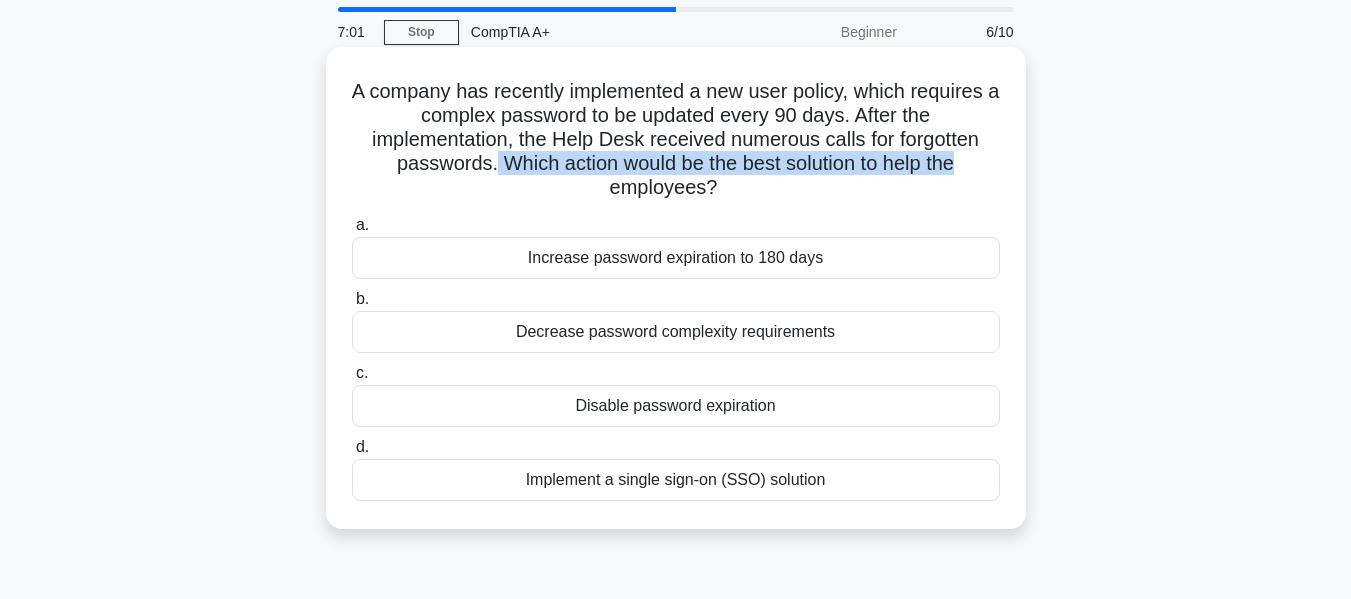 scroll, scrollTop: 100, scrollLeft: 0, axis: vertical 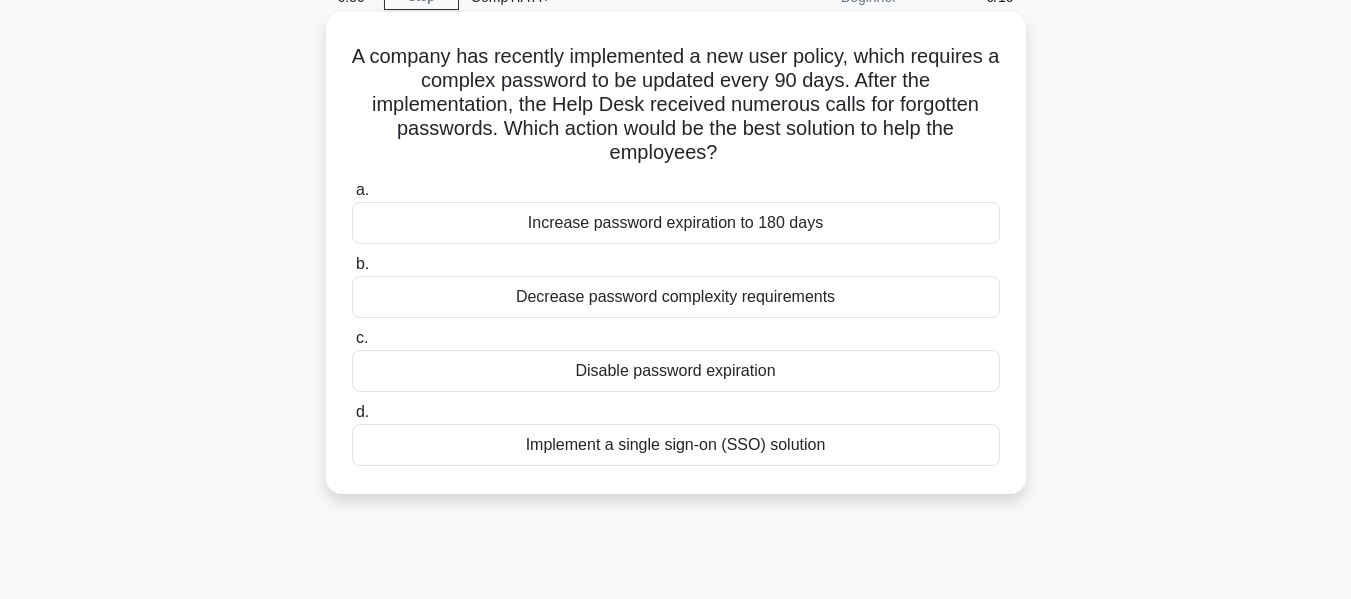 click on "Implement a single sign-on (SSO) solution" at bounding box center [676, 445] 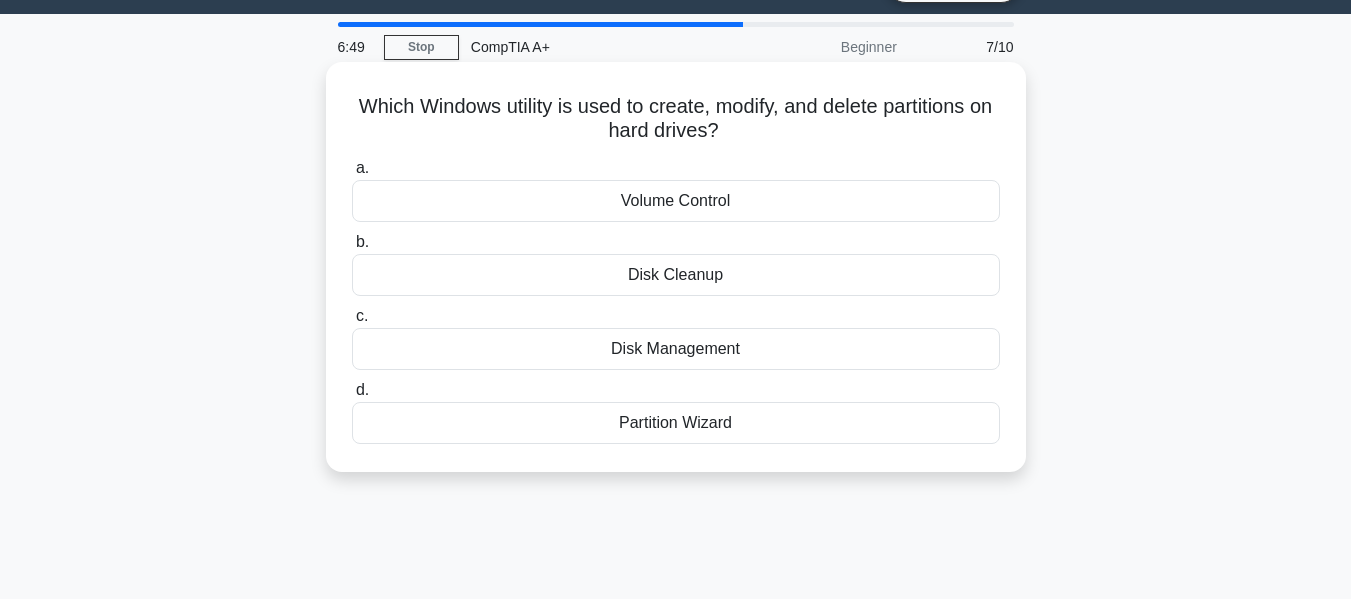 scroll, scrollTop: 0, scrollLeft: 0, axis: both 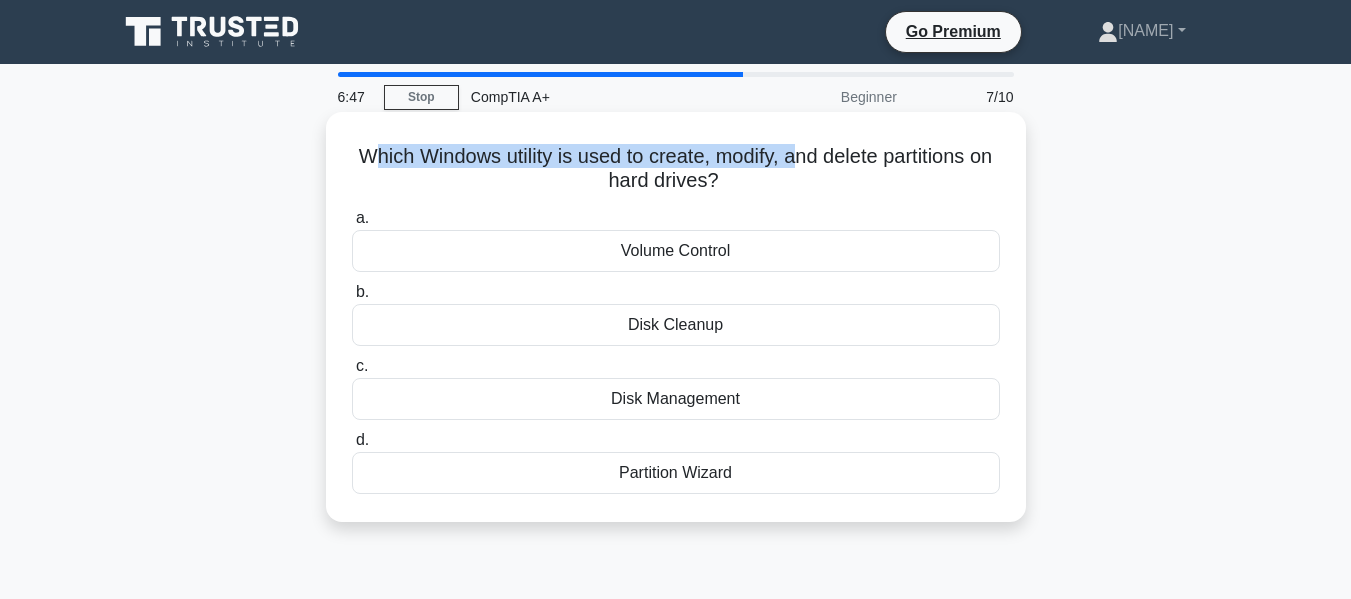 drag, startPoint x: 385, startPoint y: 162, endPoint x: 810, endPoint y: 150, distance: 425.16937 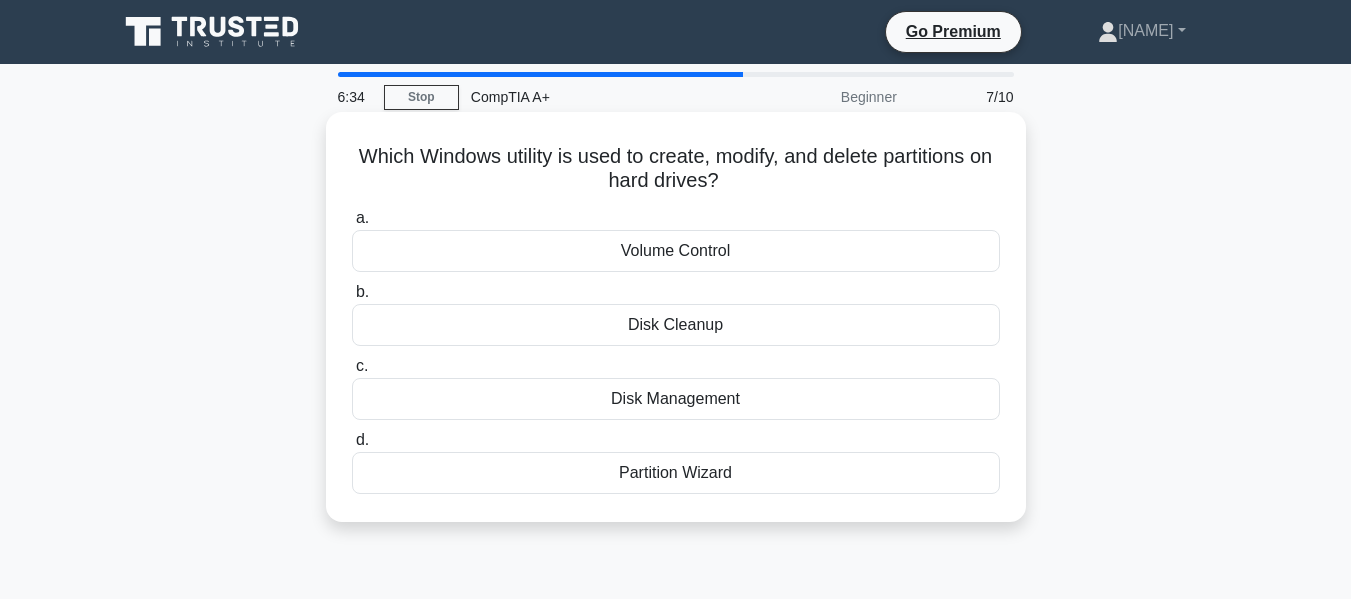 click on "Disk Management" at bounding box center [676, 399] 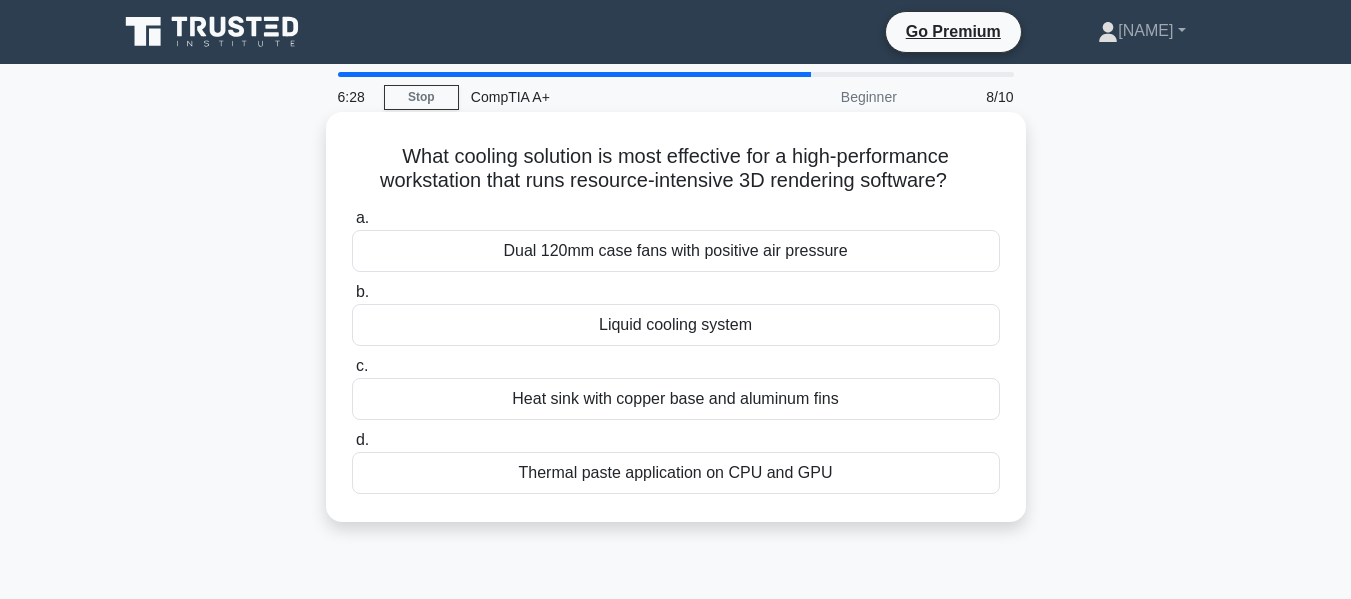 drag, startPoint x: 402, startPoint y: 164, endPoint x: 681, endPoint y: 178, distance: 279.35104 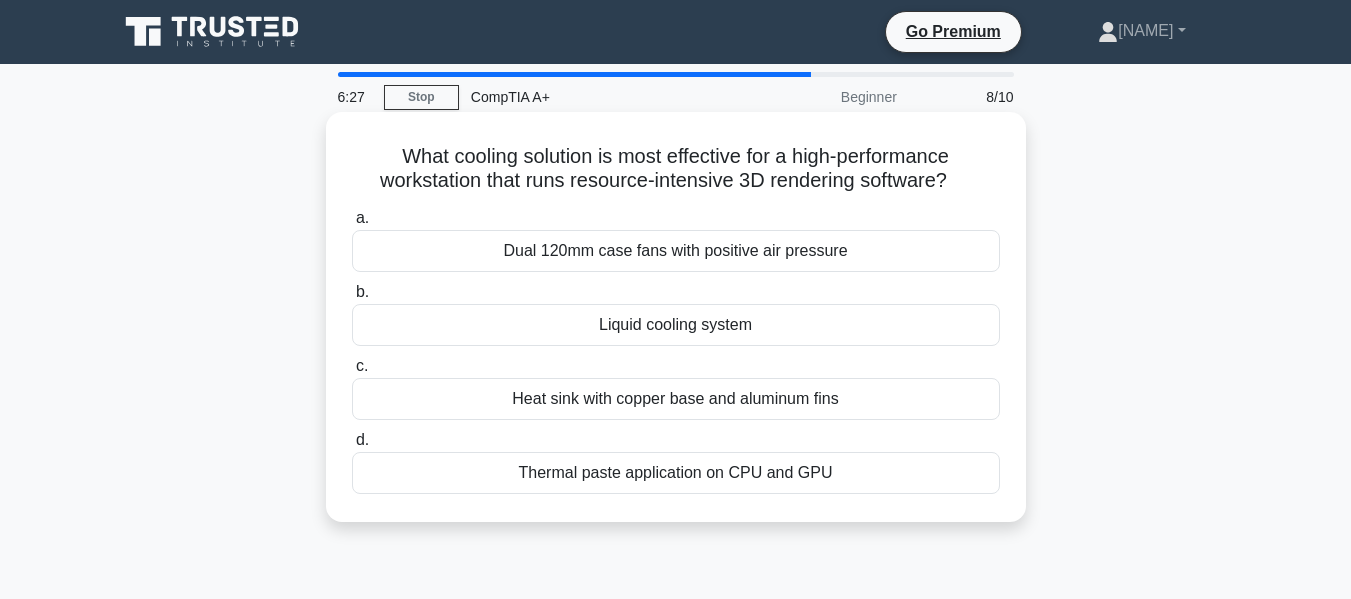 click on "What cooling solution is most effective for a high-performance workstation that runs resource-intensive 3D rendering software?
.spinner_0XTQ{transform-origin:center;animation:spinner_y6GP .75s linear infinite}@keyframes spinner_y6GP{100%{transform:rotate(360deg)}}" at bounding box center [676, 169] 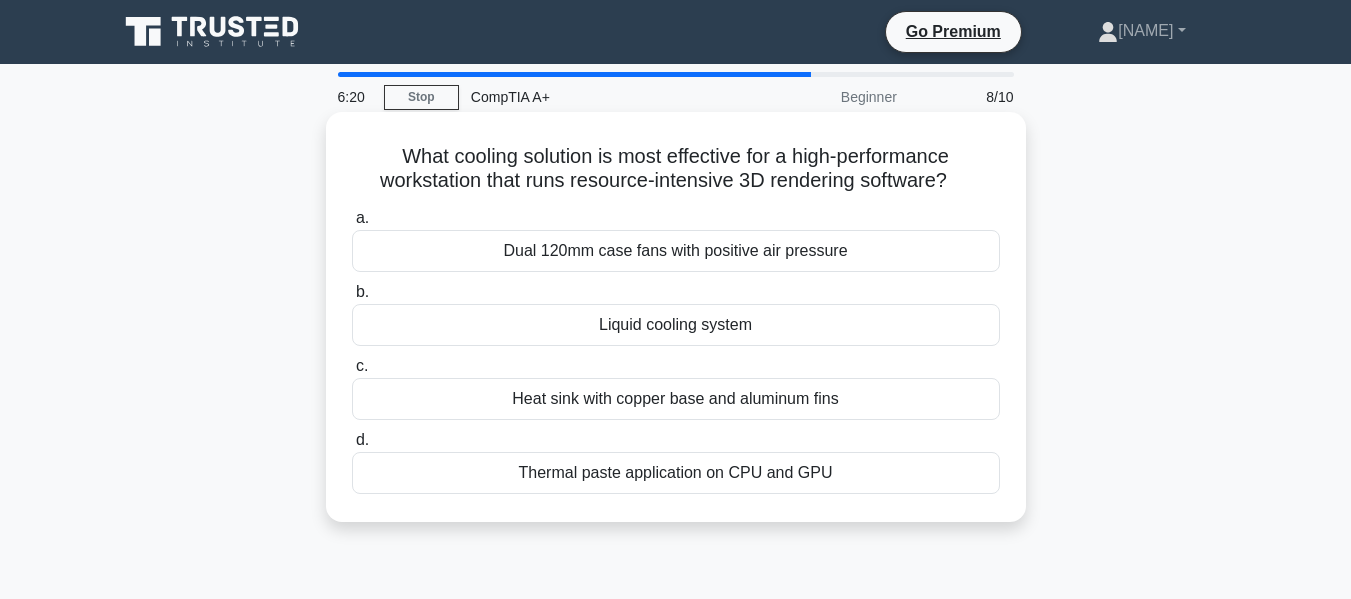 drag, startPoint x: 397, startPoint y: 155, endPoint x: 955, endPoint y: 208, distance: 560.51135 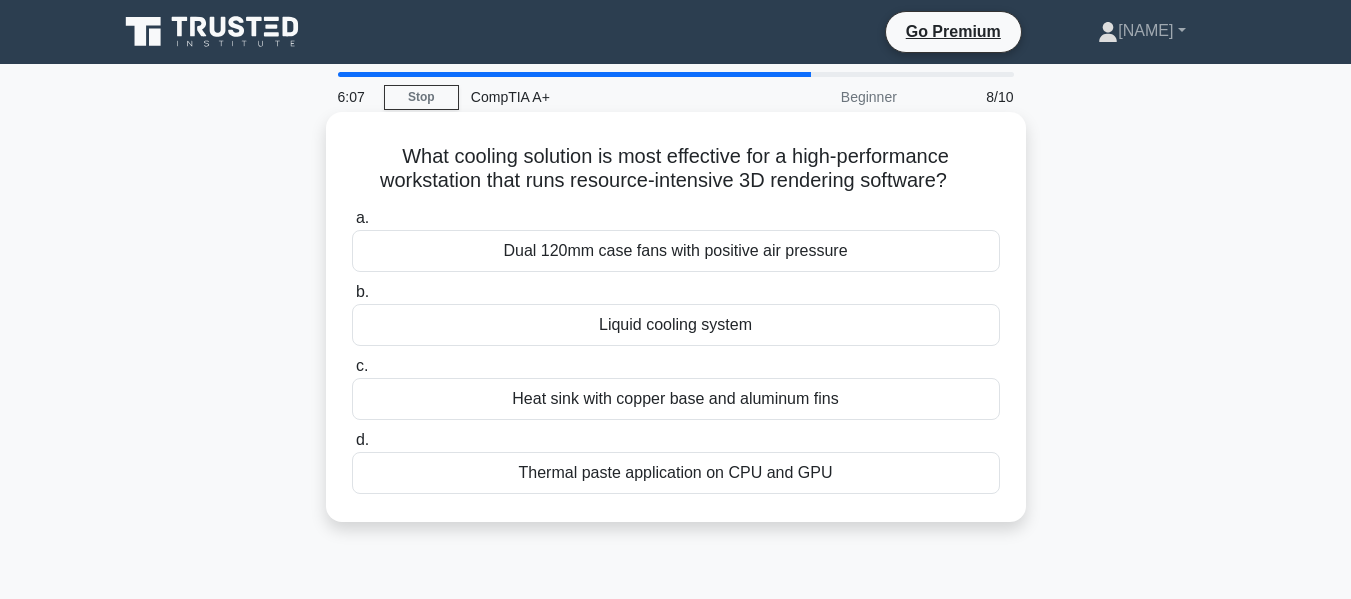 click on "Thermal paste application on CPU and GPU" at bounding box center [676, 473] 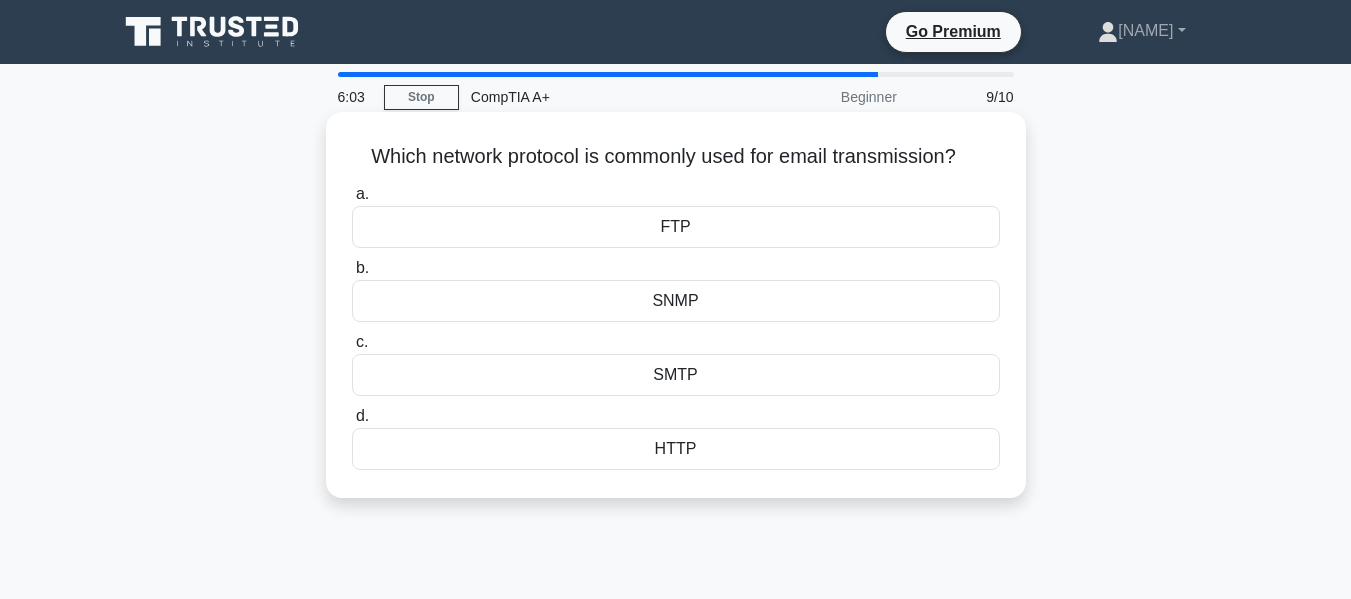 drag, startPoint x: 356, startPoint y: 160, endPoint x: 1012, endPoint y: 165, distance: 656.01904 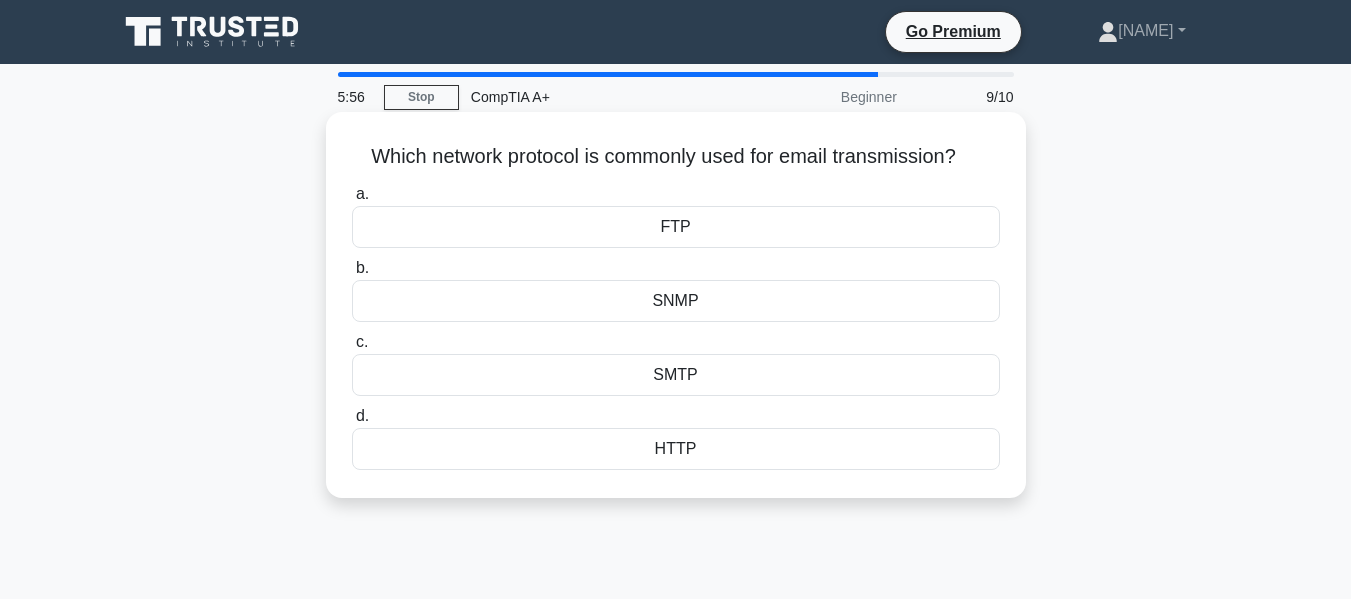 click on "SMTP" at bounding box center [676, 375] 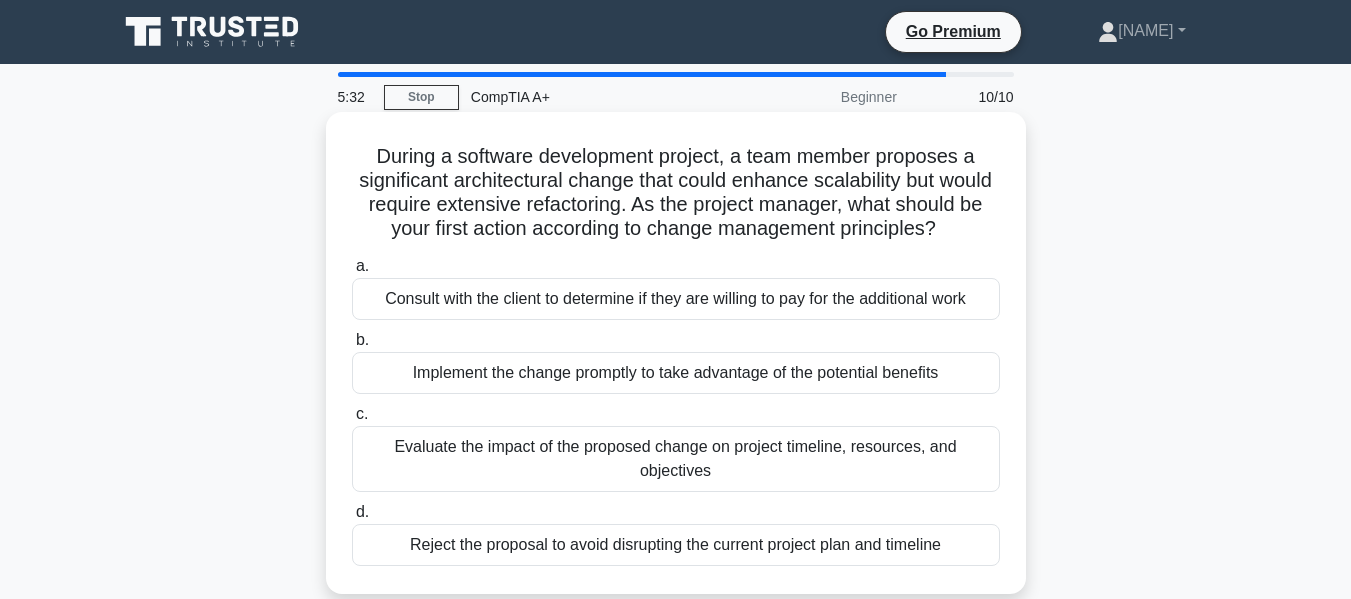 drag, startPoint x: 366, startPoint y: 162, endPoint x: 798, endPoint y: 253, distance: 441.48047 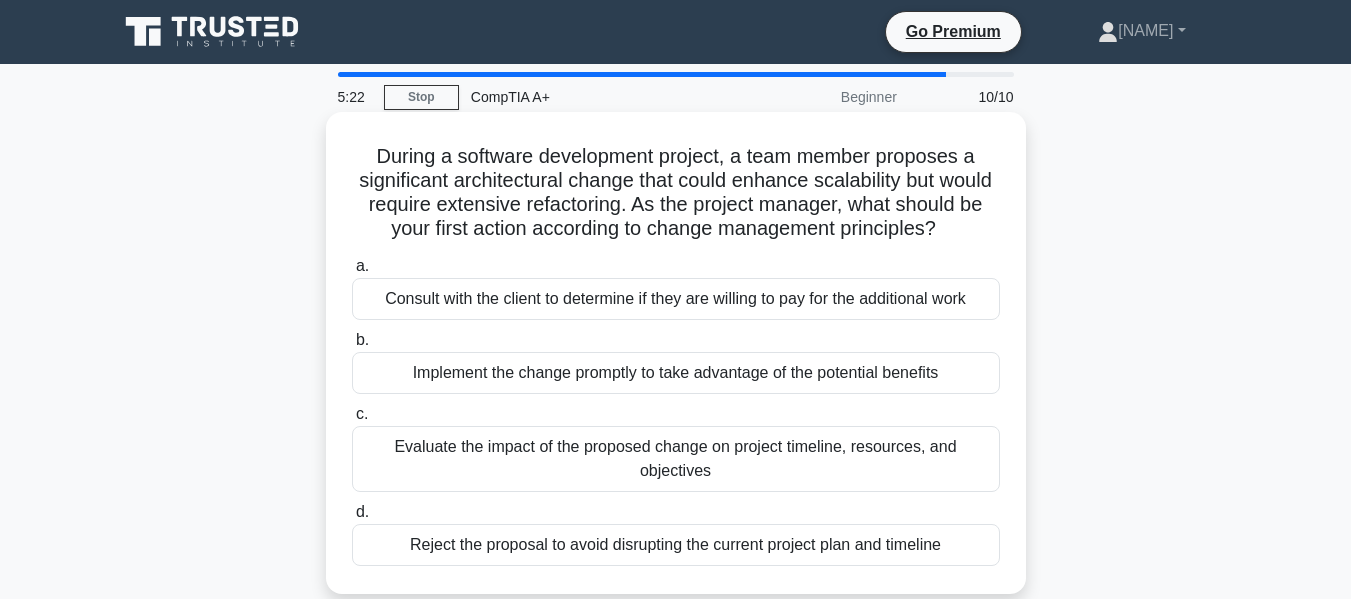 drag, startPoint x: 424, startPoint y: 474, endPoint x: 976, endPoint y: 483, distance: 552.07336 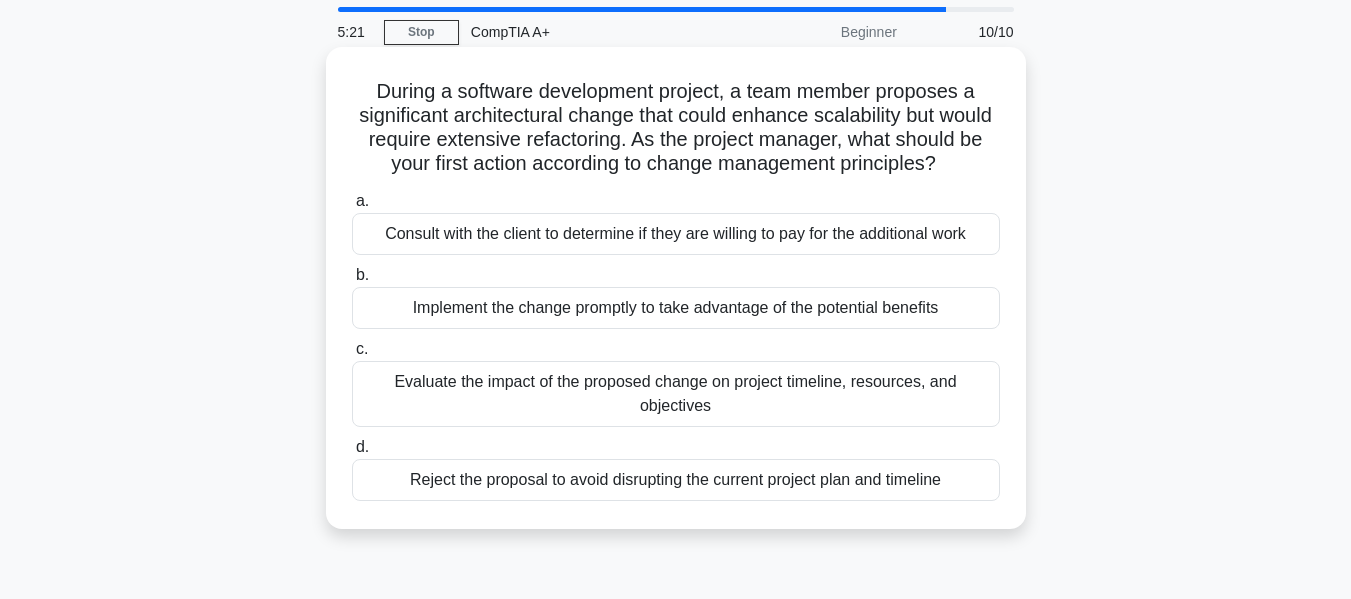 scroll, scrollTop: 100, scrollLeft: 0, axis: vertical 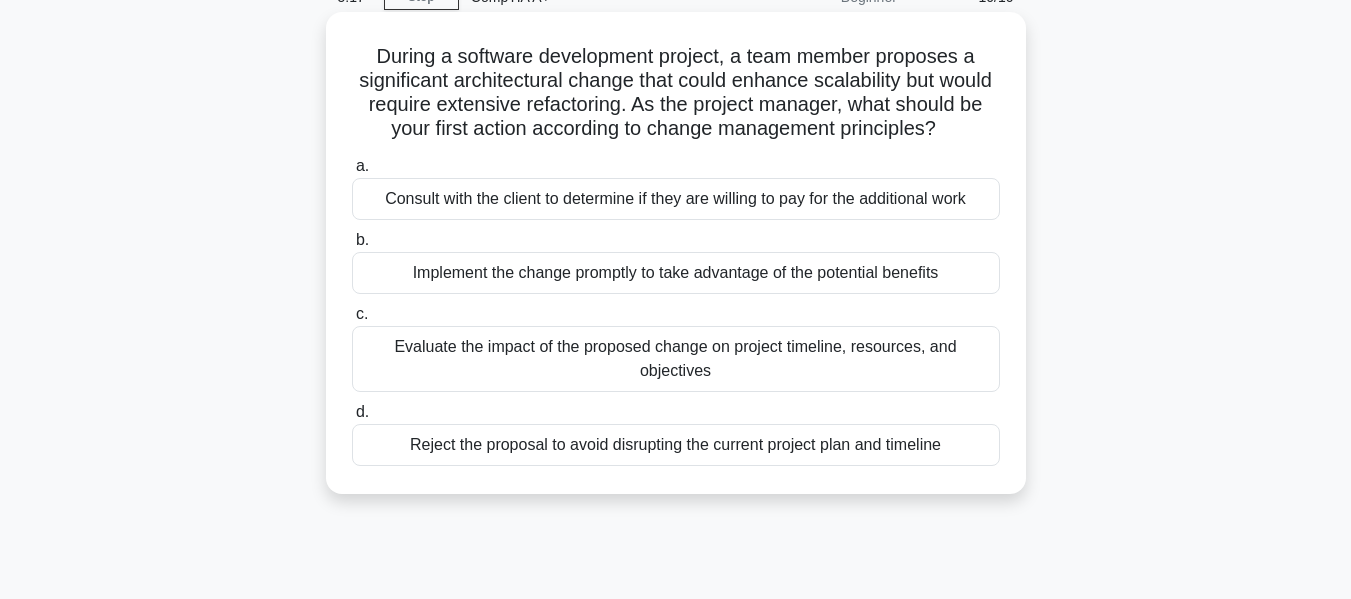click on "Implement the change promptly to take advantage of the potential benefits" at bounding box center (676, 273) 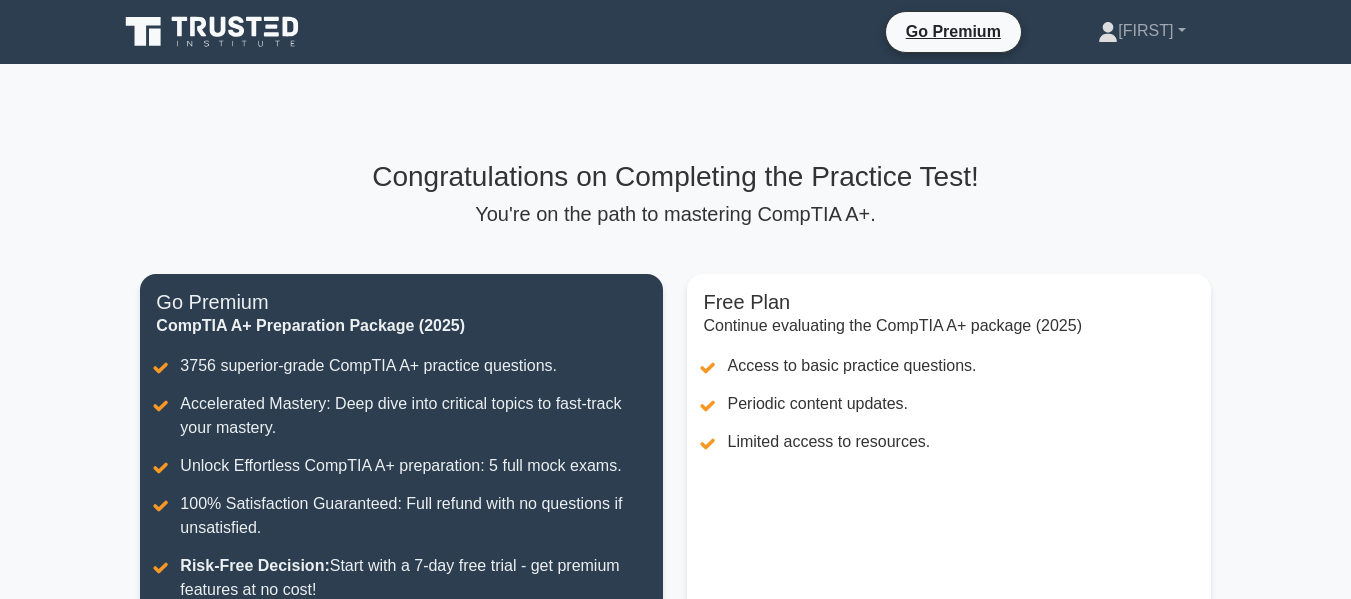 scroll, scrollTop: 448, scrollLeft: 0, axis: vertical 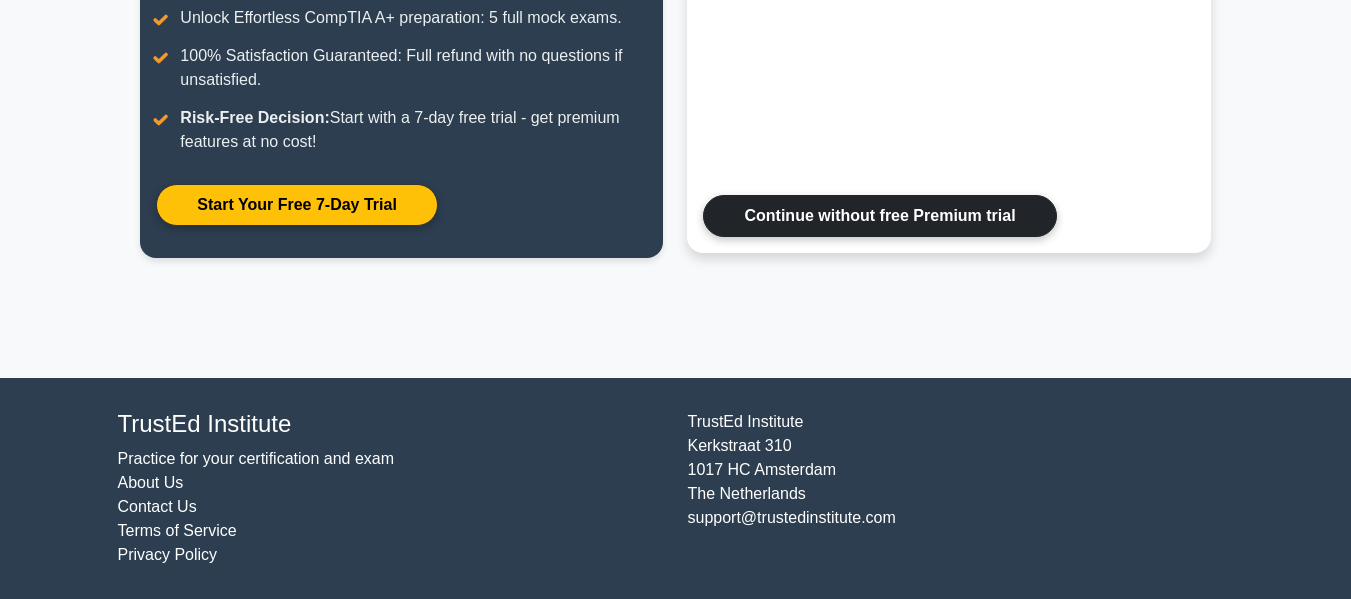 click on "Continue without free Premium trial" at bounding box center [879, 216] 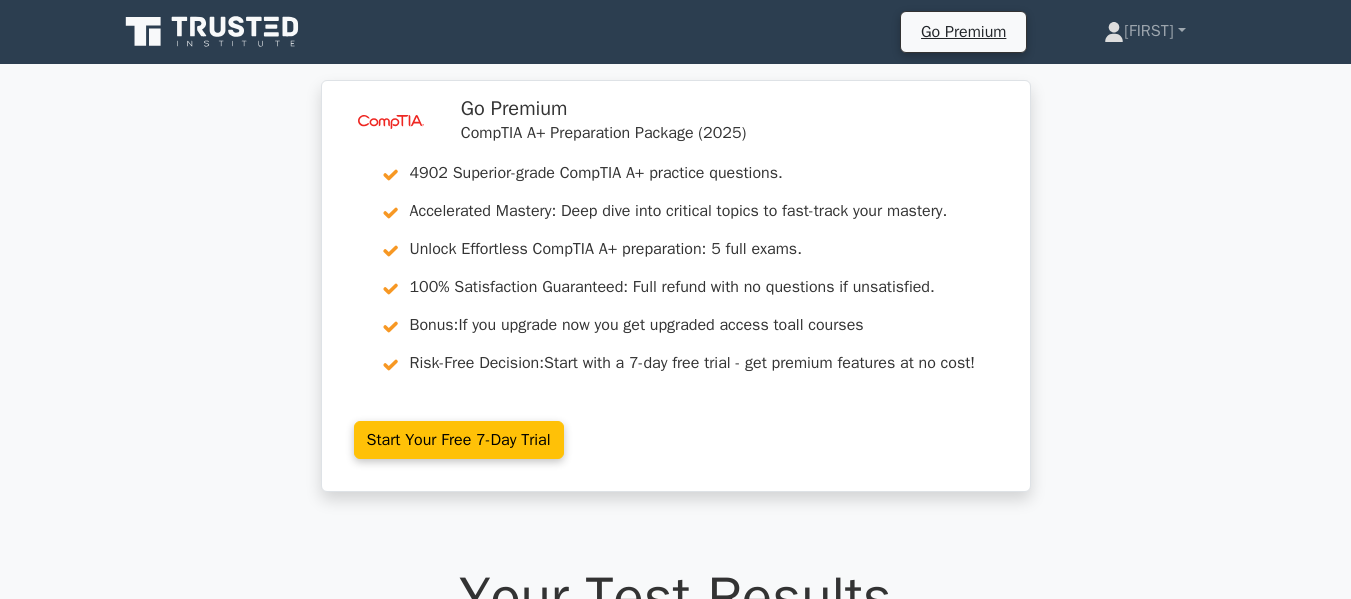 scroll, scrollTop: 500, scrollLeft: 0, axis: vertical 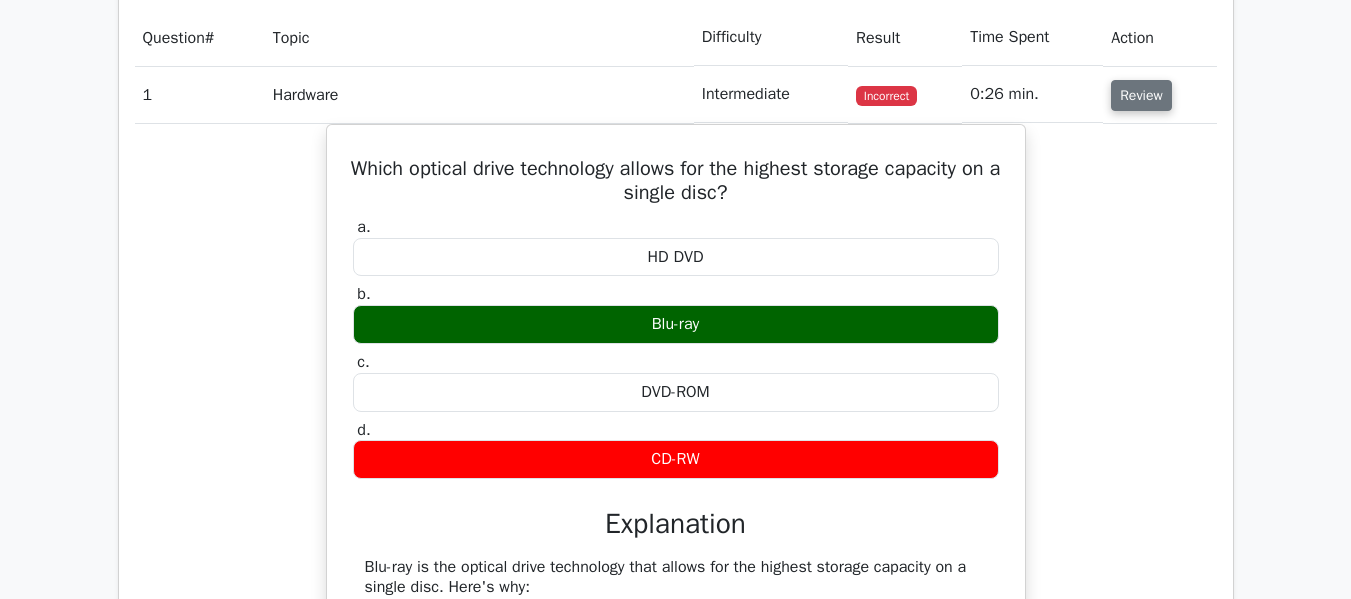 click on "Review" at bounding box center (1141, 95) 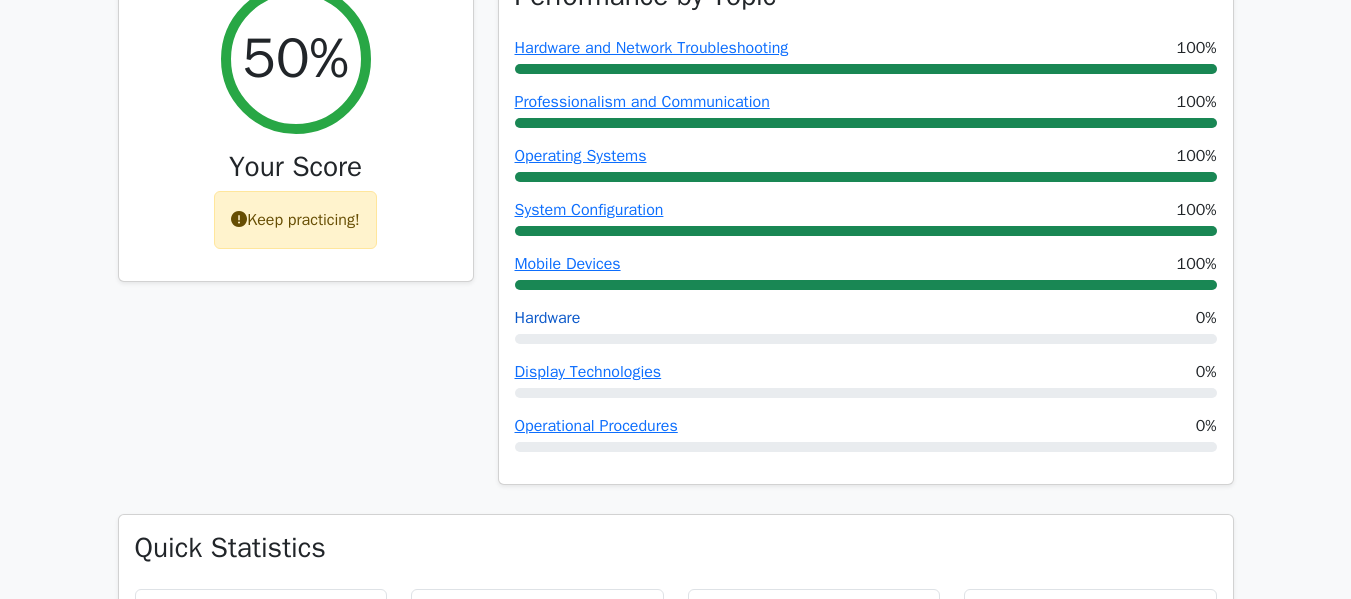 scroll, scrollTop: 659, scrollLeft: 0, axis: vertical 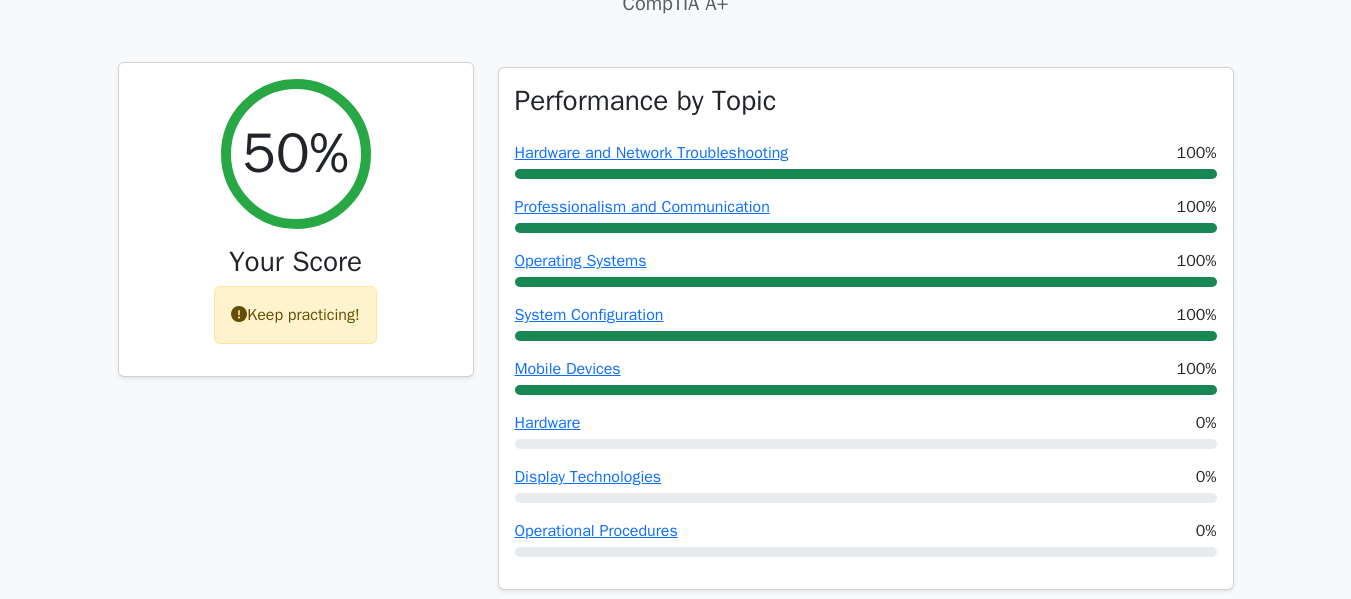 click on "Keep practicing!" at bounding box center (295, 315) 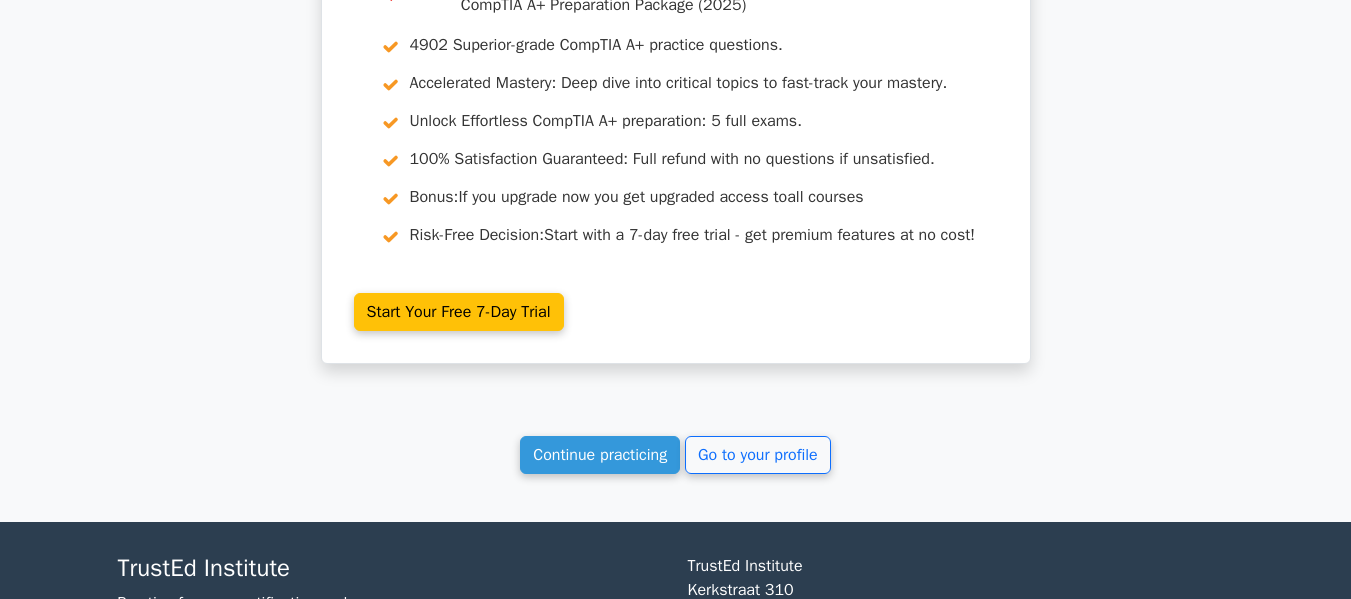 scroll, scrollTop: 2559, scrollLeft: 0, axis: vertical 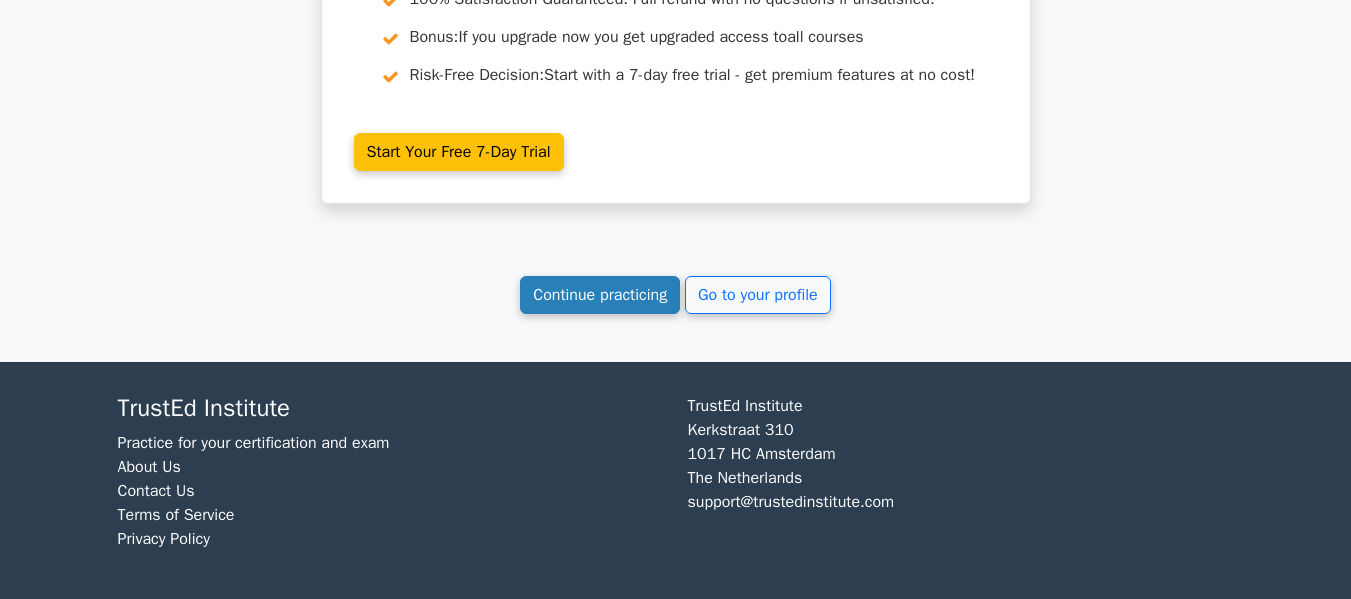 click on "Continue practicing" at bounding box center [600, 295] 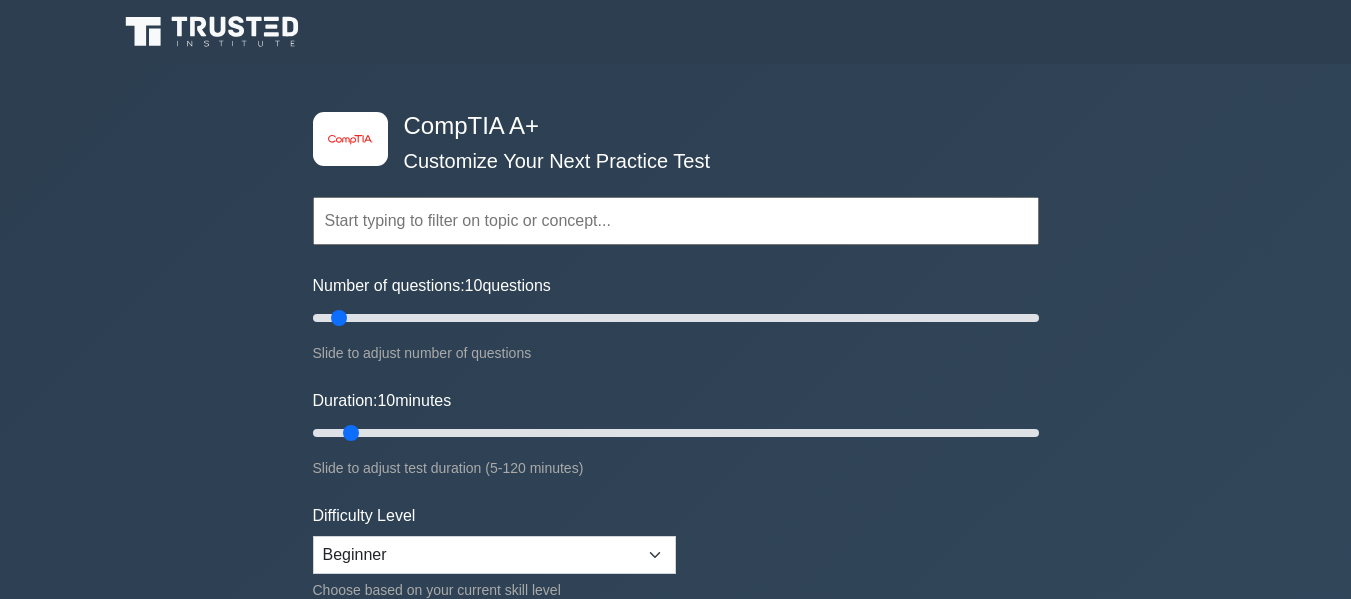 scroll, scrollTop: 0, scrollLeft: 0, axis: both 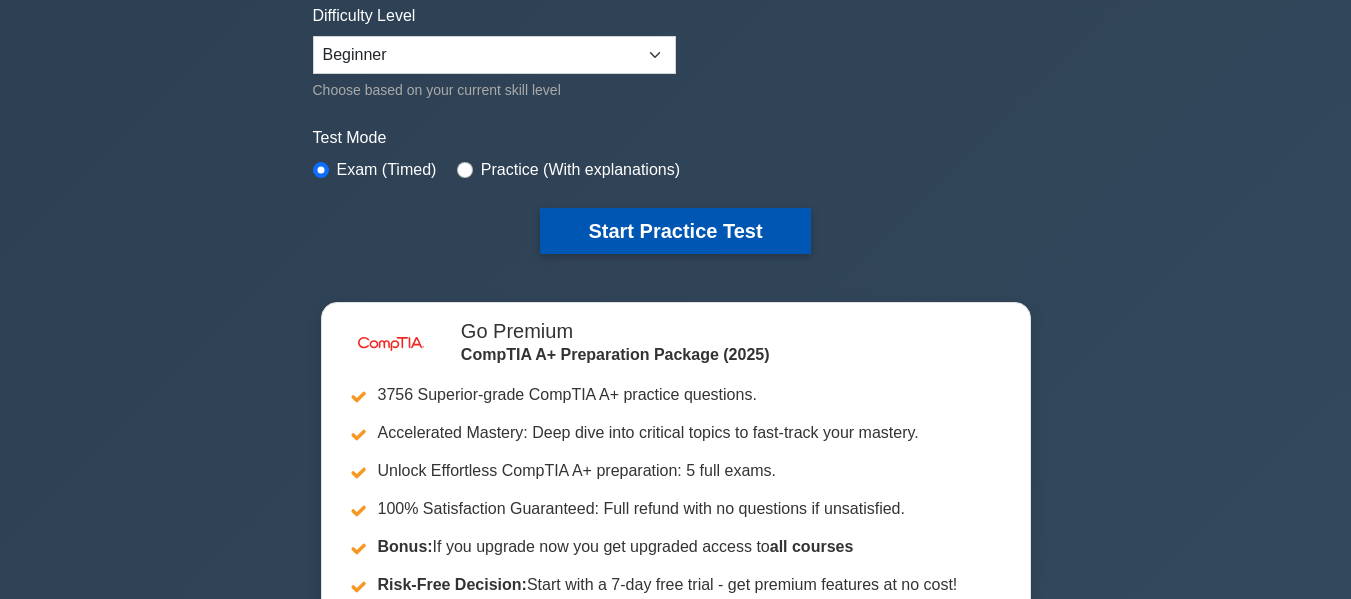 click on "Start Practice Test" at bounding box center [675, 231] 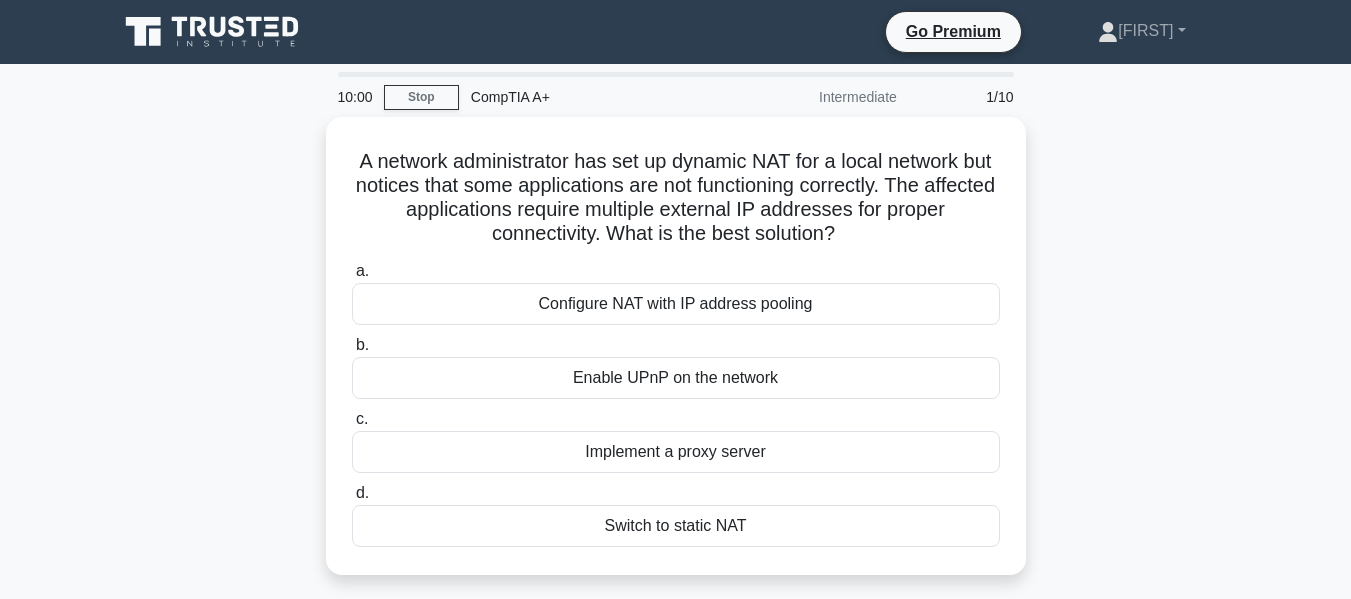 scroll, scrollTop: 0, scrollLeft: 0, axis: both 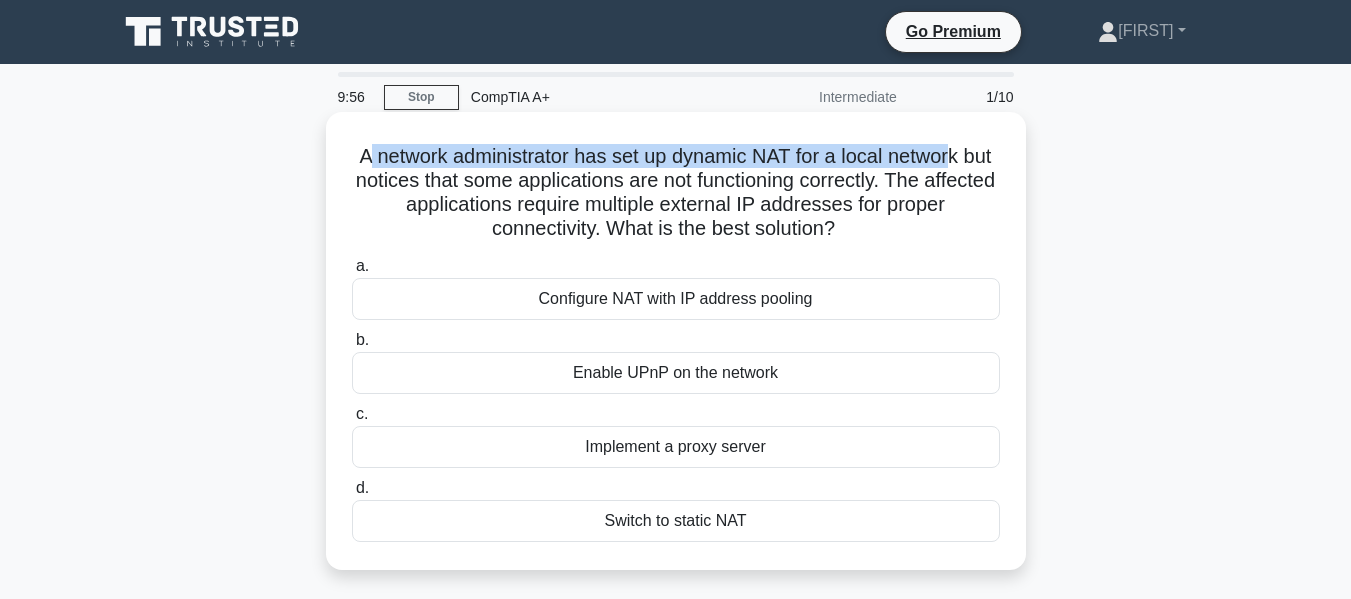drag, startPoint x: 377, startPoint y: 154, endPoint x: 822, endPoint y: 183, distance: 445.94394 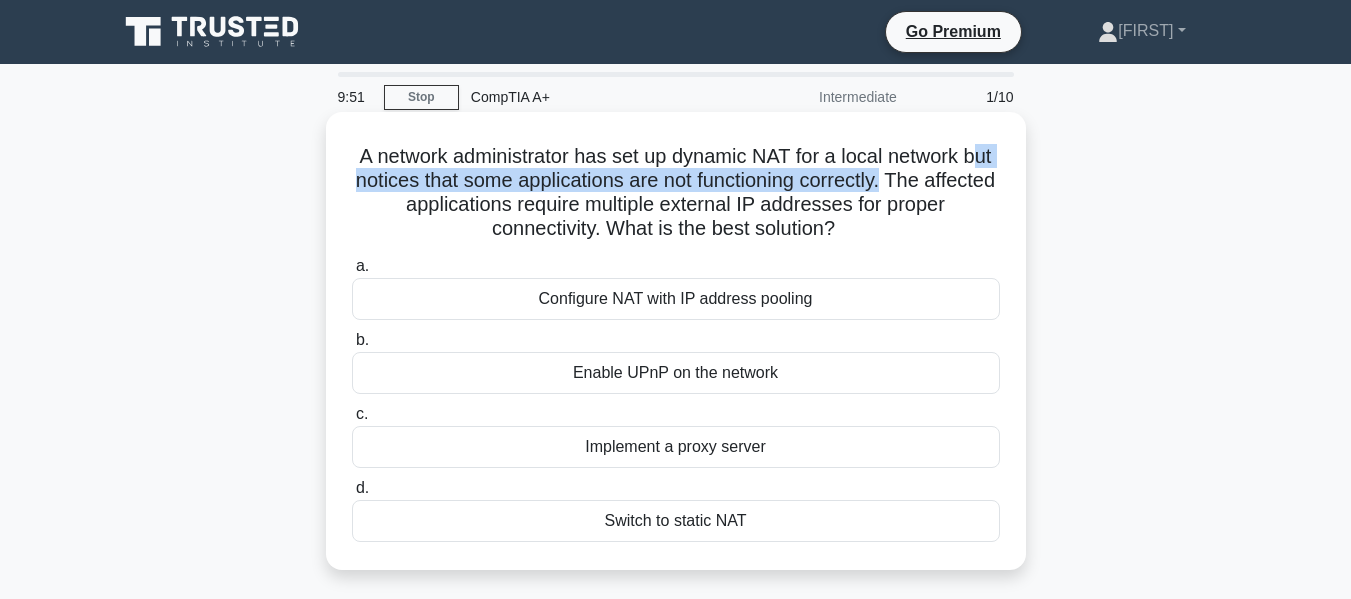 drag, startPoint x: 378, startPoint y: 184, endPoint x: 949, endPoint y: 177, distance: 571.0429 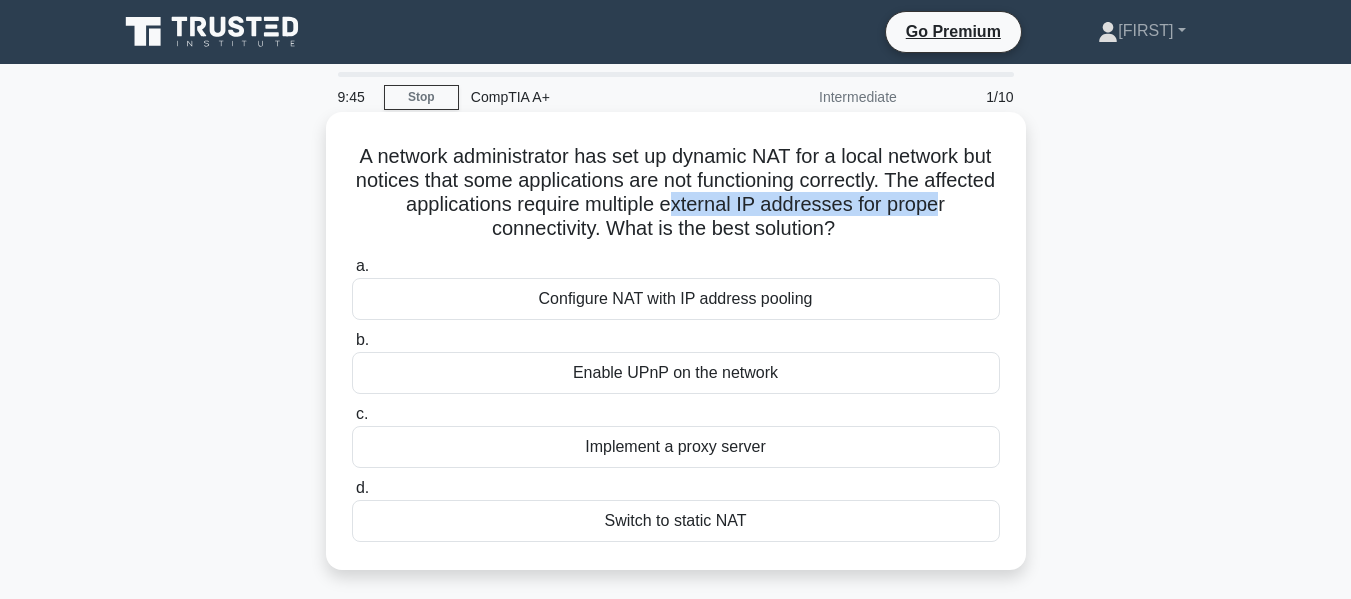 drag, startPoint x: 711, startPoint y: 201, endPoint x: 987, endPoint y: 206, distance: 276.0453 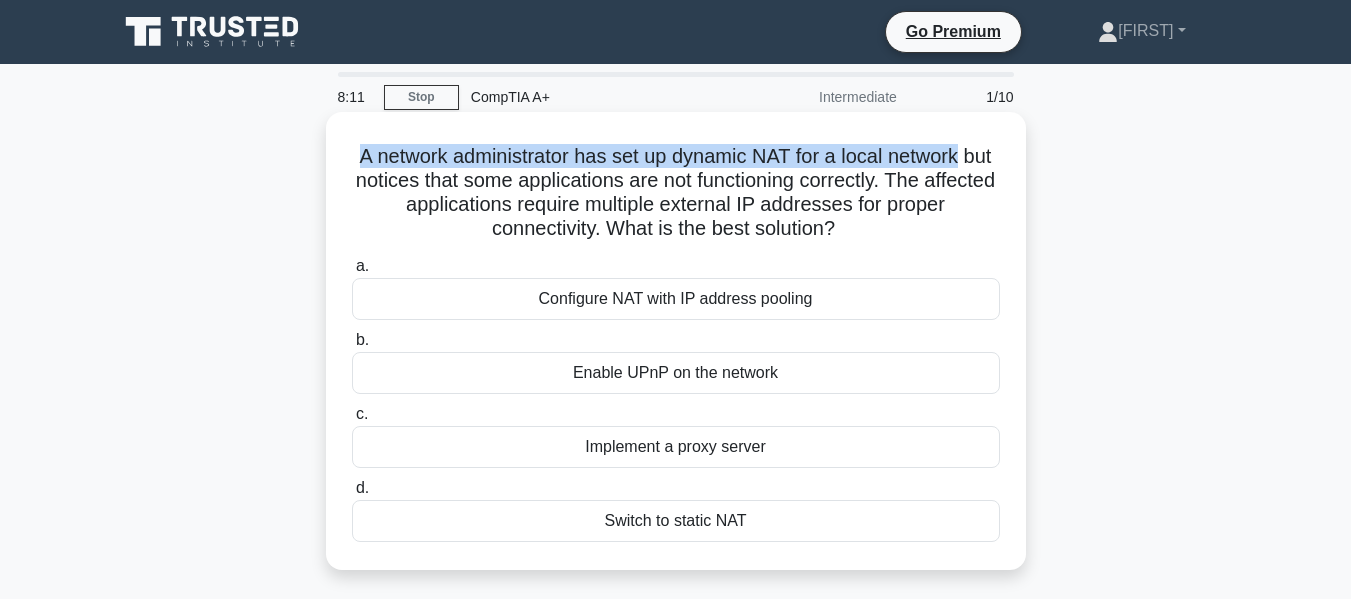 drag, startPoint x: 366, startPoint y: 163, endPoint x: 985, endPoint y: 163, distance: 619 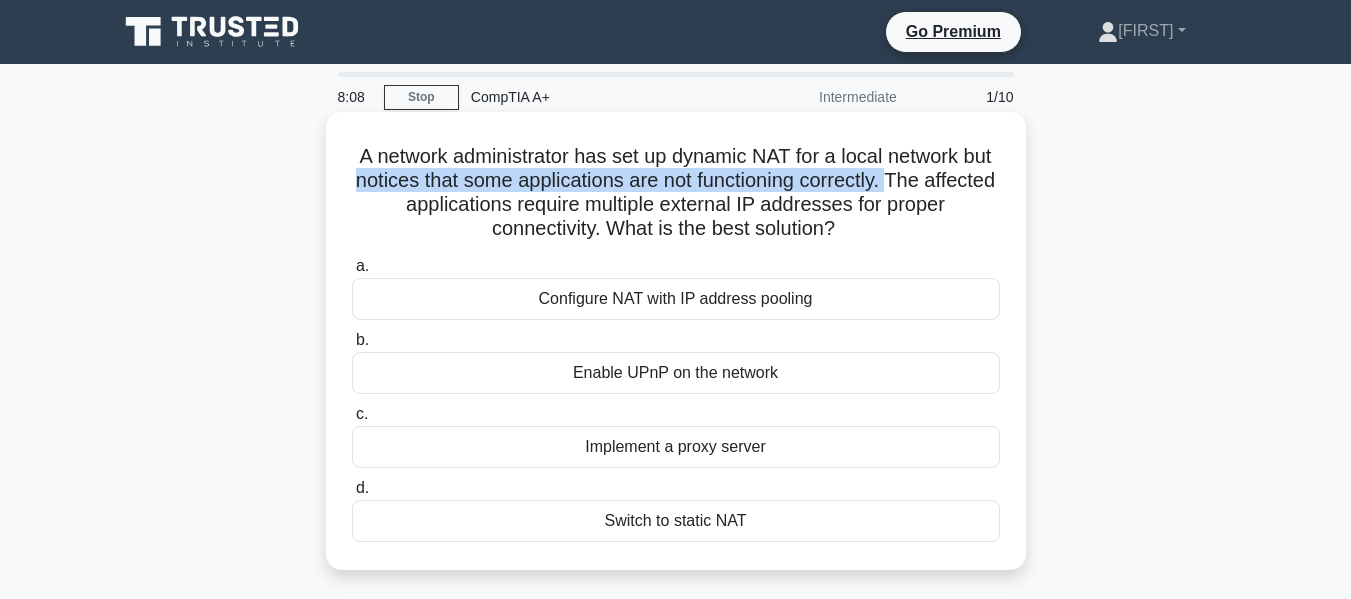drag, startPoint x: 407, startPoint y: 184, endPoint x: 957, endPoint y: 185, distance: 550.0009 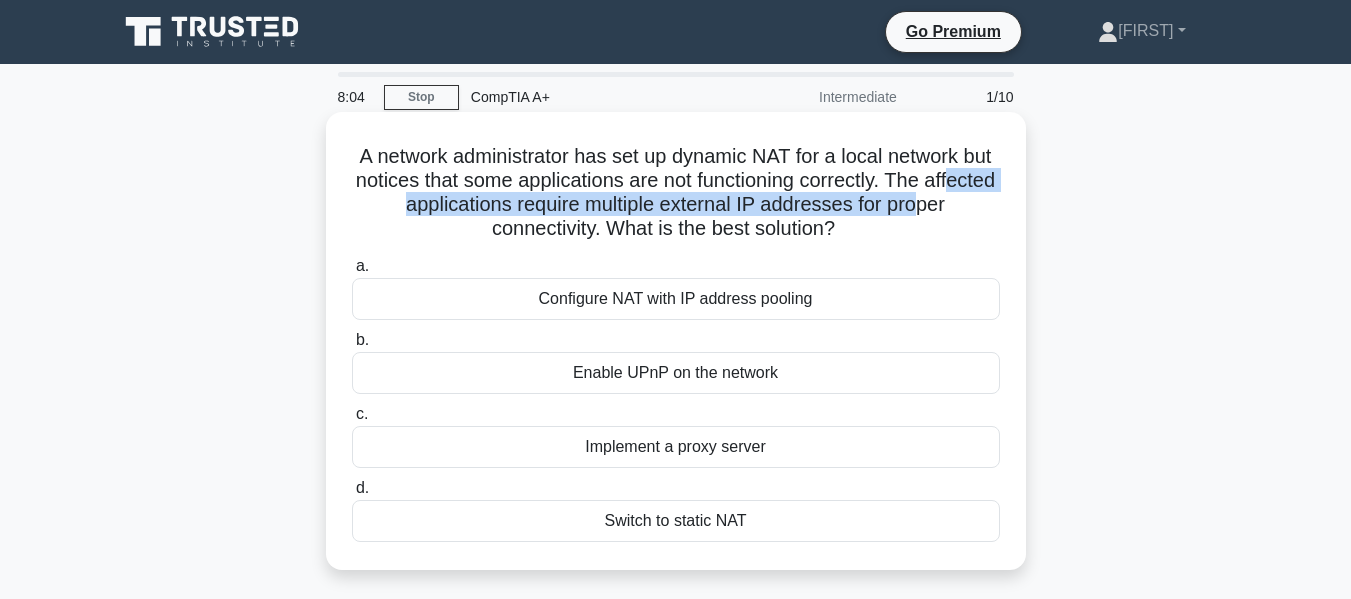 drag, startPoint x: 386, startPoint y: 203, endPoint x: 966, endPoint y: 206, distance: 580.00775 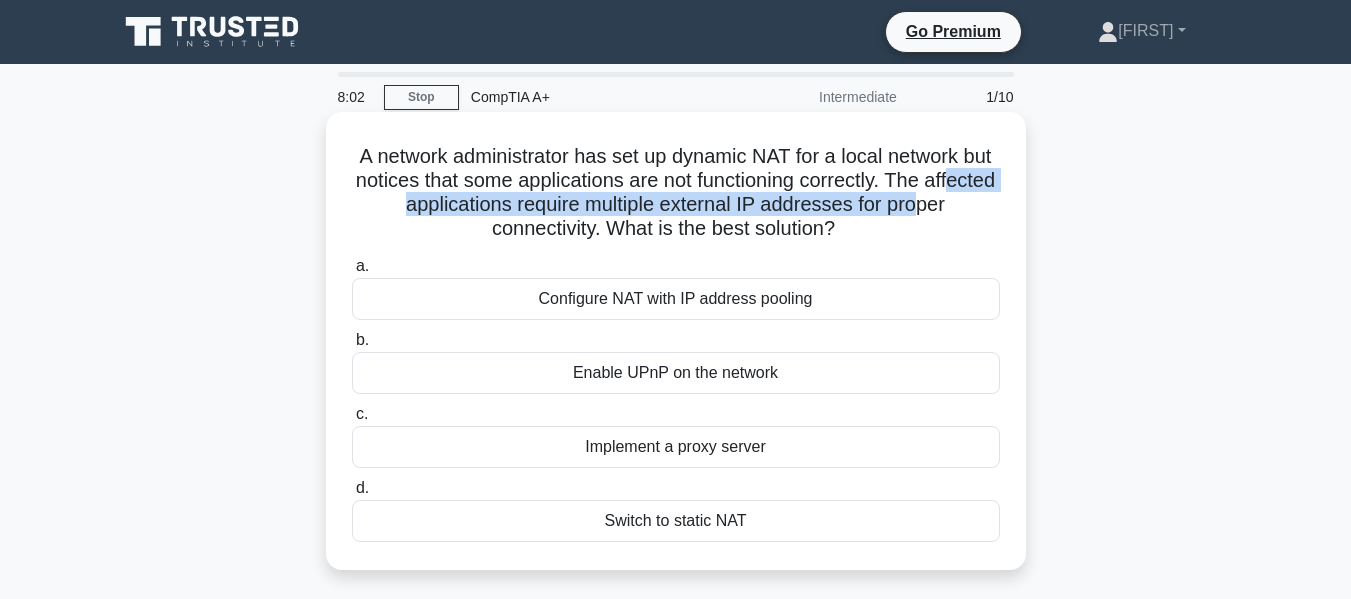 drag, startPoint x: 700, startPoint y: 219, endPoint x: 866, endPoint y: 232, distance: 166.50826 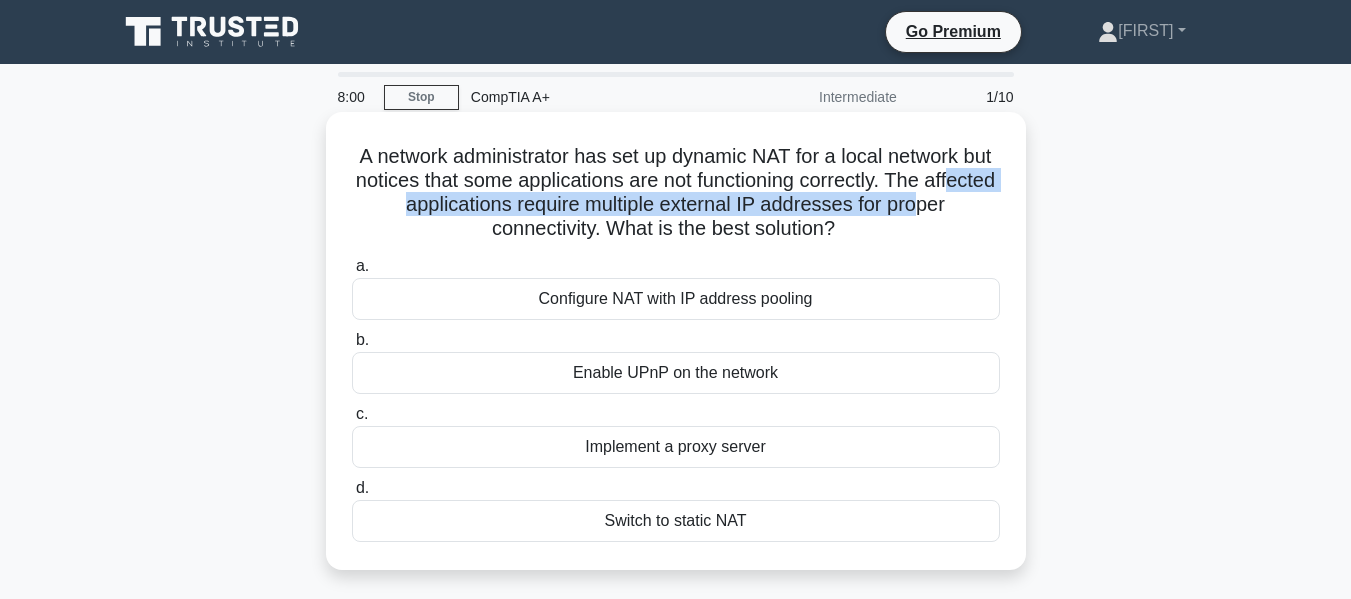 drag, startPoint x: 498, startPoint y: 296, endPoint x: 761, endPoint y: 320, distance: 264.09277 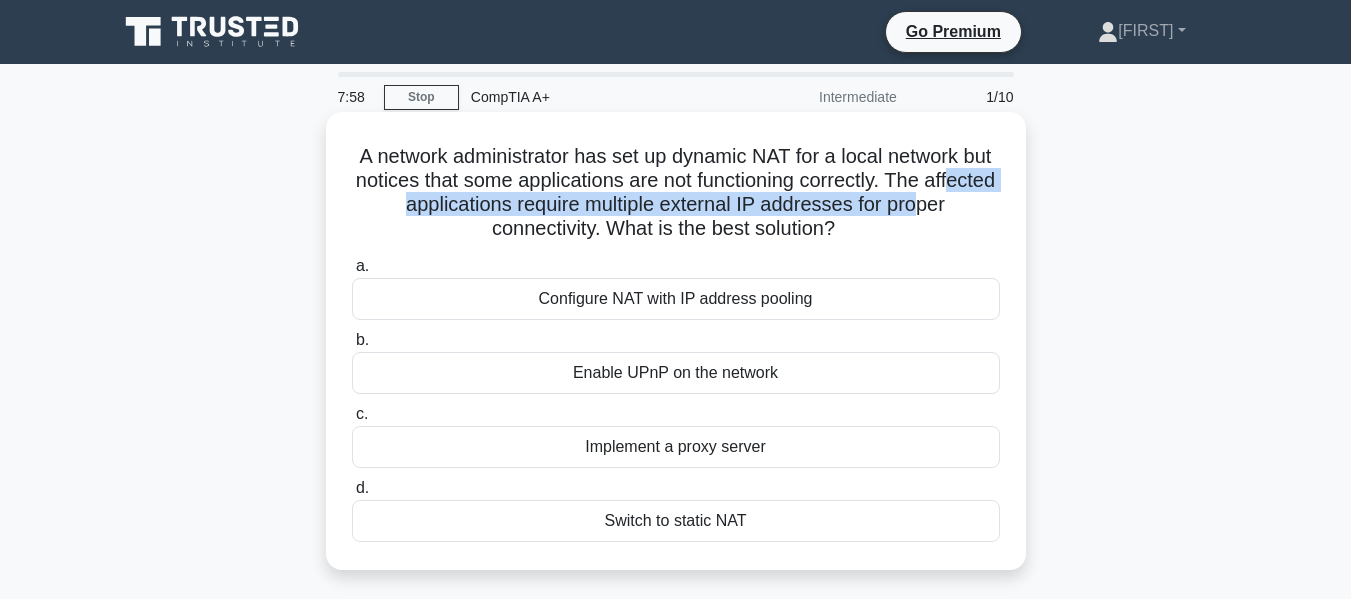 drag, startPoint x: 526, startPoint y: 366, endPoint x: 889, endPoint y: 372, distance: 363.0496 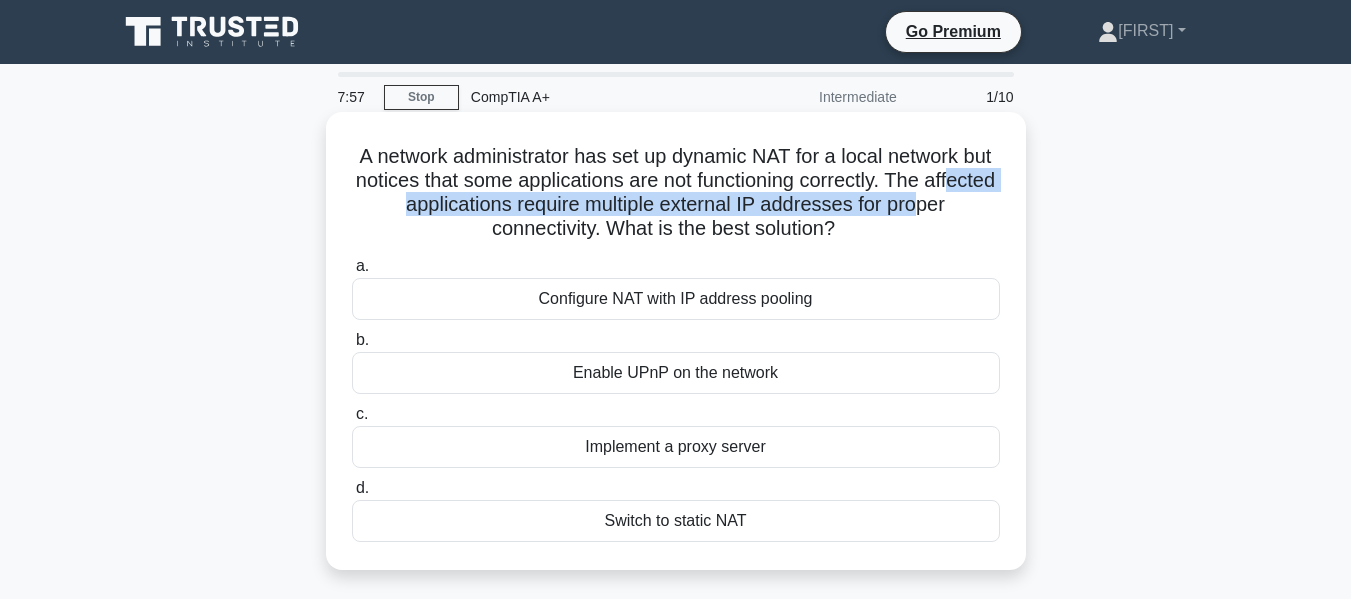 drag, startPoint x: 546, startPoint y: 440, endPoint x: 926, endPoint y: 473, distance: 381.4302 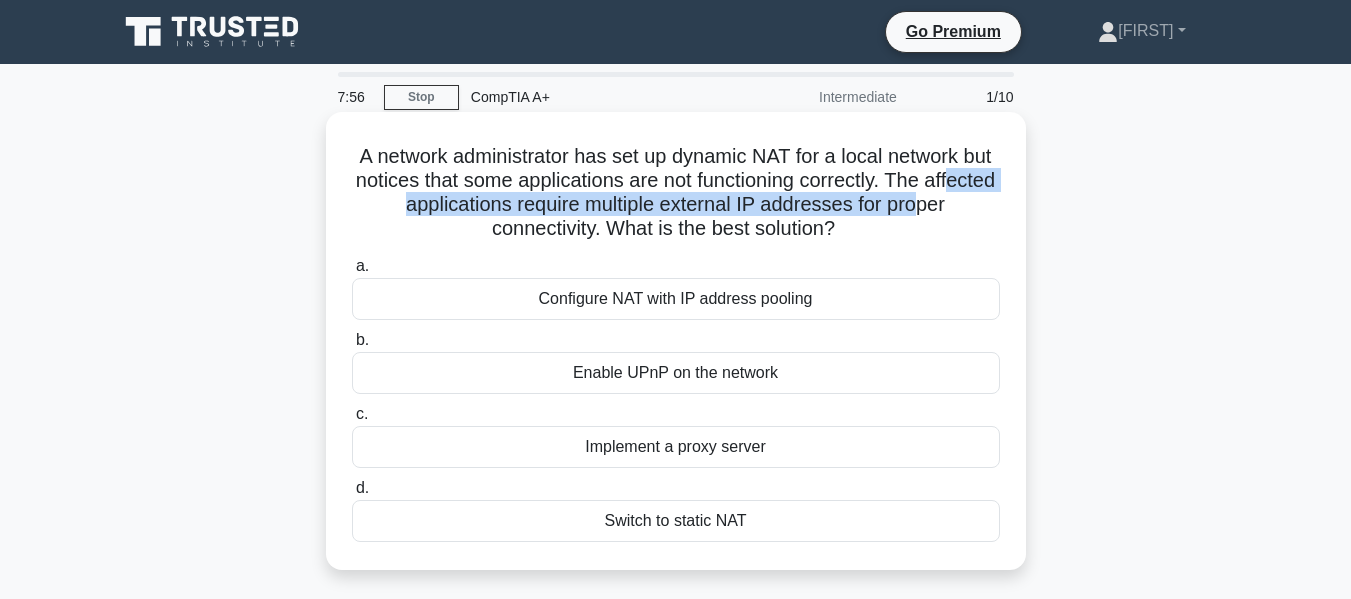 drag, startPoint x: 546, startPoint y: 509, endPoint x: 998, endPoint y: 527, distance: 452.35828 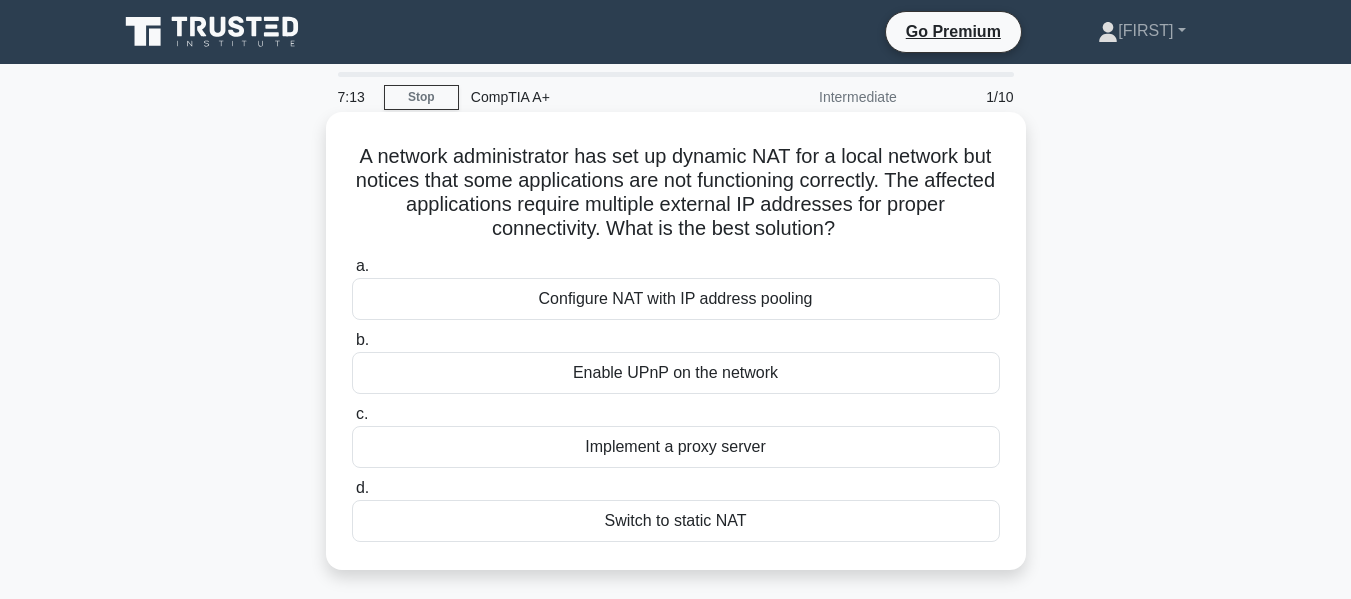 click on "Configure NAT with IP address pooling" at bounding box center [676, 299] 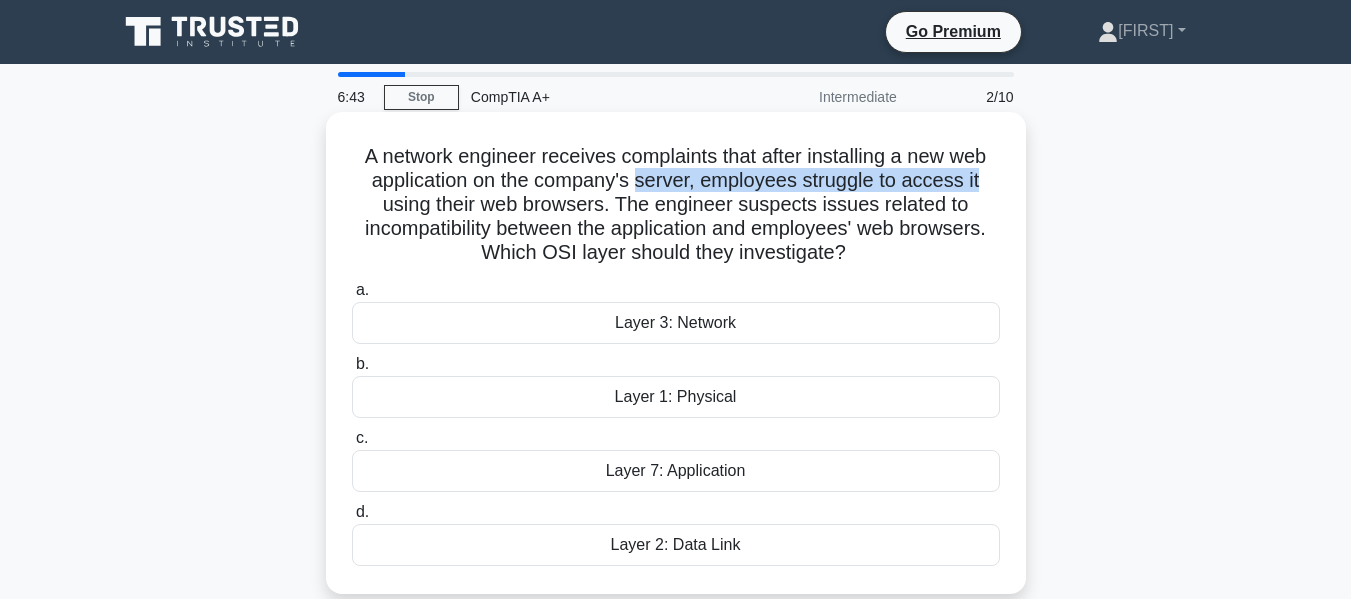 drag, startPoint x: 641, startPoint y: 188, endPoint x: 991, endPoint y: 182, distance: 350.05142 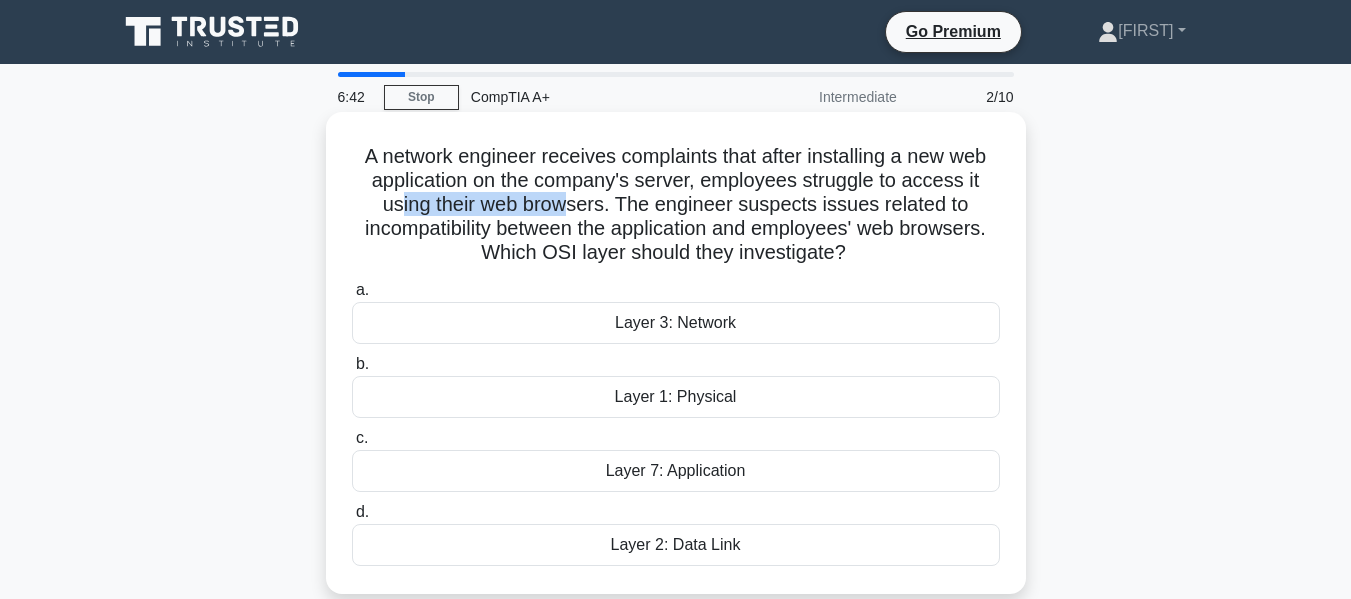 drag, startPoint x: 427, startPoint y: 211, endPoint x: 575, endPoint y: 202, distance: 148.27339 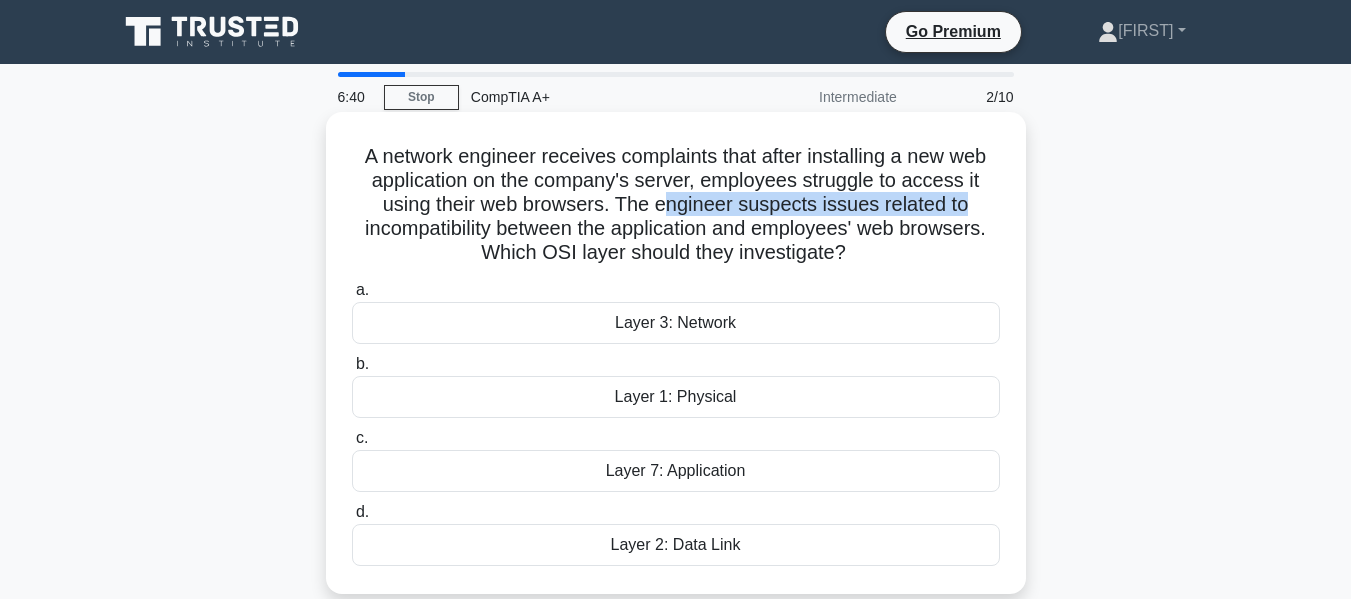 drag, startPoint x: 669, startPoint y: 204, endPoint x: 973, endPoint y: 198, distance: 304.0592 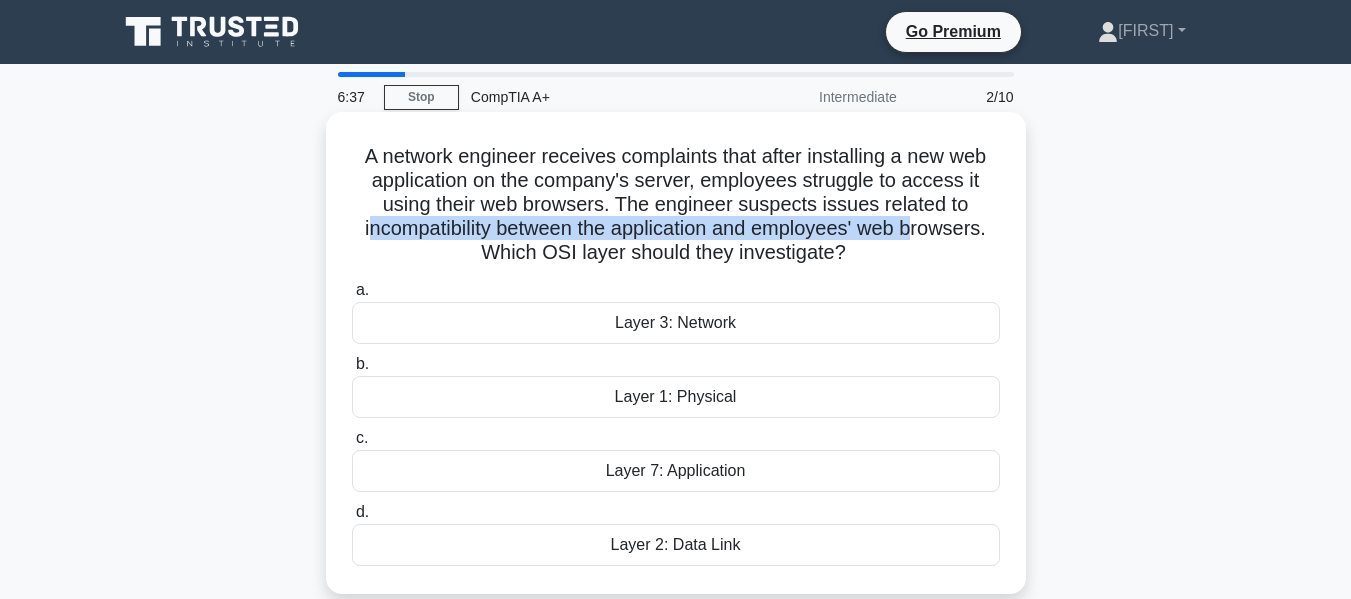 drag, startPoint x: 390, startPoint y: 226, endPoint x: 921, endPoint y: 218, distance: 531.06024 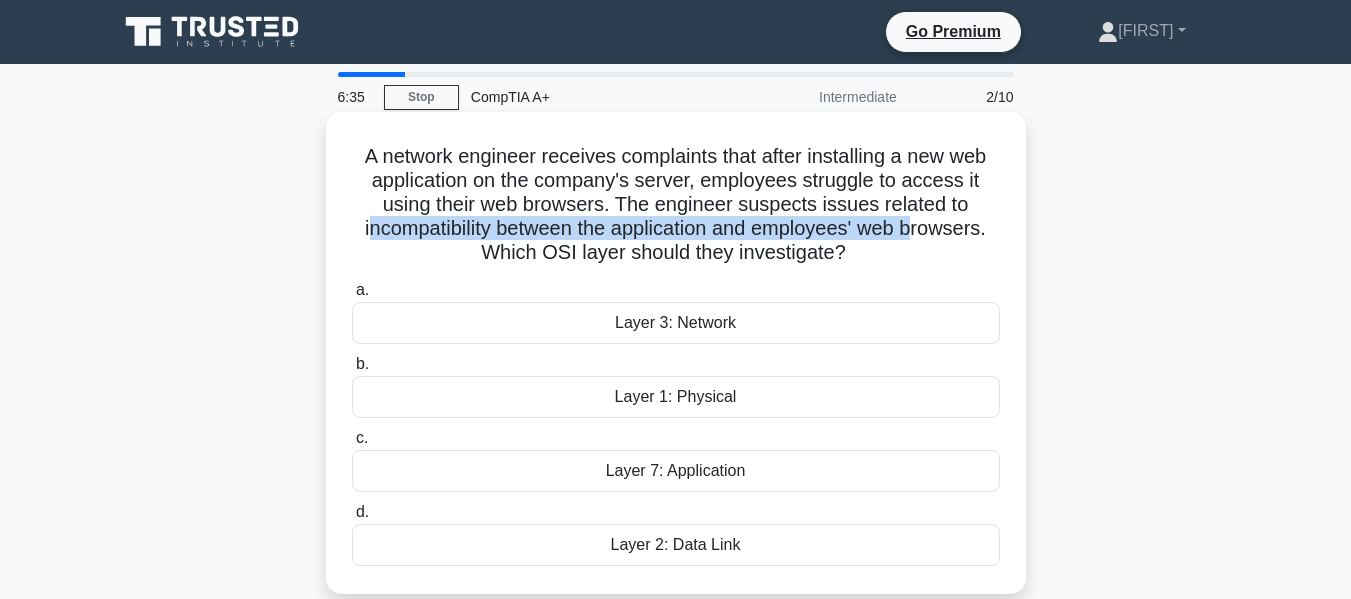 drag, startPoint x: 485, startPoint y: 260, endPoint x: 858, endPoint y: 251, distance: 373.10855 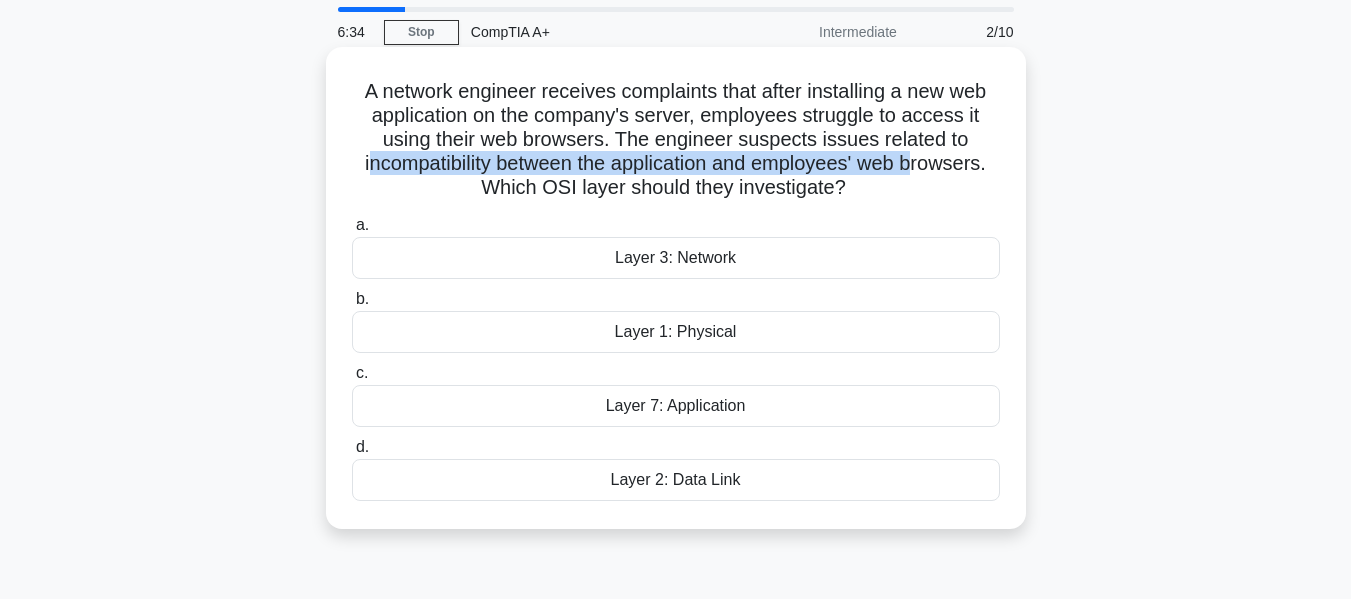 scroll, scrollTop: 100, scrollLeft: 0, axis: vertical 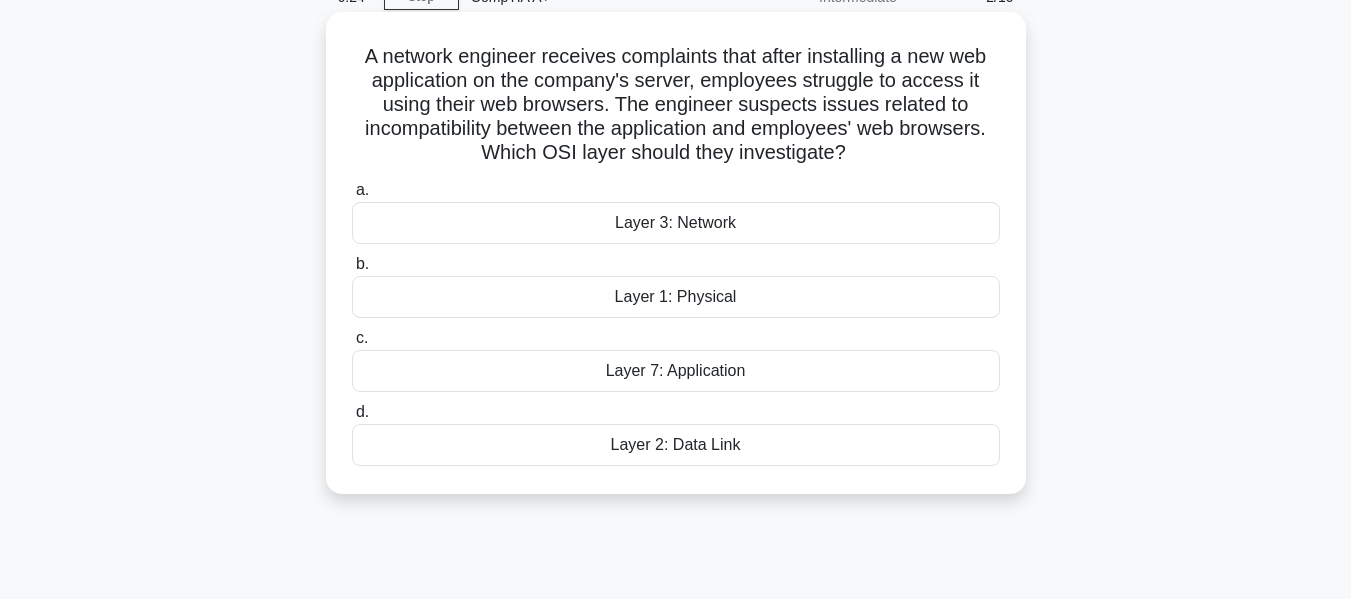 click on "Layer 7: Application" at bounding box center (676, 371) 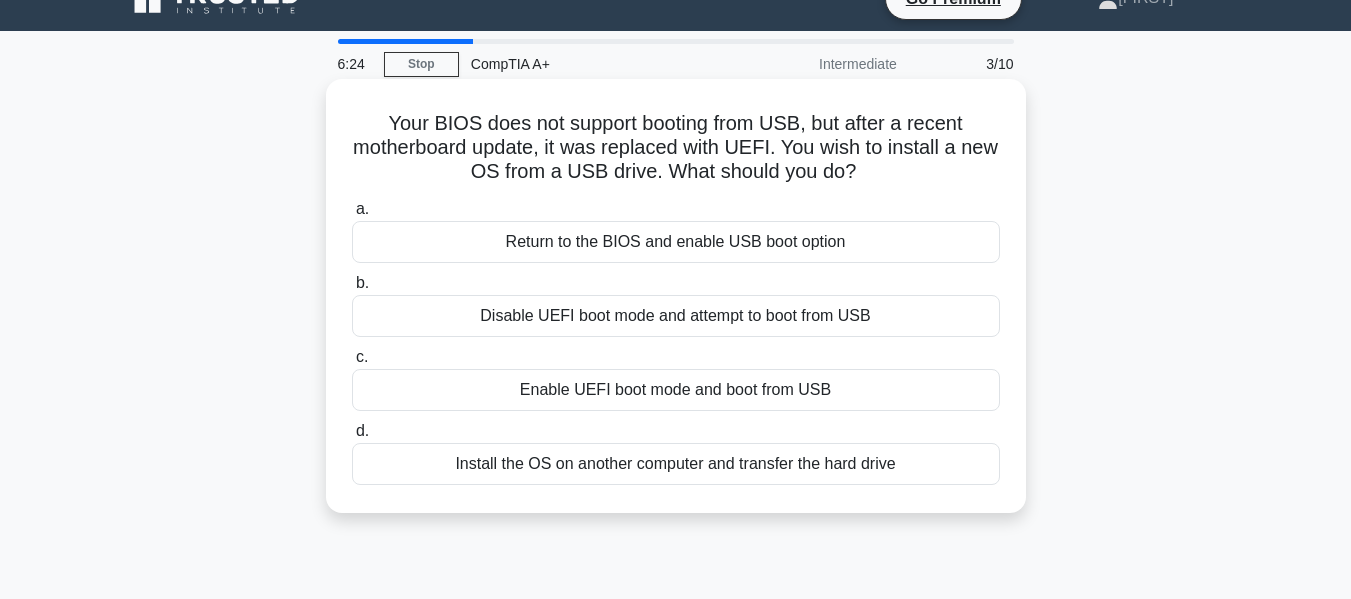 scroll, scrollTop: 0, scrollLeft: 0, axis: both 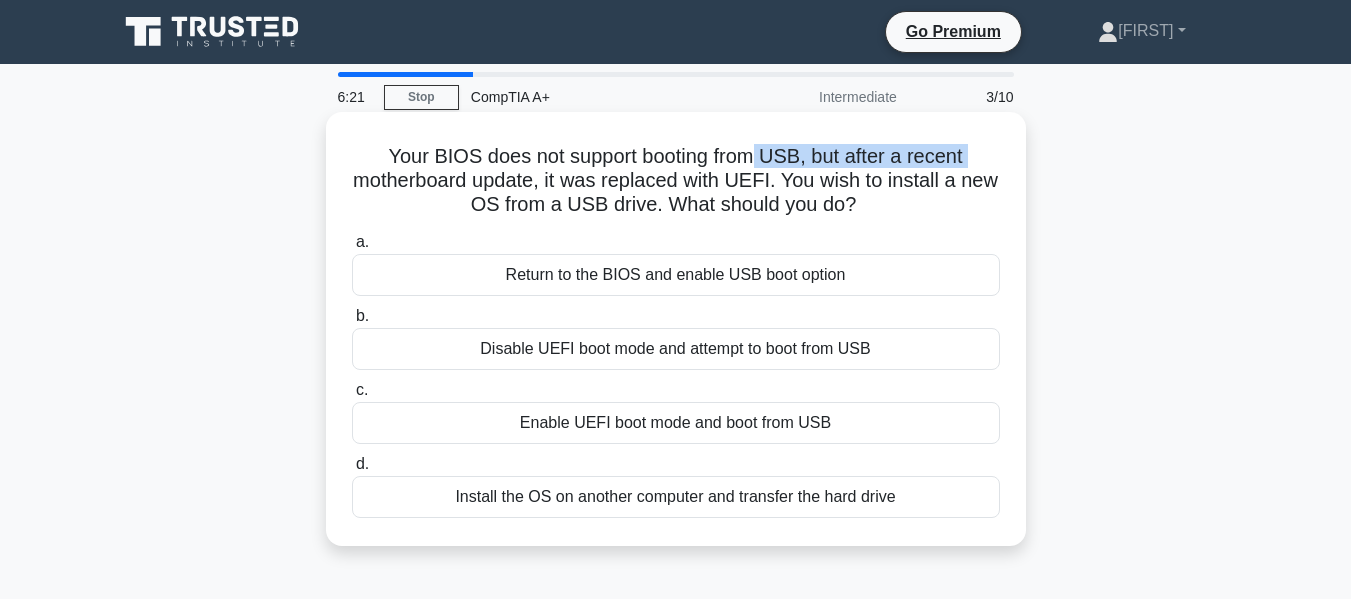 drag, startPoint x: 365, startPoint y: 172, endPoint x: 758, endPoint y: 156, distance: 393.32556 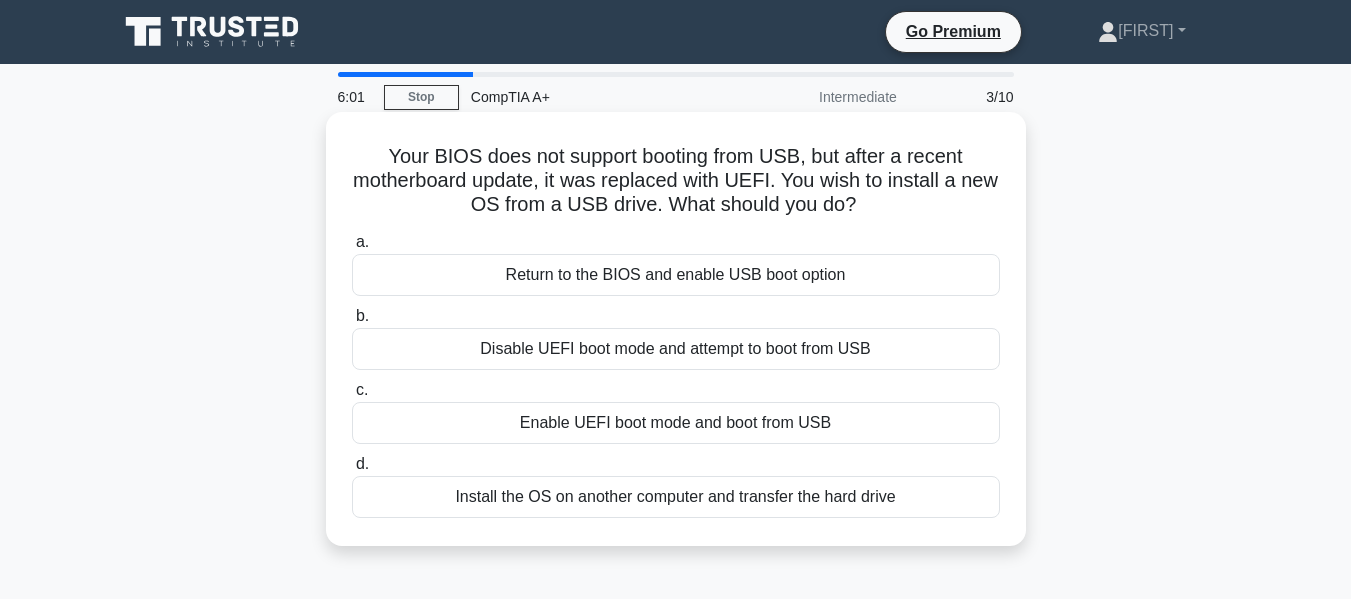 click on "Enable UEFI boot mode and boot from USB" at bounding box center (676, 423) 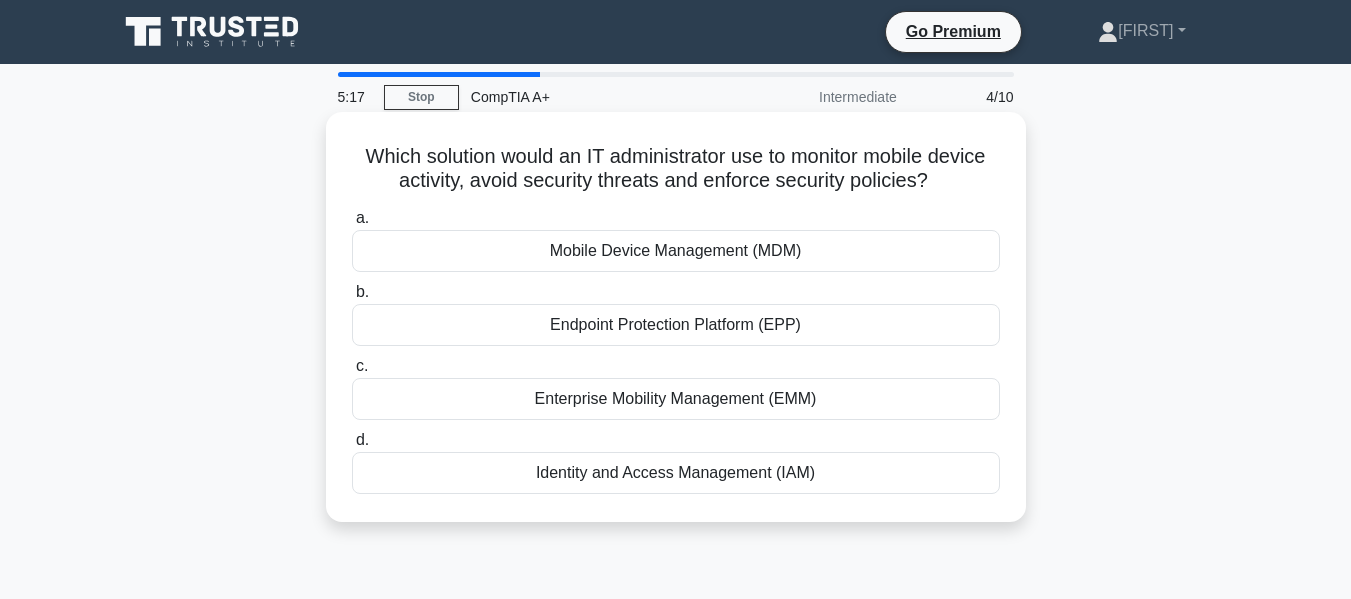 click on "Endpoint Protection Platform (EPP)" at bounding box center (676, 325) 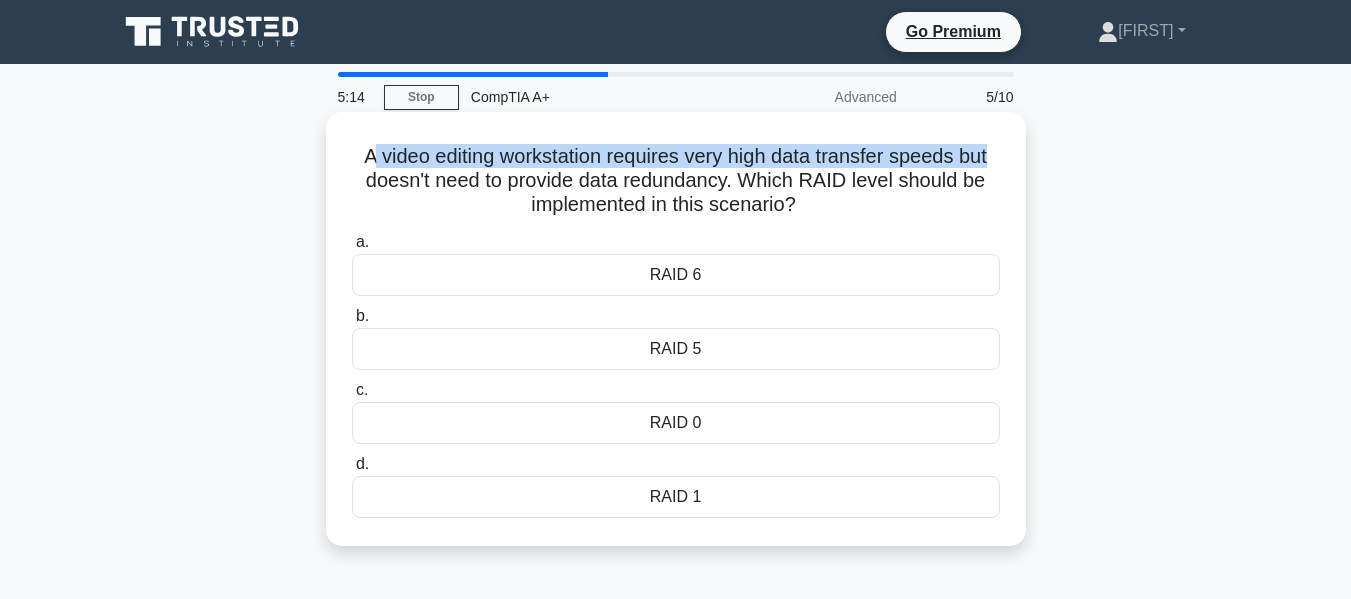 drag, startPoint x: 359, startPoint y: 164, endPoint x: 1015, endPoint y: 163, distance: 656.00073 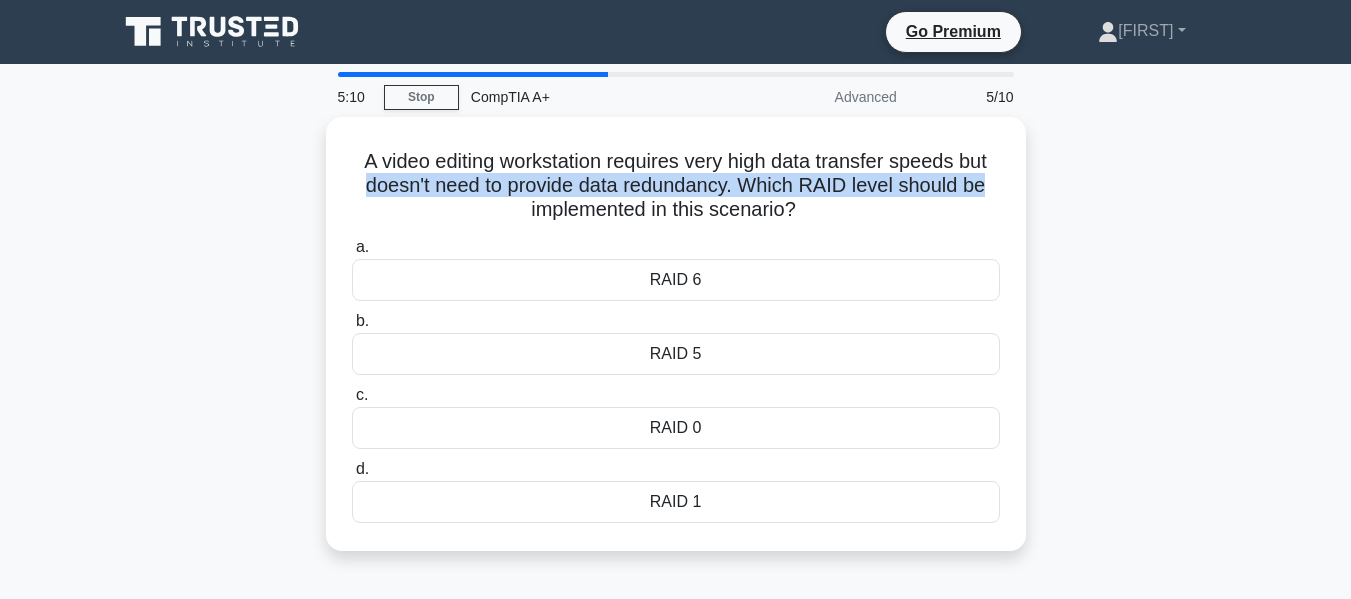drag, startPoint x: 361, startPoint y: 179, endPoint x: 806, endPoint y: 228, distance: 447.68964 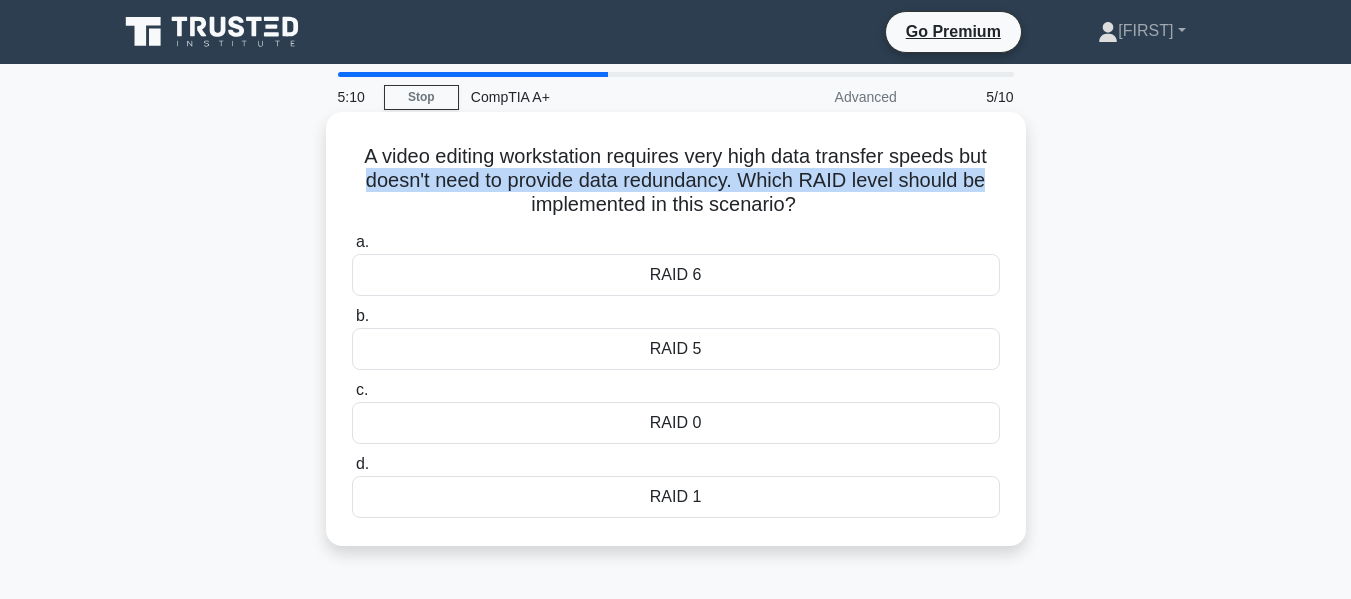click on "A video editing workstation requires very high data transfer speeds but doesn't need to provide data redundancy. Which RAID level should be implemented in this scenario?
.spinner_0XTQ{transform-origin:center;animation:spinner_y6GP .75s linear infinite}@keyframes spinner_y6GP{100%{transform:rotate(360deg)}}
a.
RAID 6
b. c. d." at bounding box center [676, 346] 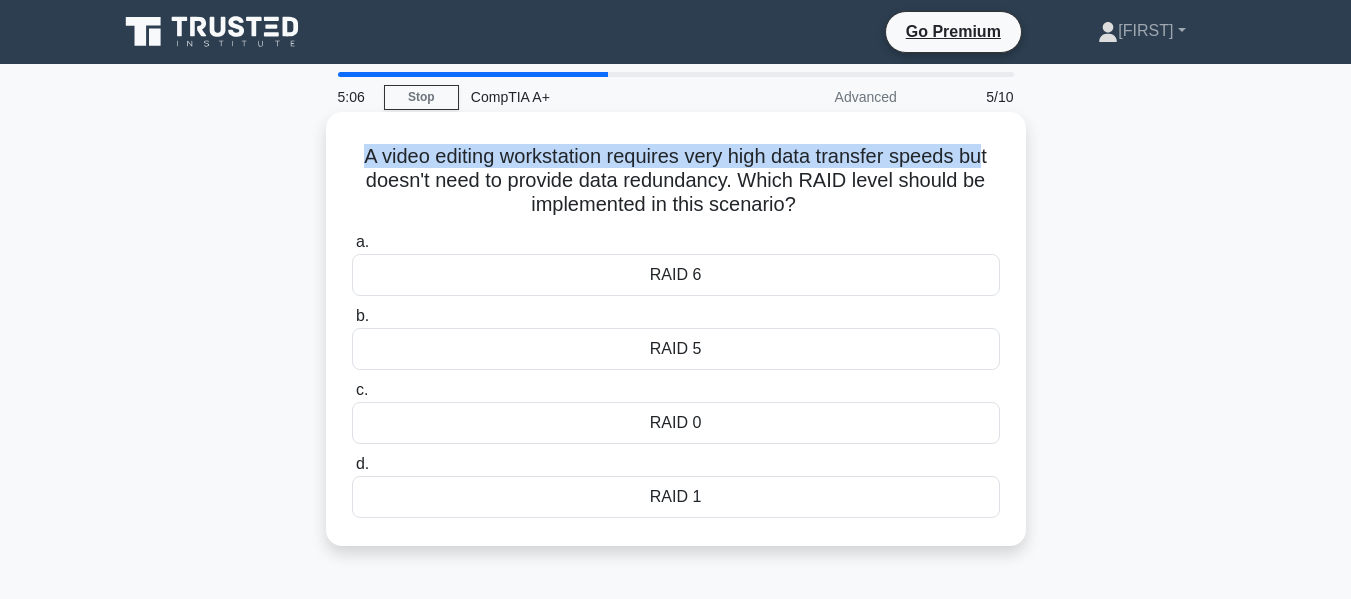 drag, startPoint x: 356, startPoint y: 152, endPoint x: 986, endPoint y: 151, distance: 630.0008 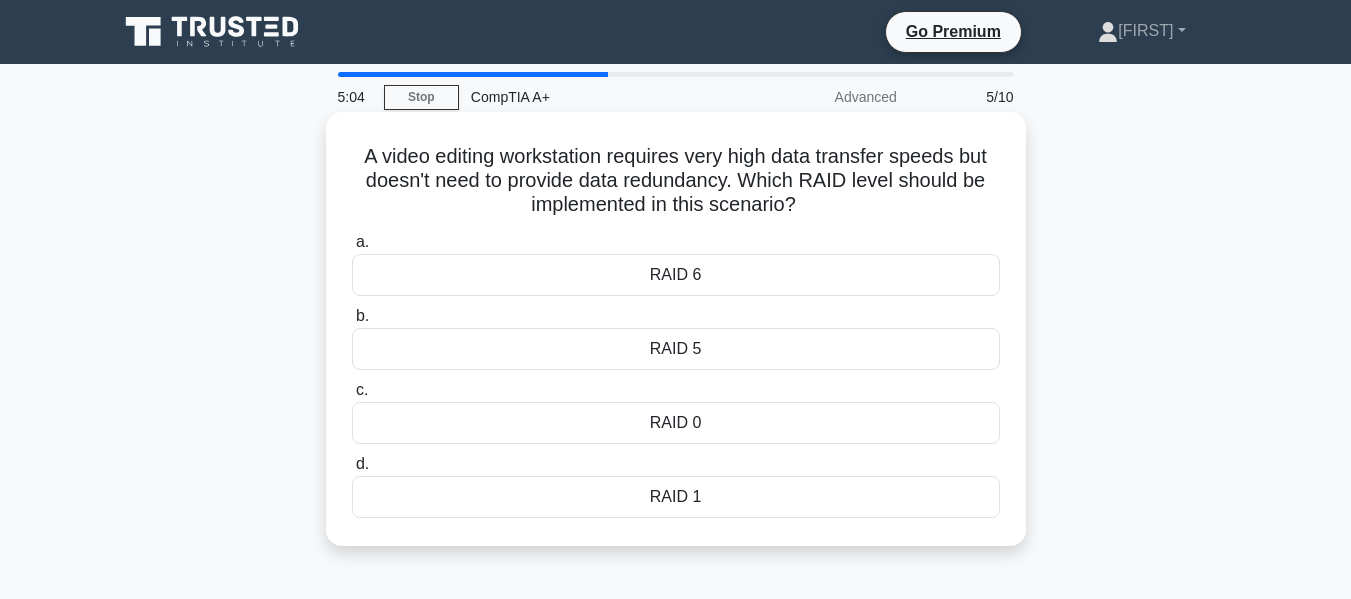 click on "RAID 0" at bounding box center [676, 423] 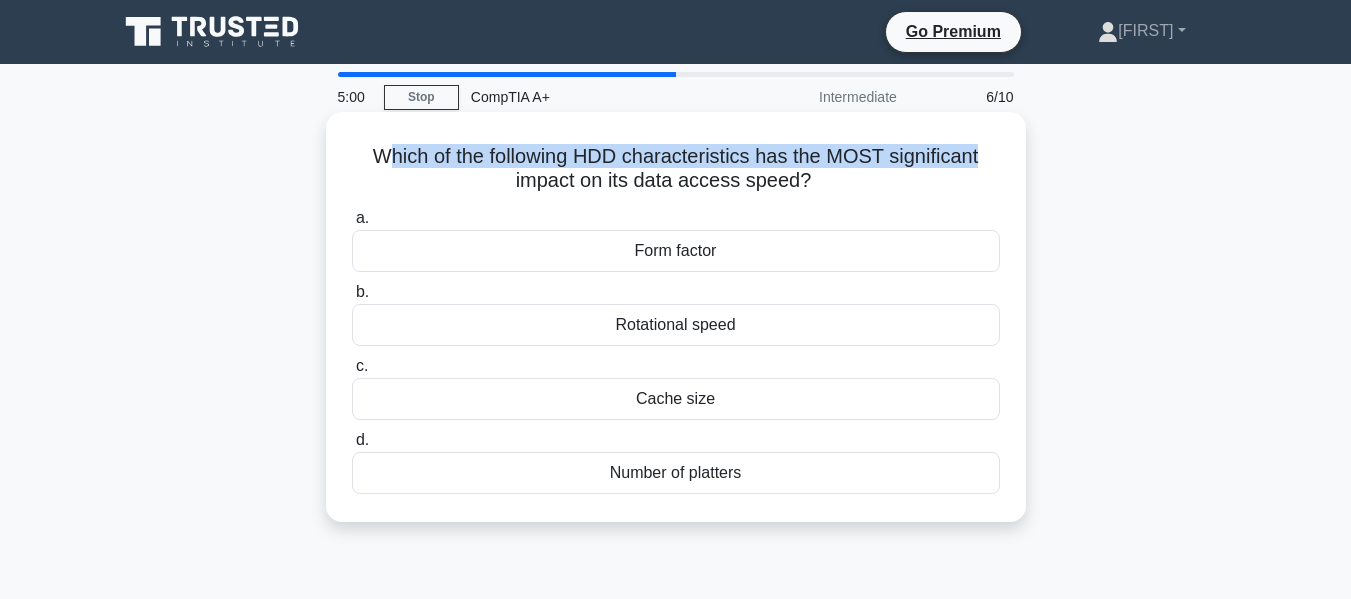 drag, startPoint x: 389, startPoint y: 153, endPoint x: 998, endPoint y: 160, distance: 609.0402 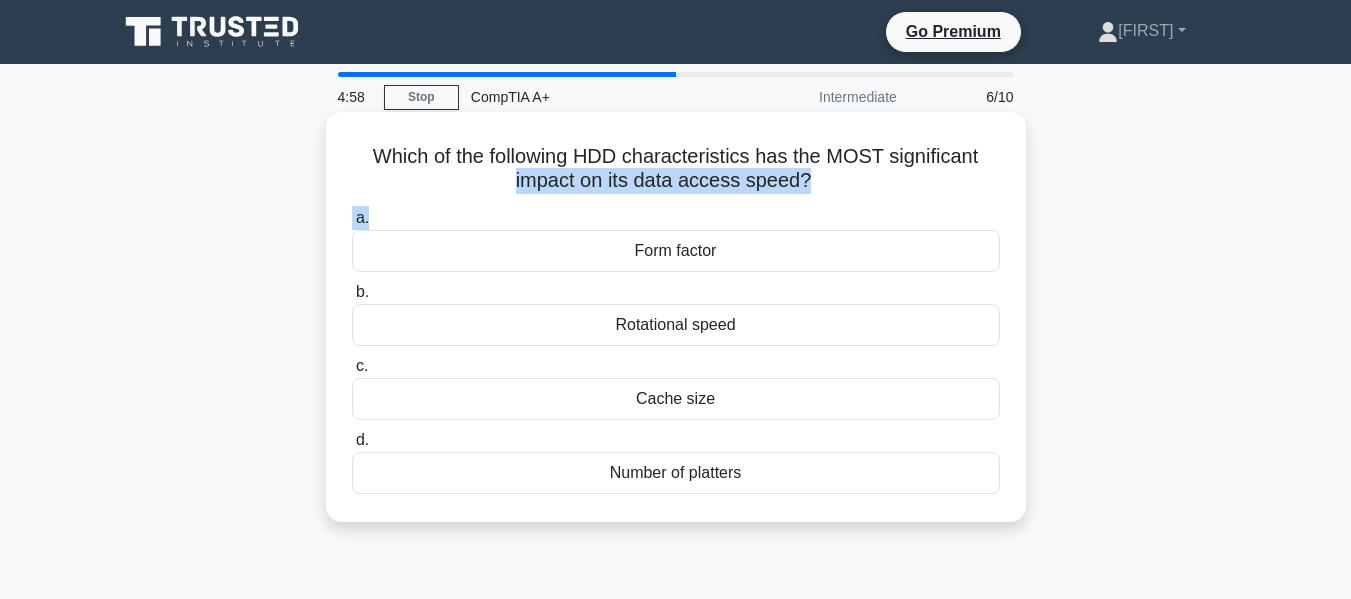 drag, startPoint x: 499, startPoint y: 182, endPoint x: 827, endPoint y: 219, distance: 330.0803 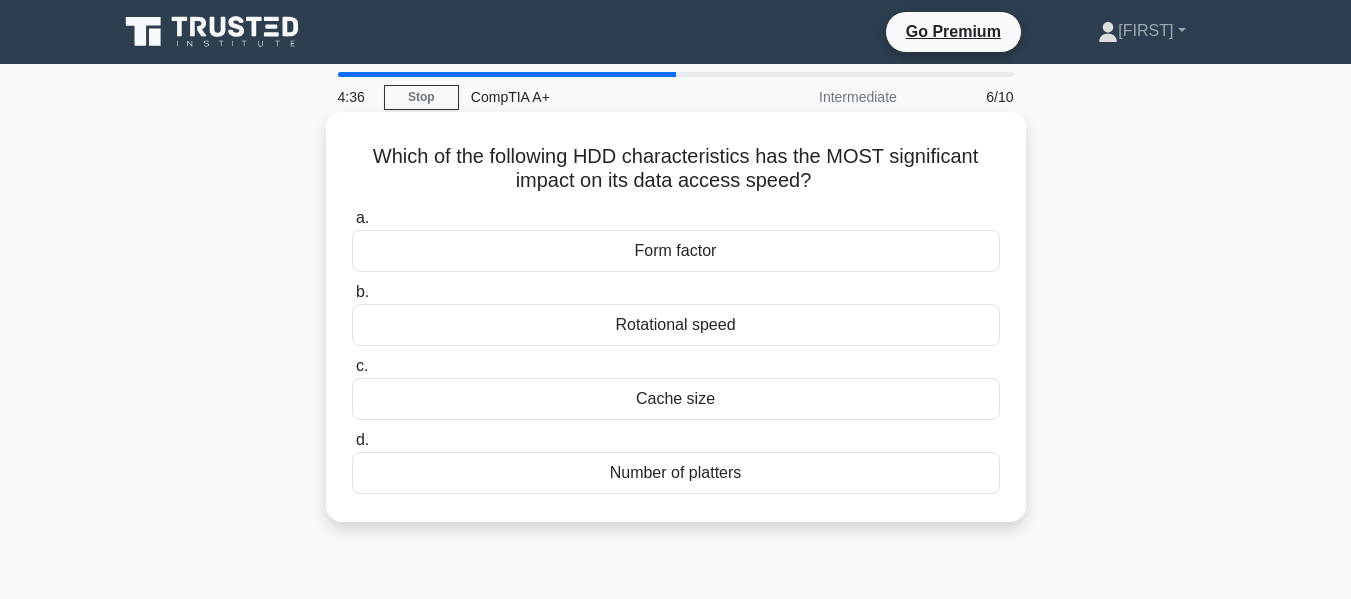 click on "Rotational speed" at bounding box center [676, 325] 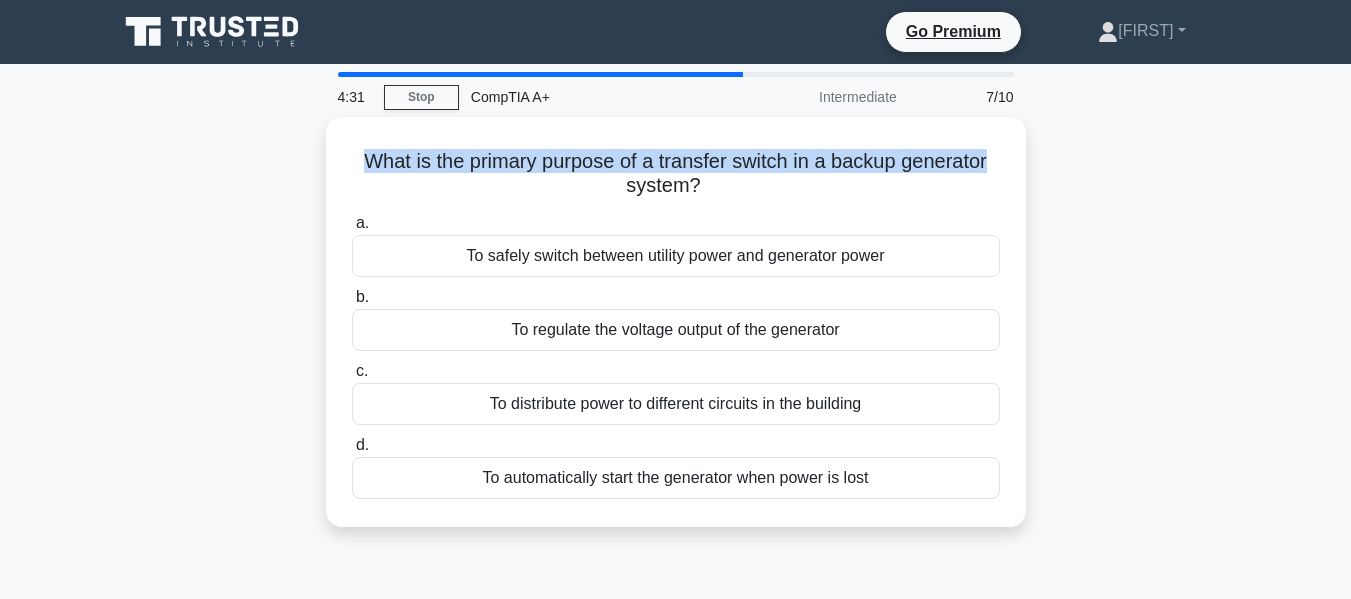 drag, startPoint x: 342, startPoint y: 164, endPoint x: 1096, endPoint y: 141, distance: 754.3507 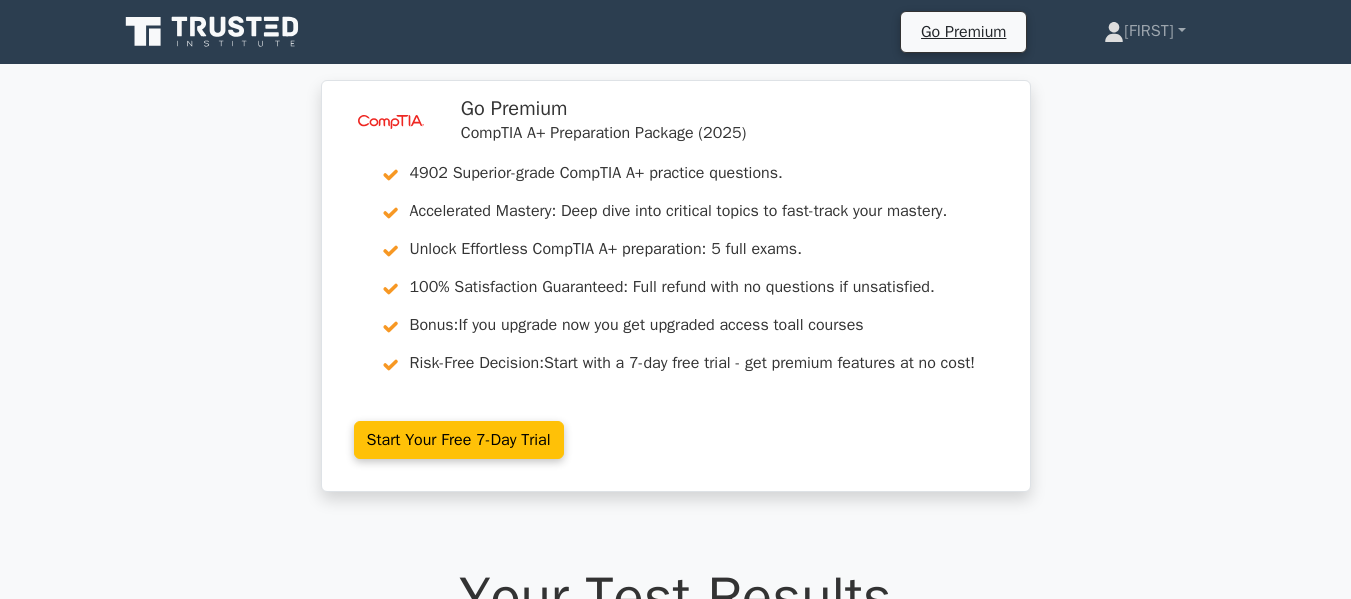 scroll, scrollTop: 0, scrollLeft: 0, axis: both 